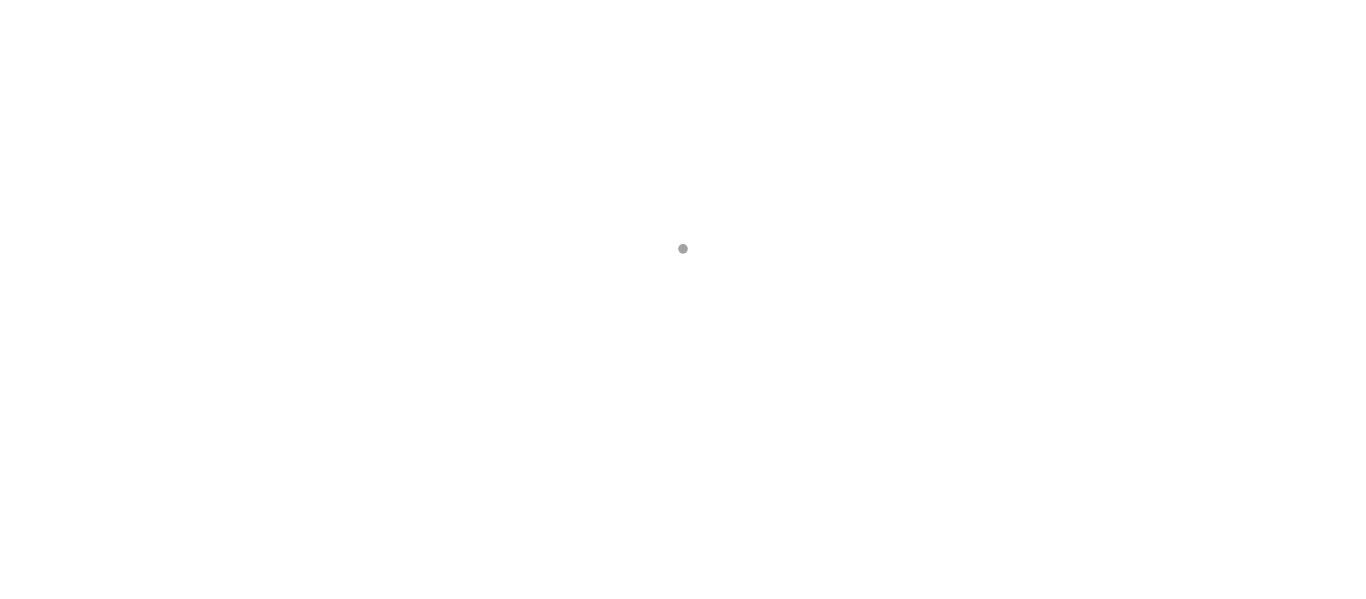 scroll, scrollTop: 0, scrollLeft: 0, axis: both 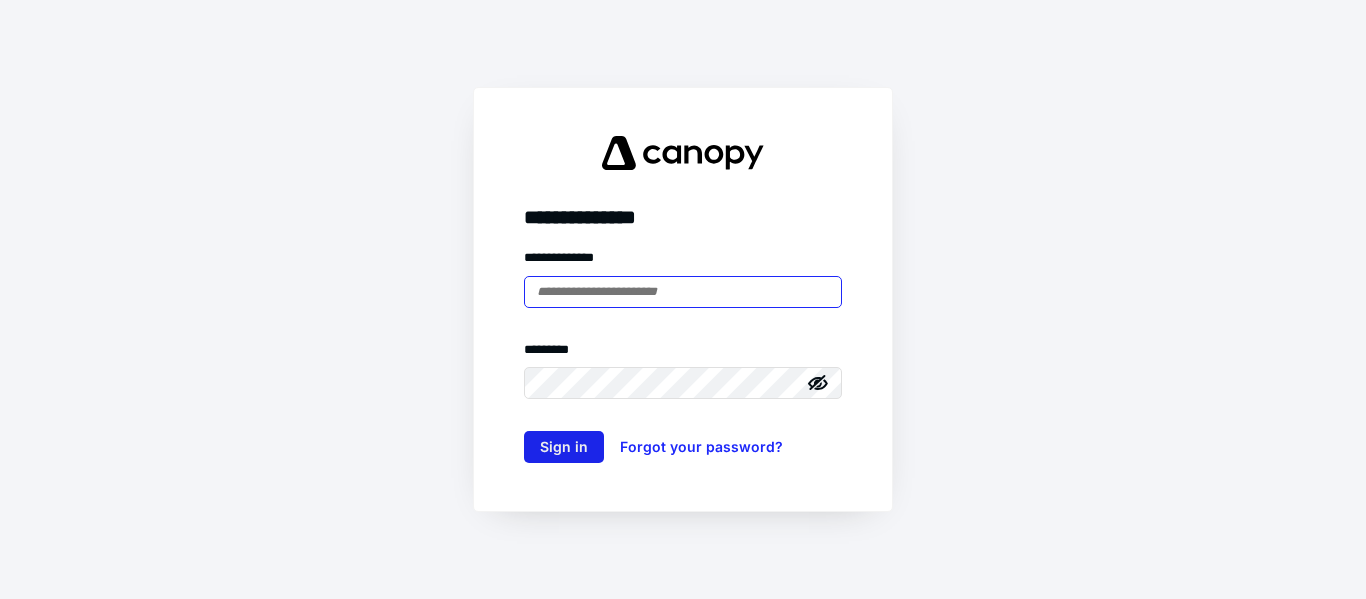 type on "**********" 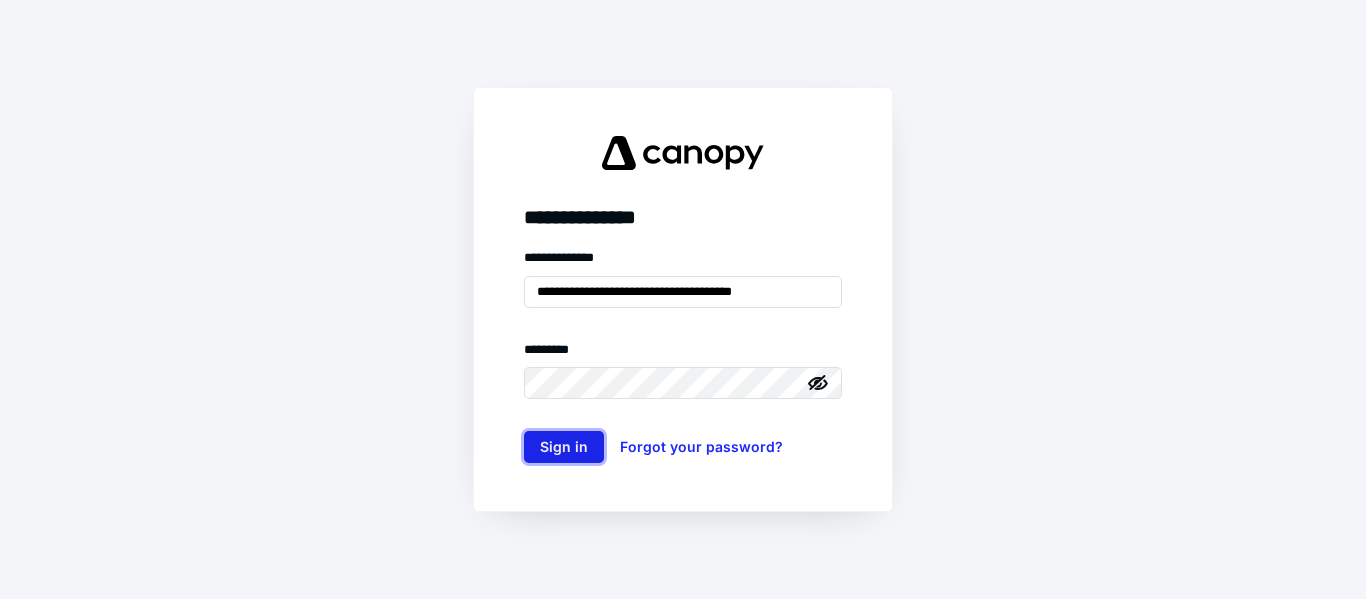 click on "Sign in" at bounding box center (564, 447) 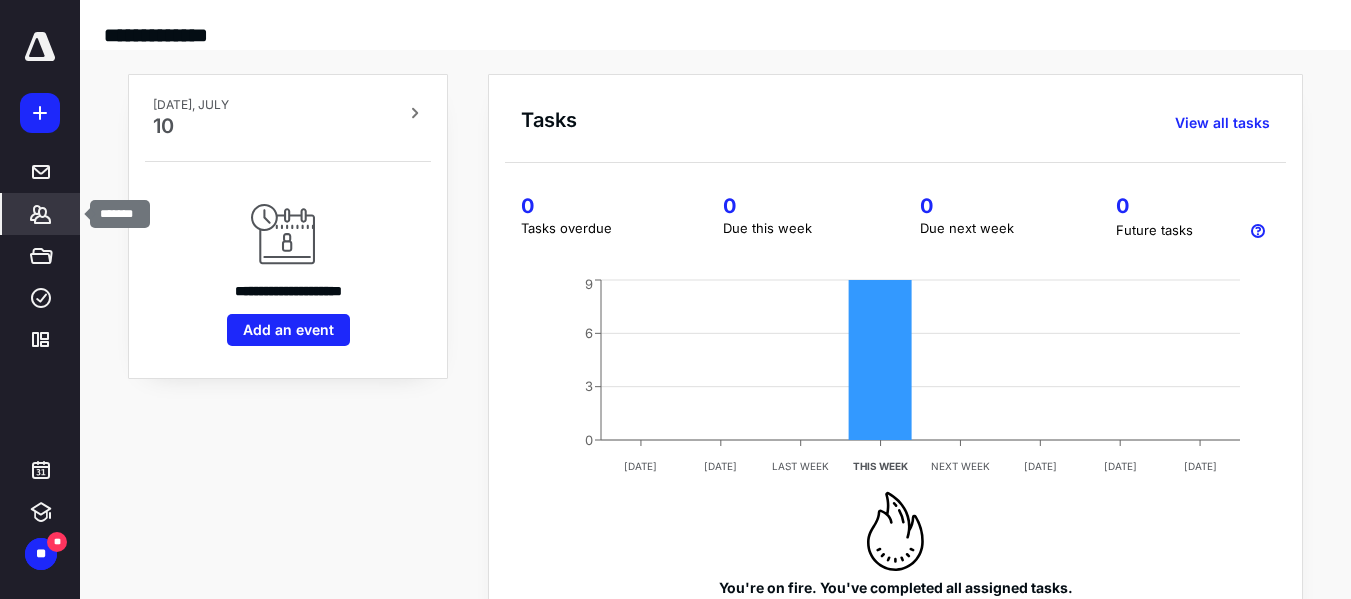 scroll, scrollTop: 0, scrollLeft: 0, axis: both 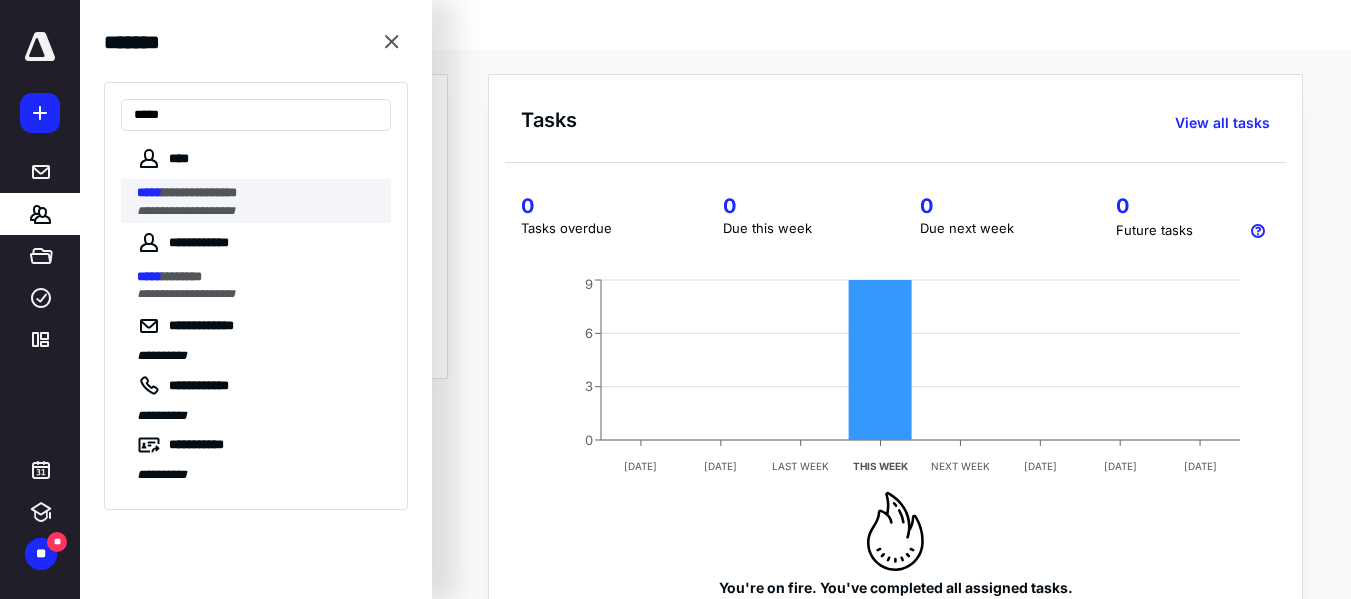 type on "*****" 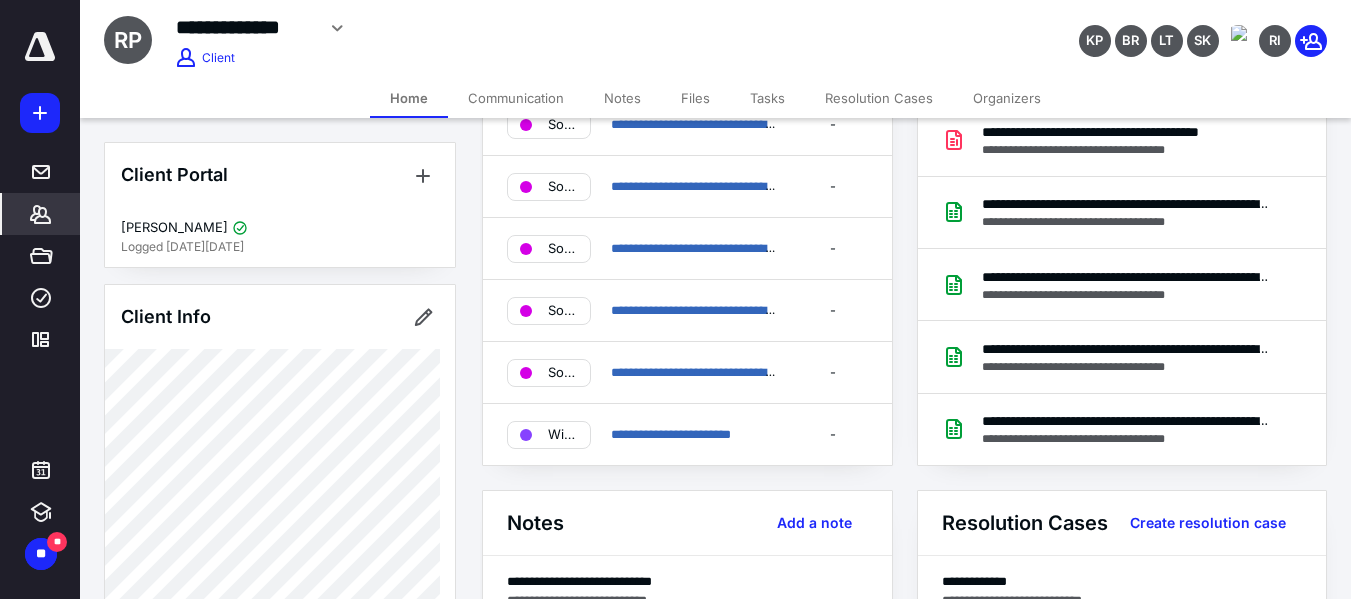 scroll, scrollTop: 196, scrollLeft: 0, axis: vertical 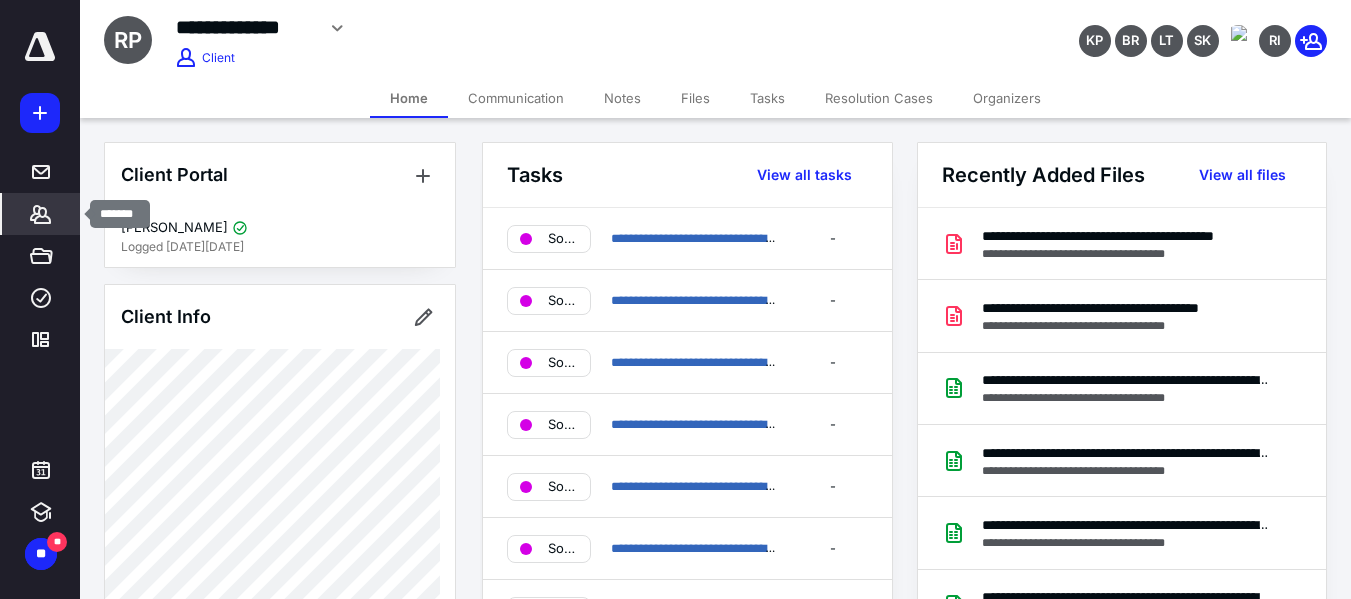 click 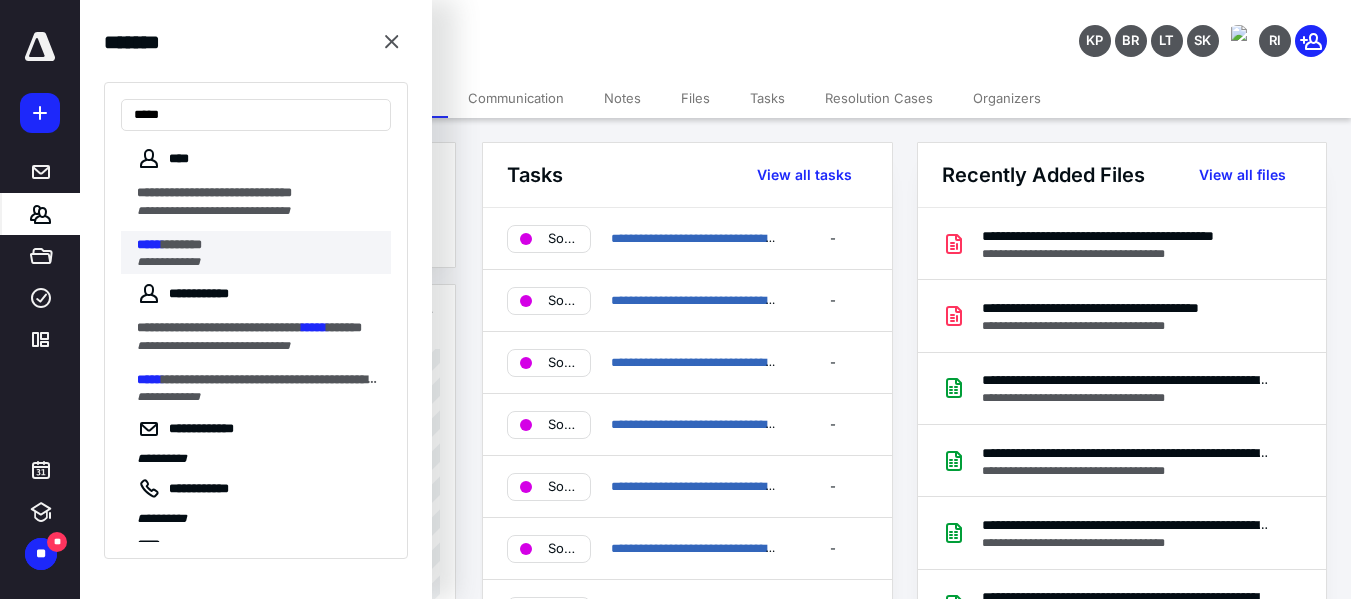 type on "*****" 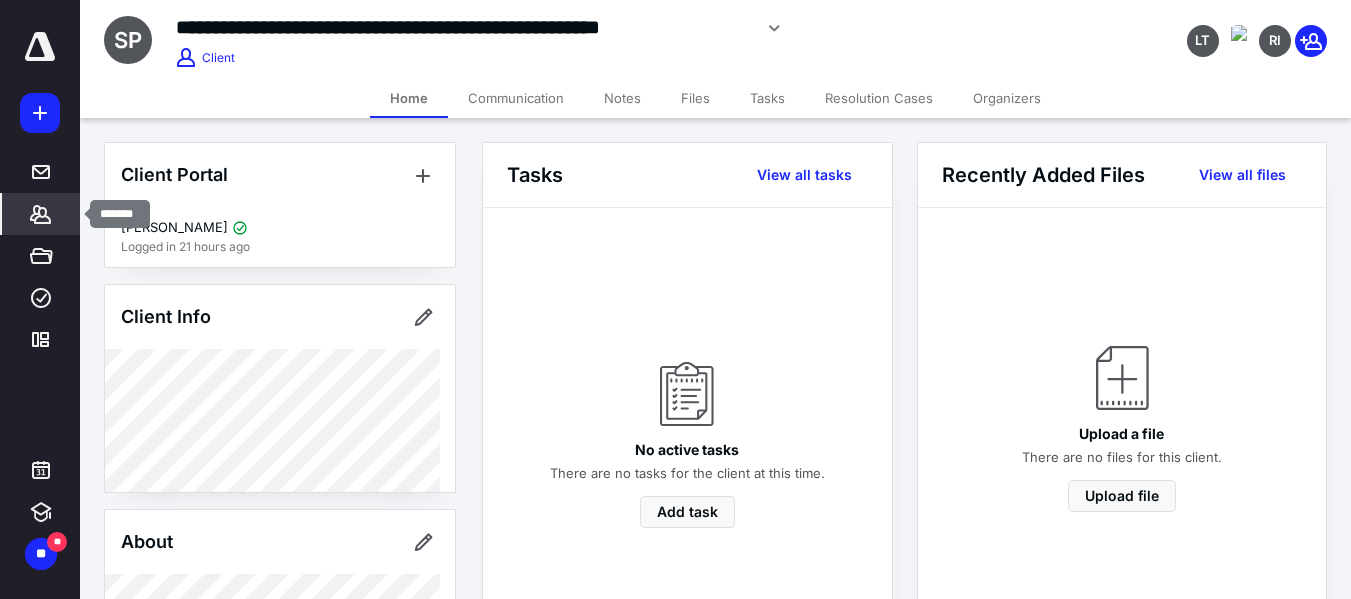 click 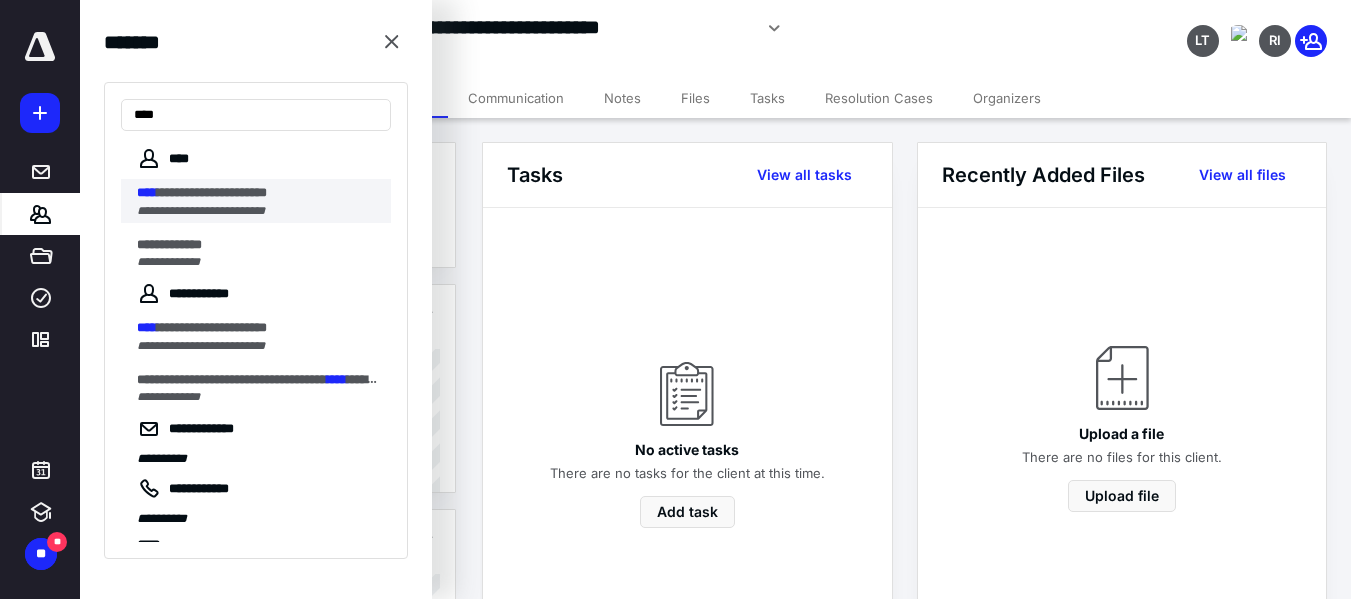 type on "****" 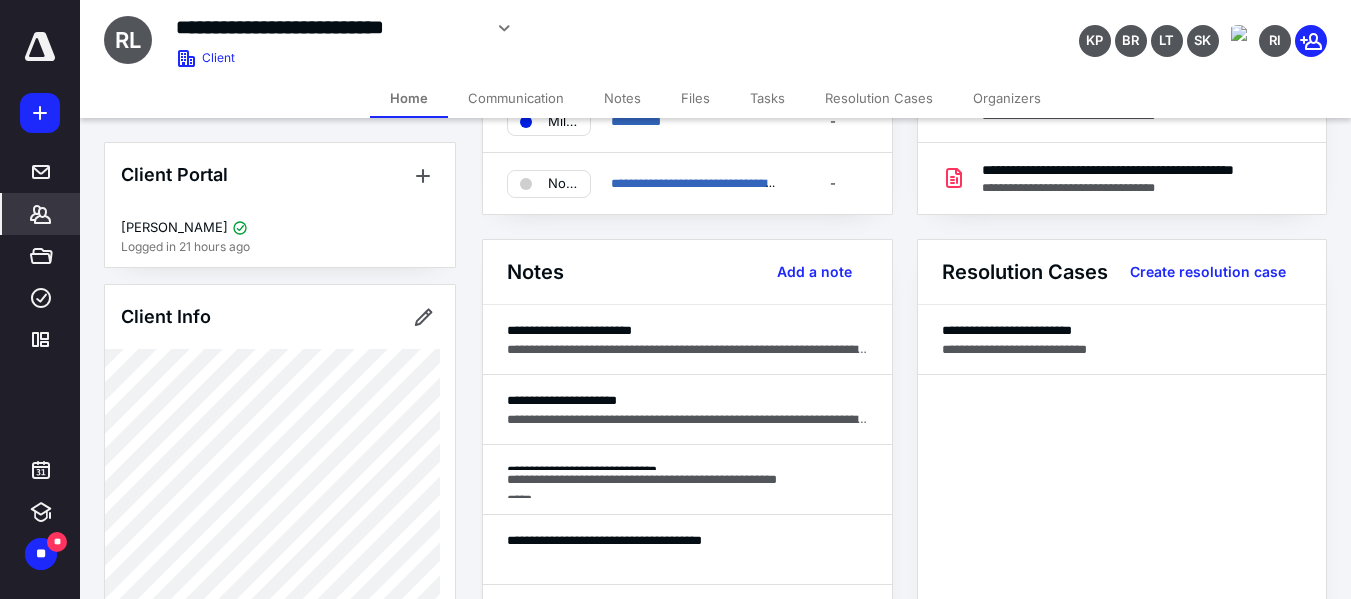 scroll, scrollTop: 430, scrollLeft: 0, axis: vertical 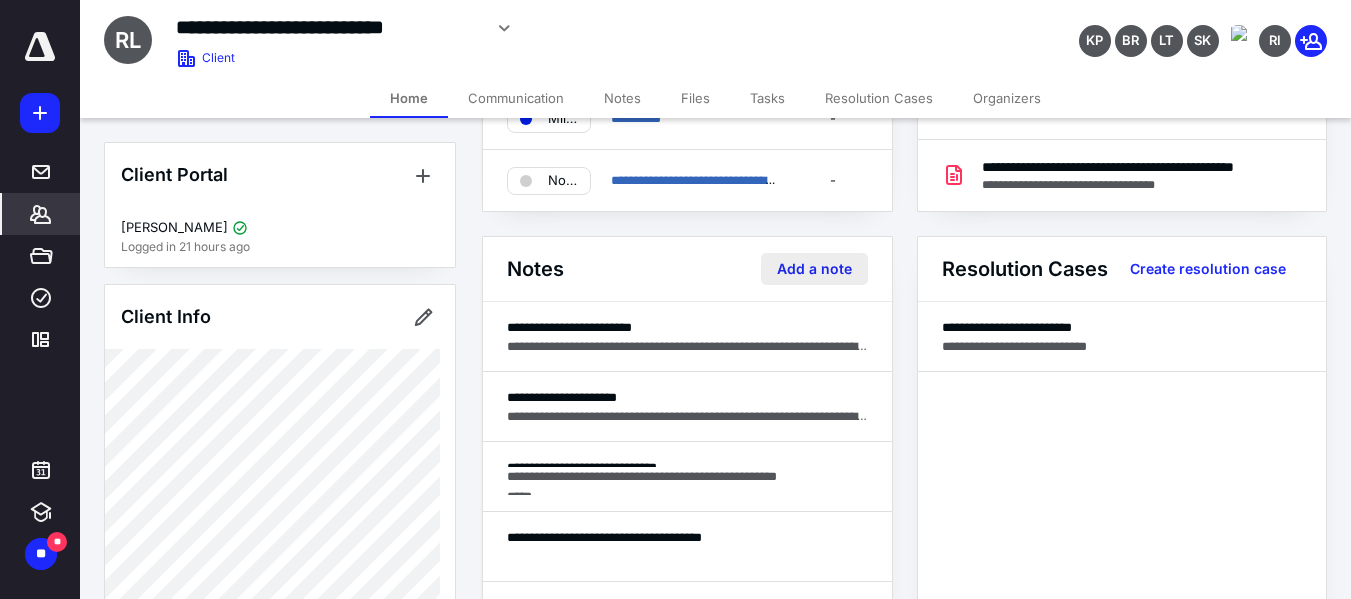 click on "Add a note" at bounding box center [814, 269] 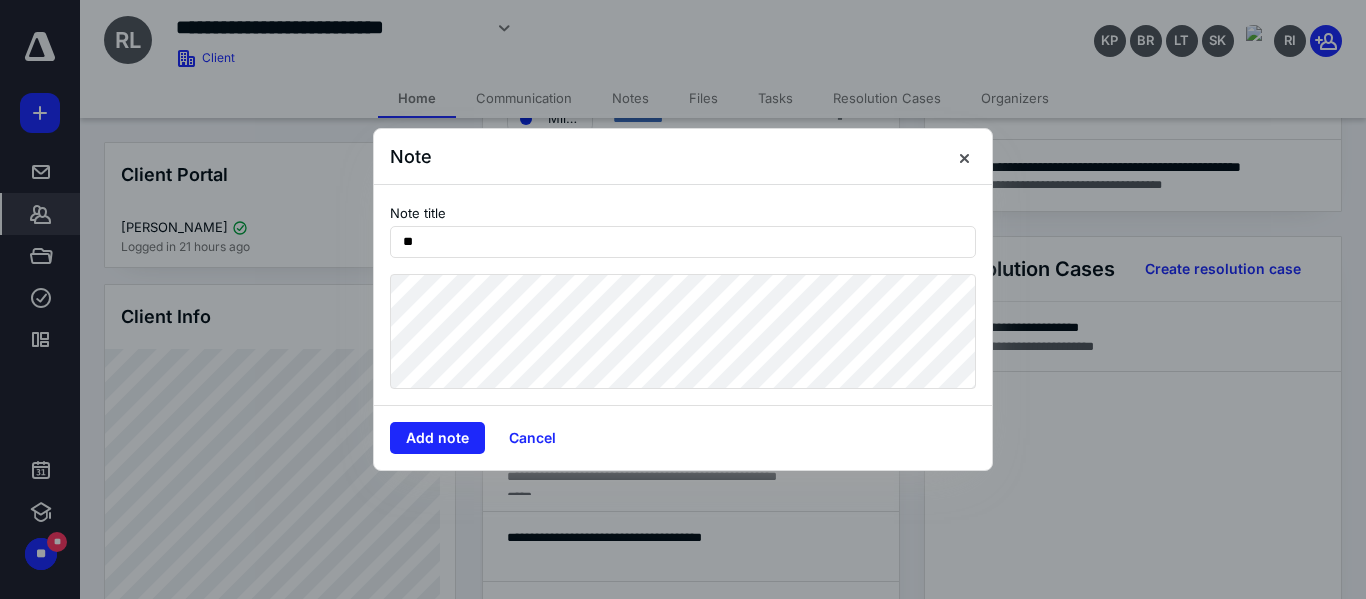 type on "*" 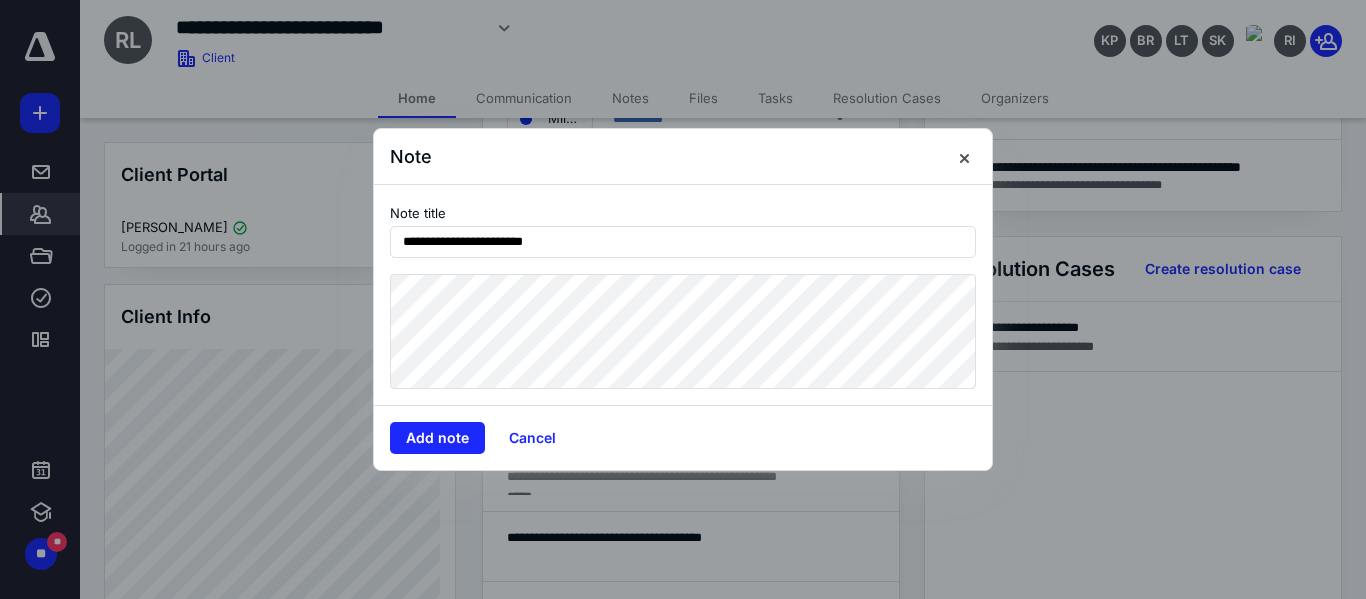 type on "**********" 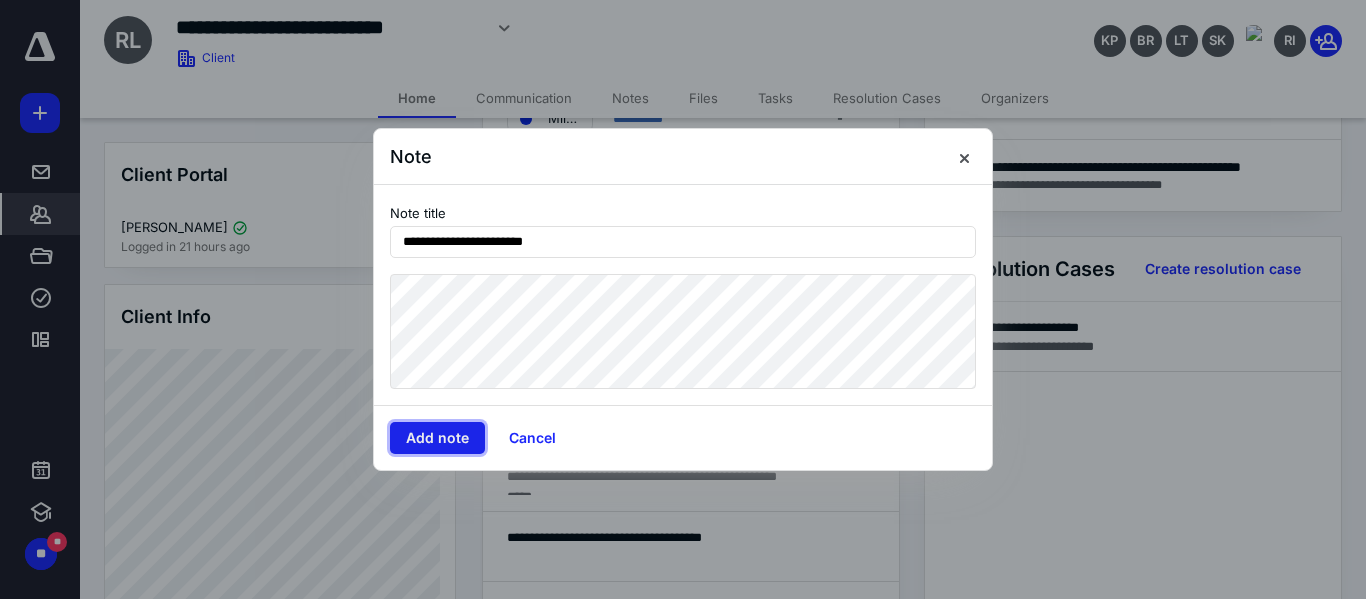 click on "Add note" at bounding box center (437, 438) 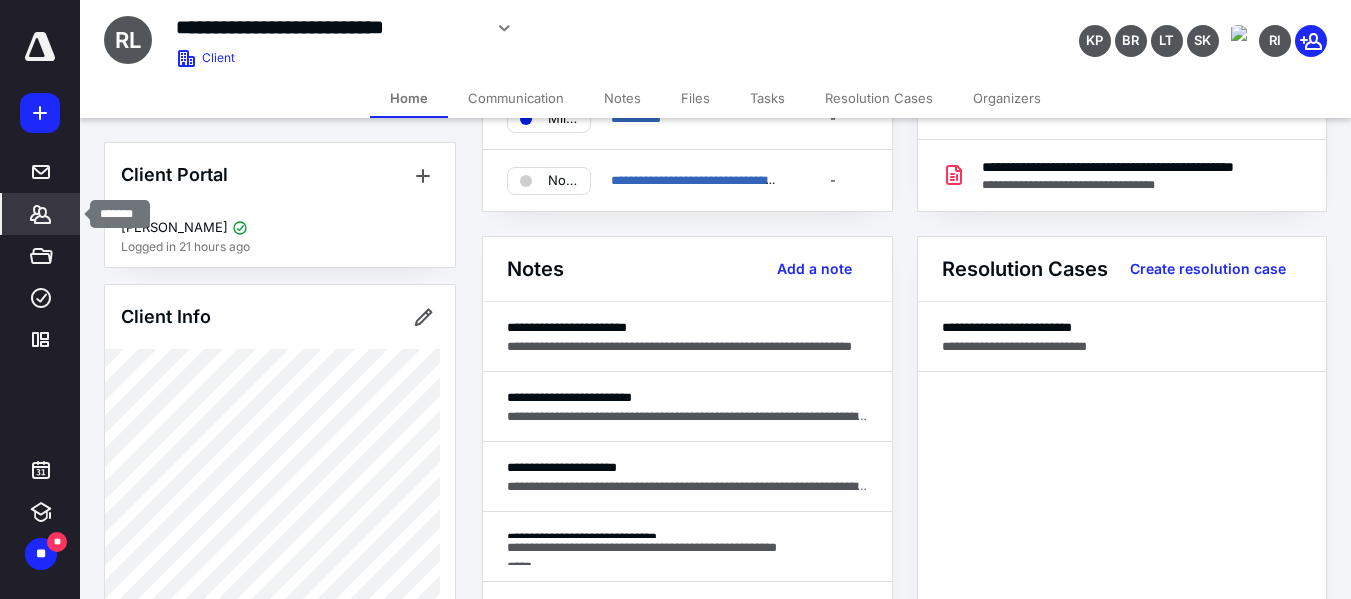 click 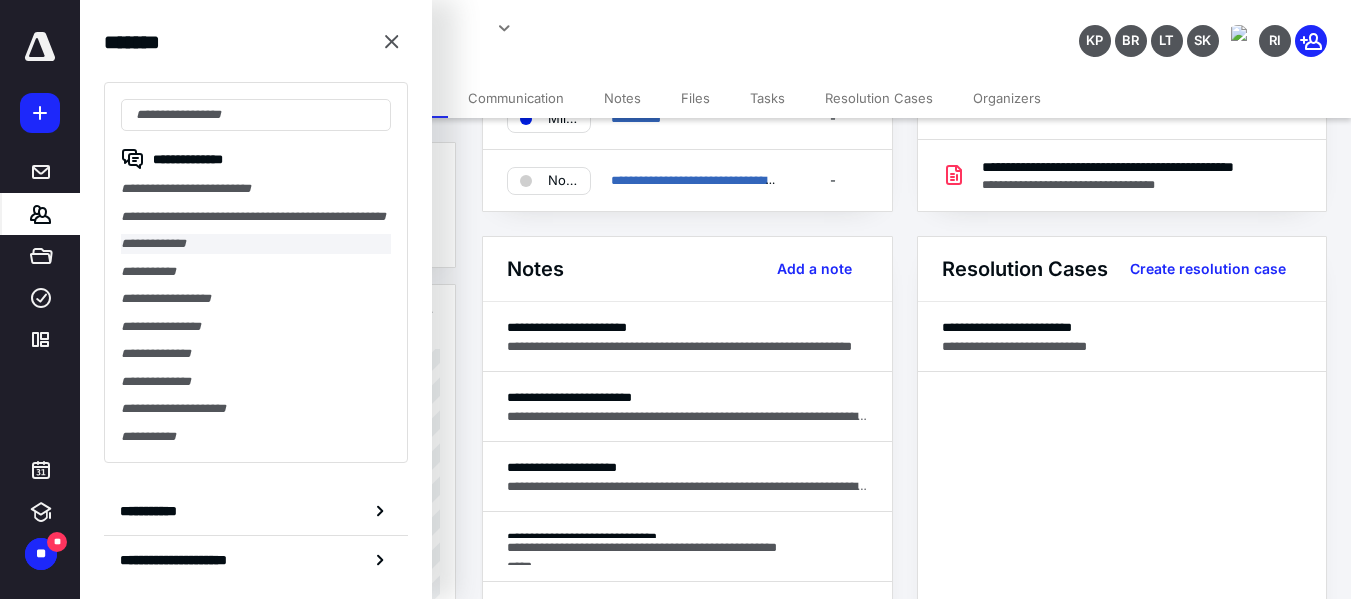 click on "**********" at bounding box center (256, 244) 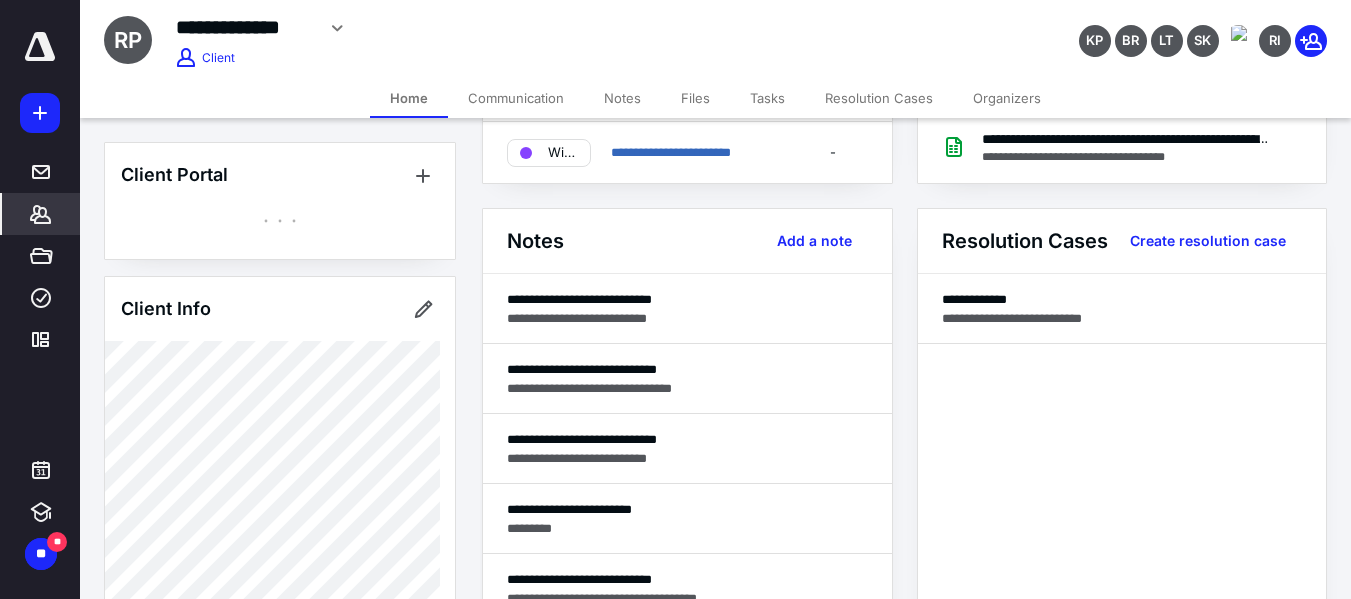 scroll, scrollTop: 430, scrollLeft: 0, axis: vertical 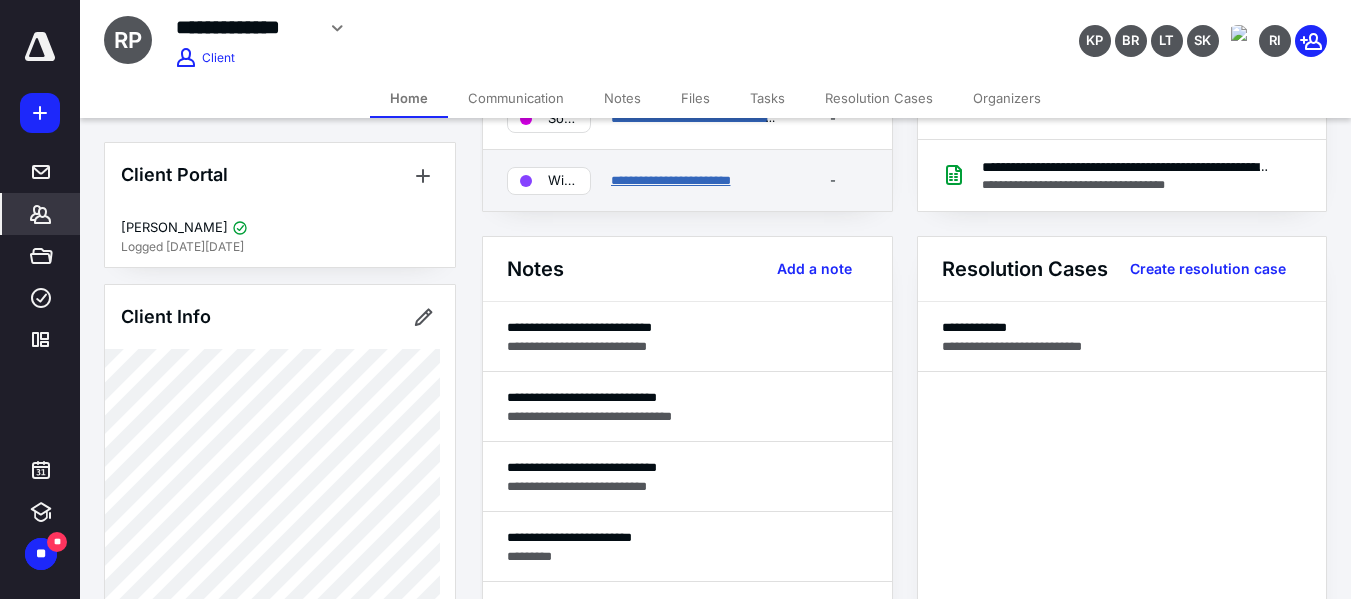 click on "**********" at bounding box center [671, 180] 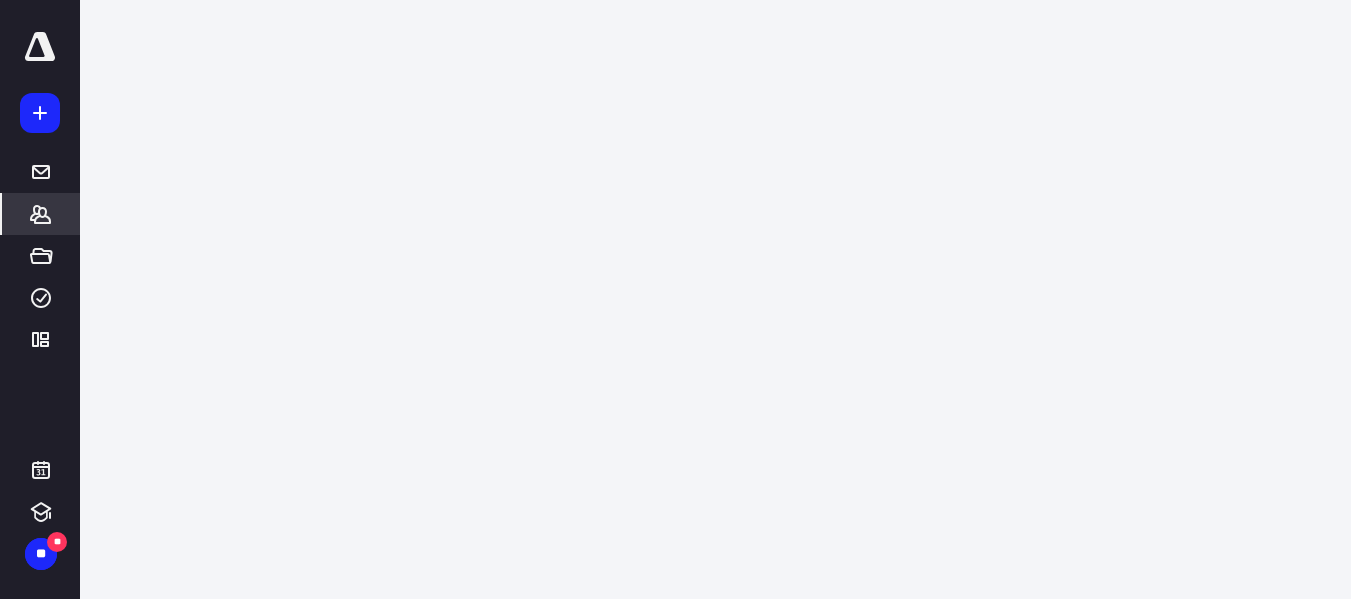 scroll, scrollTop: 0, scrollLeft: 0, axis: both 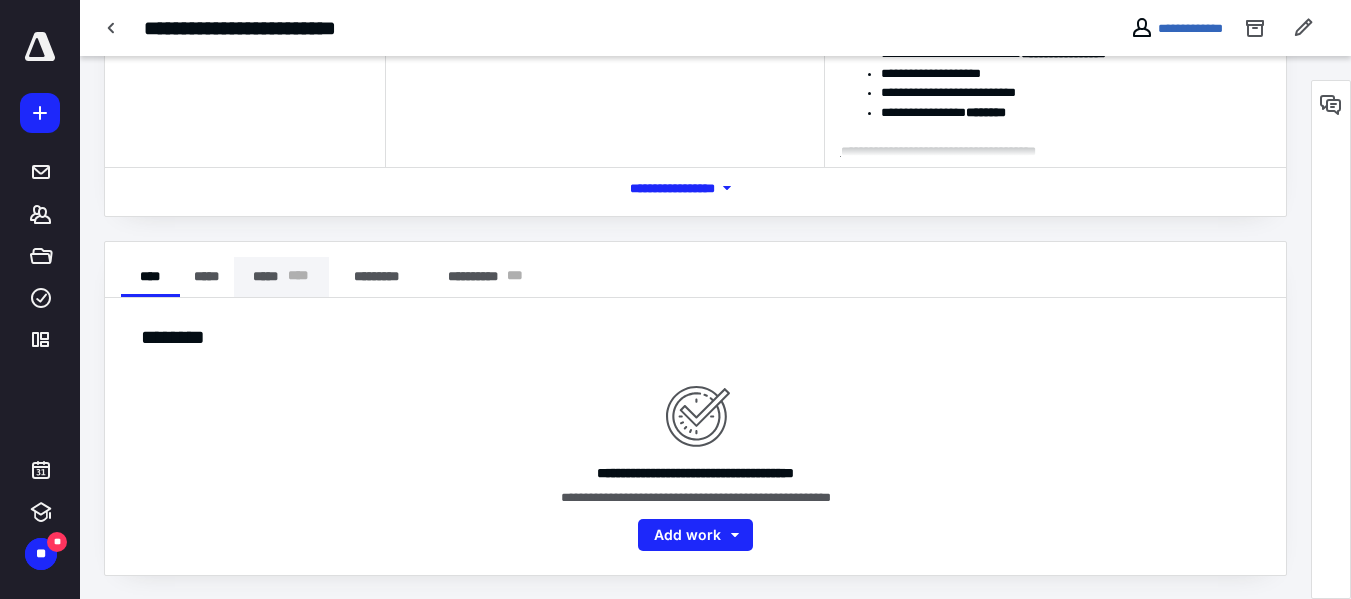 click on "* ** *" at bounding box center (298, 277) 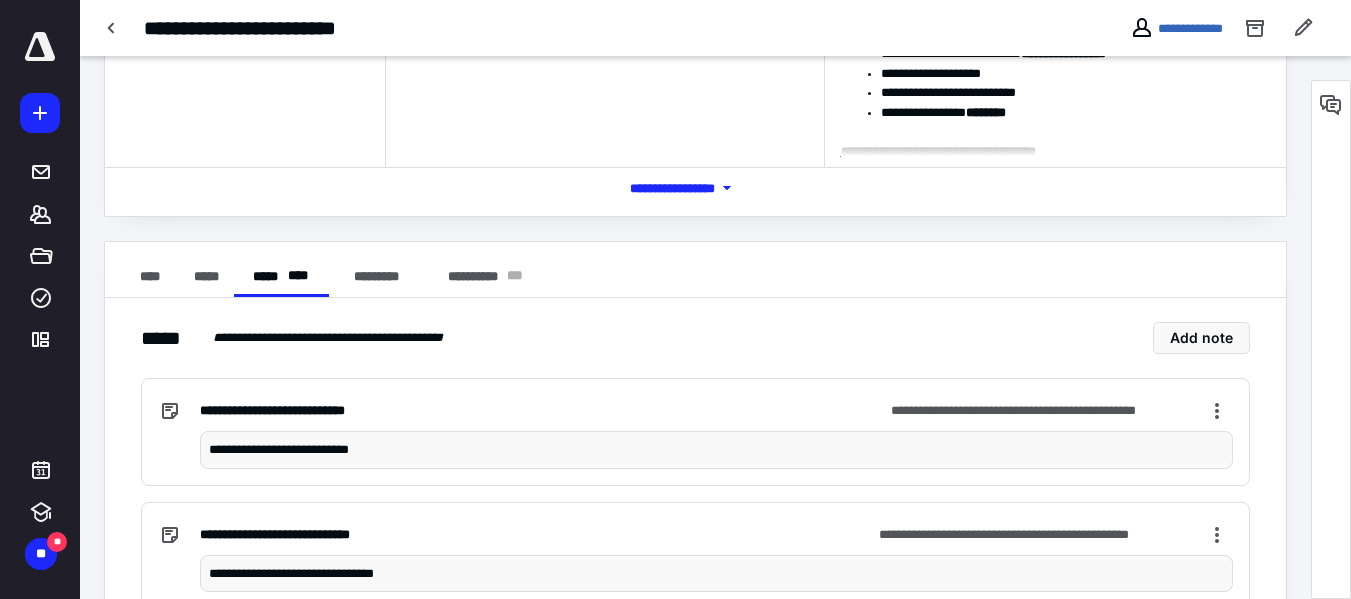 click on "**********" at bounding box center (716, 450) 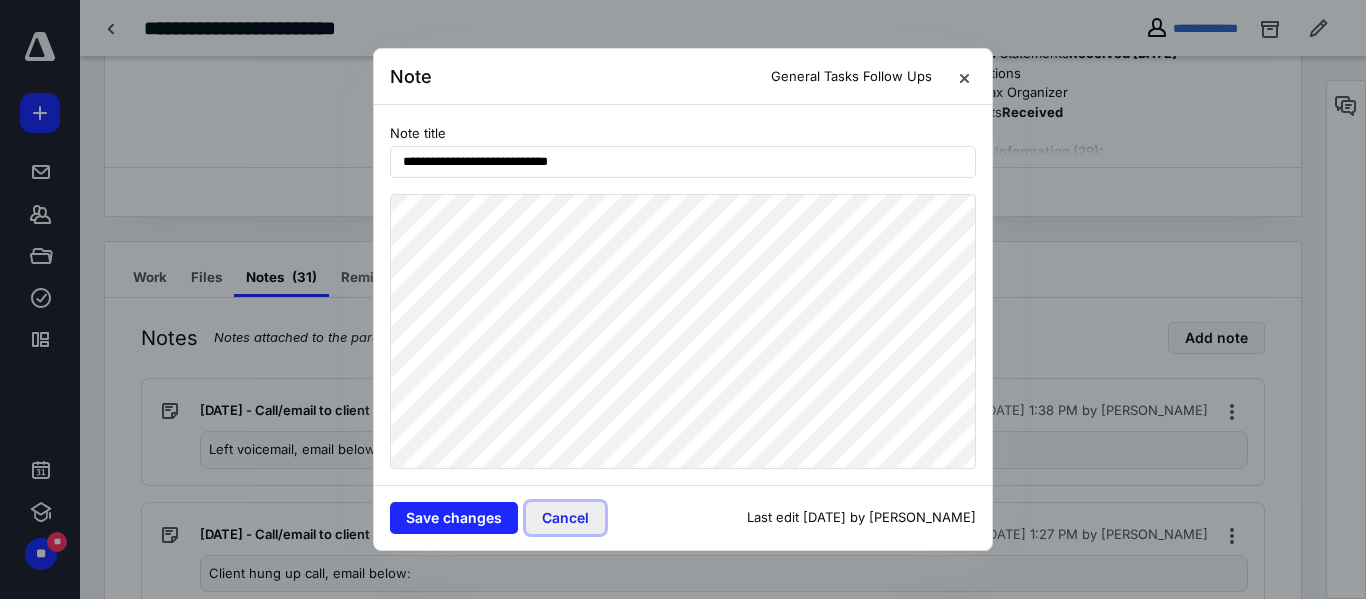 click on "Cancel" at bounding box center [565, 518] 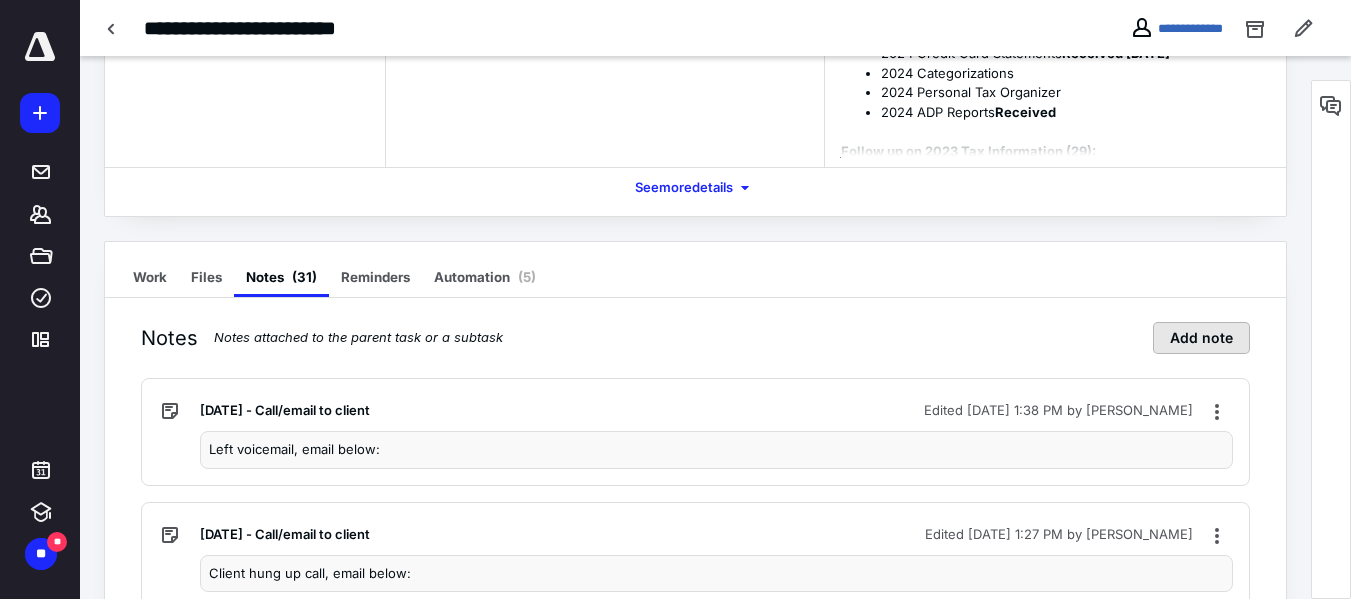 click on "Add note" at bounding box center [1201, 338] 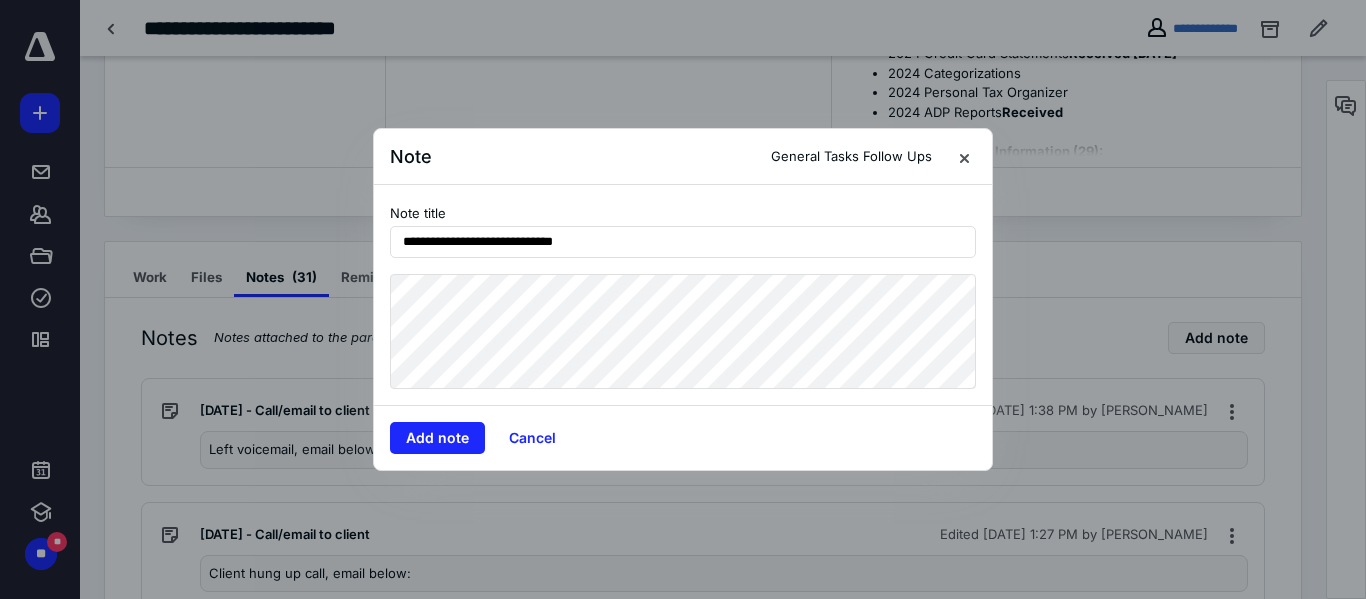 type on "**********" 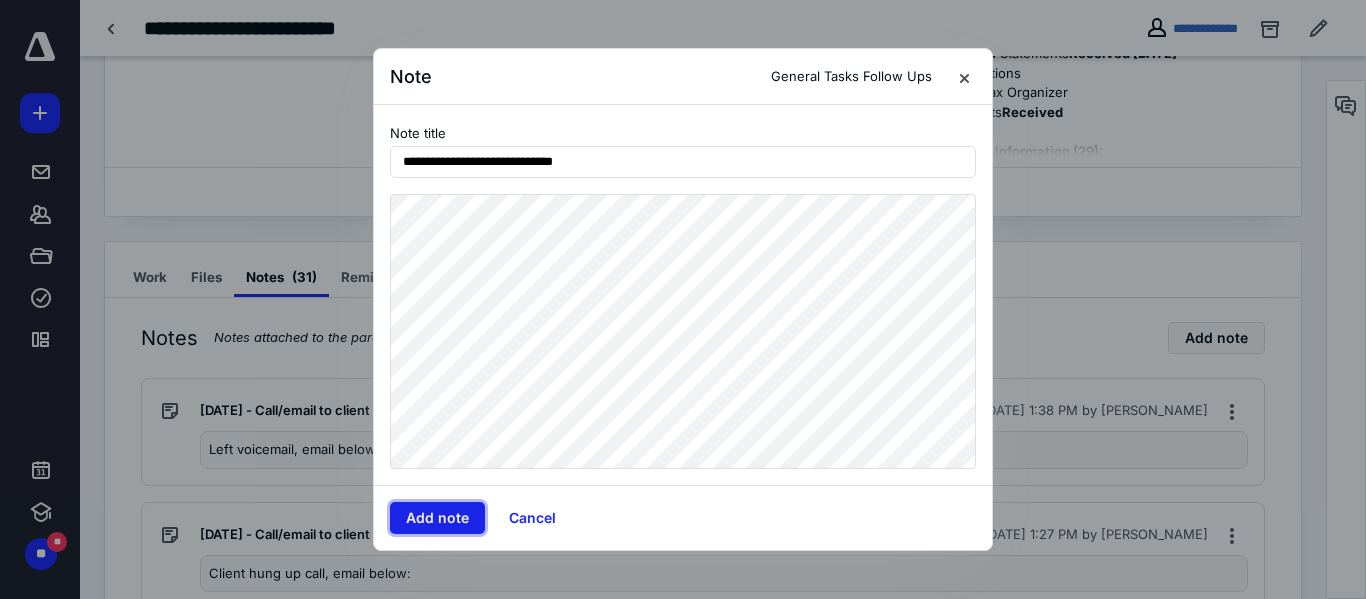 click on "Add note" at bounding box center (437, 518) 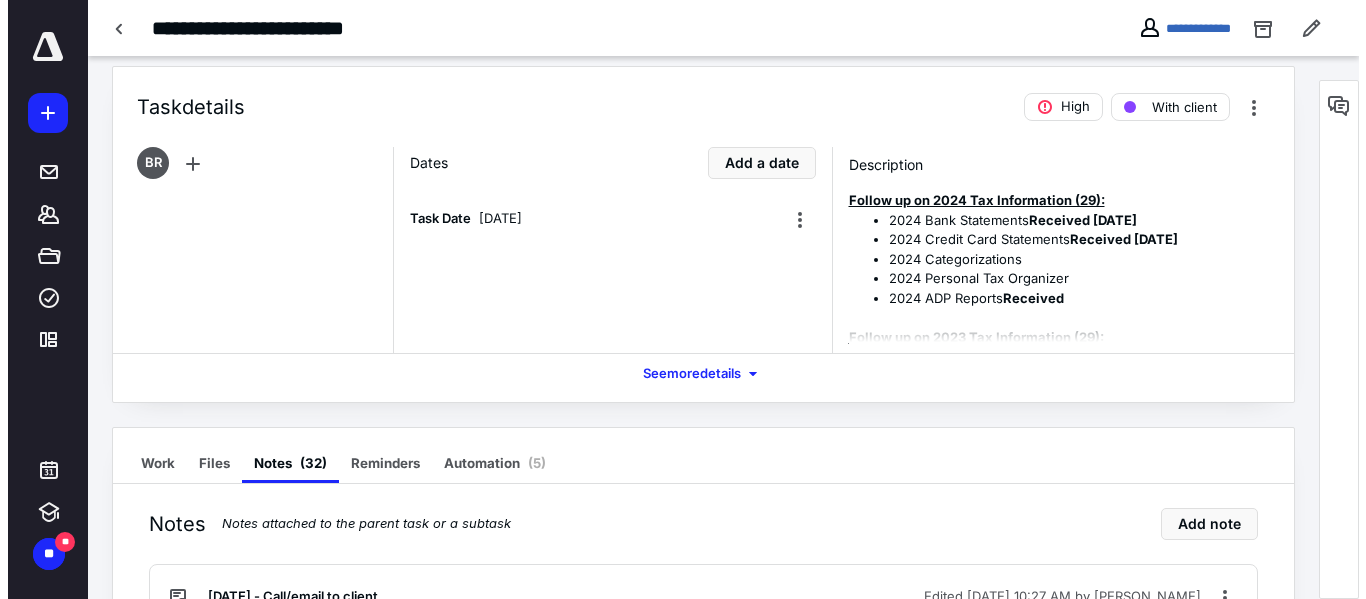 scroll, scrollTop: 0, scrollLeft: 0, axis: both 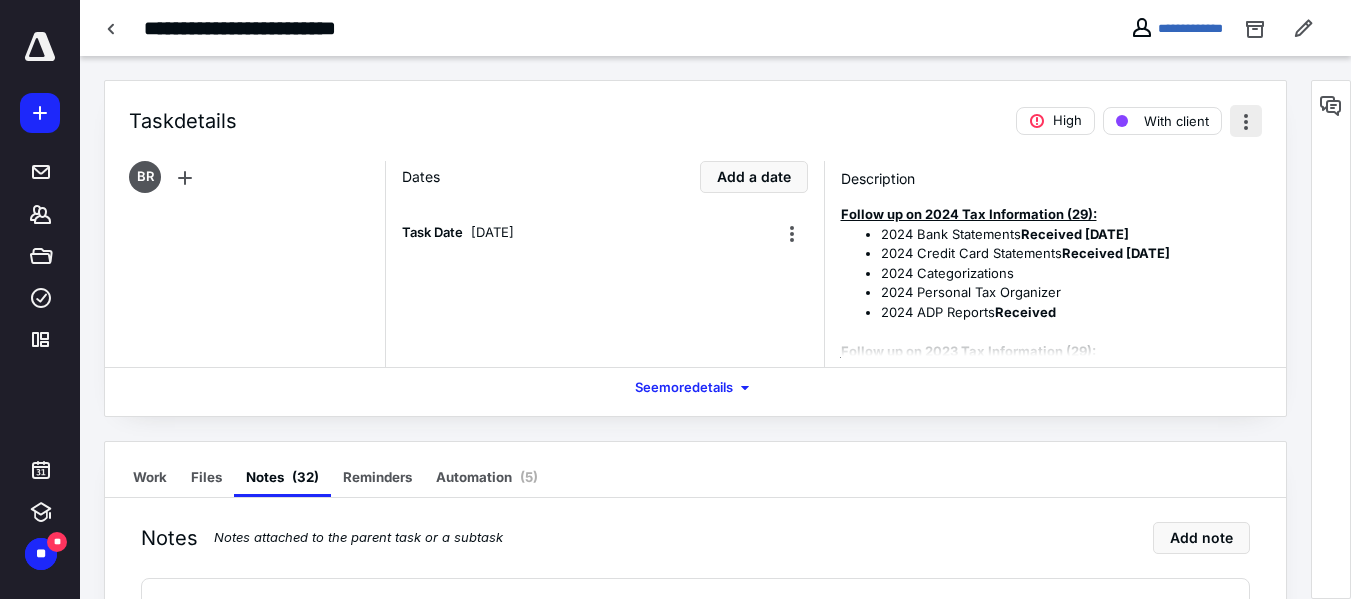 click at bounding box center (1246, 121) 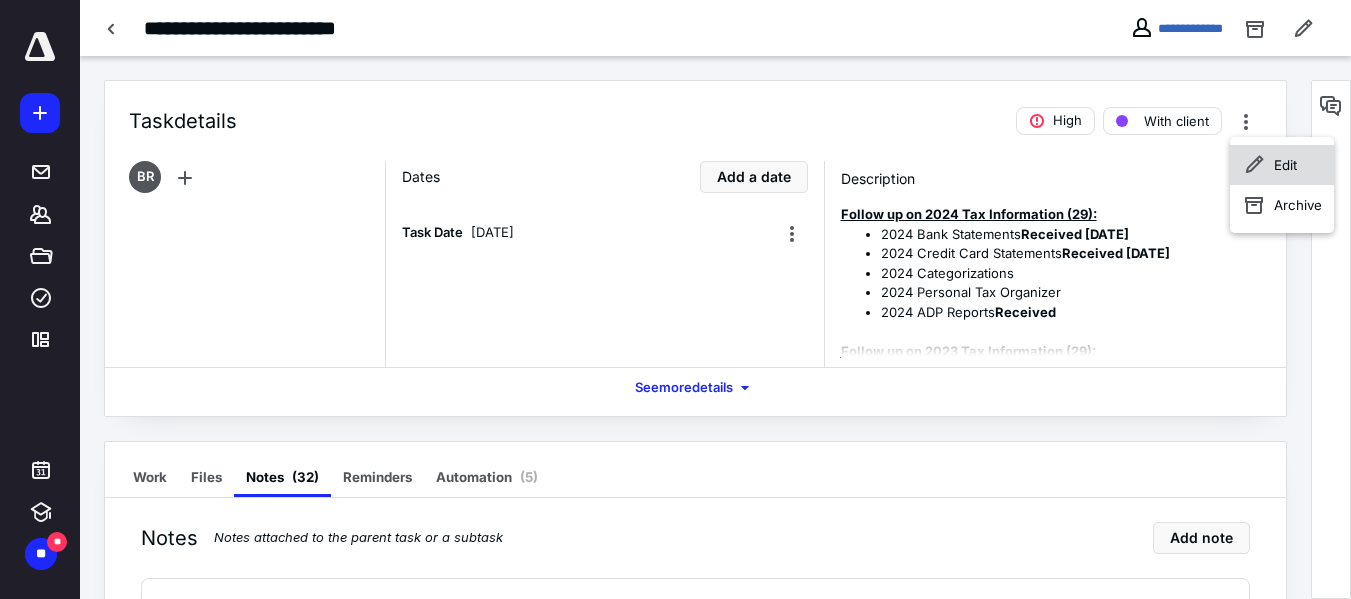 click 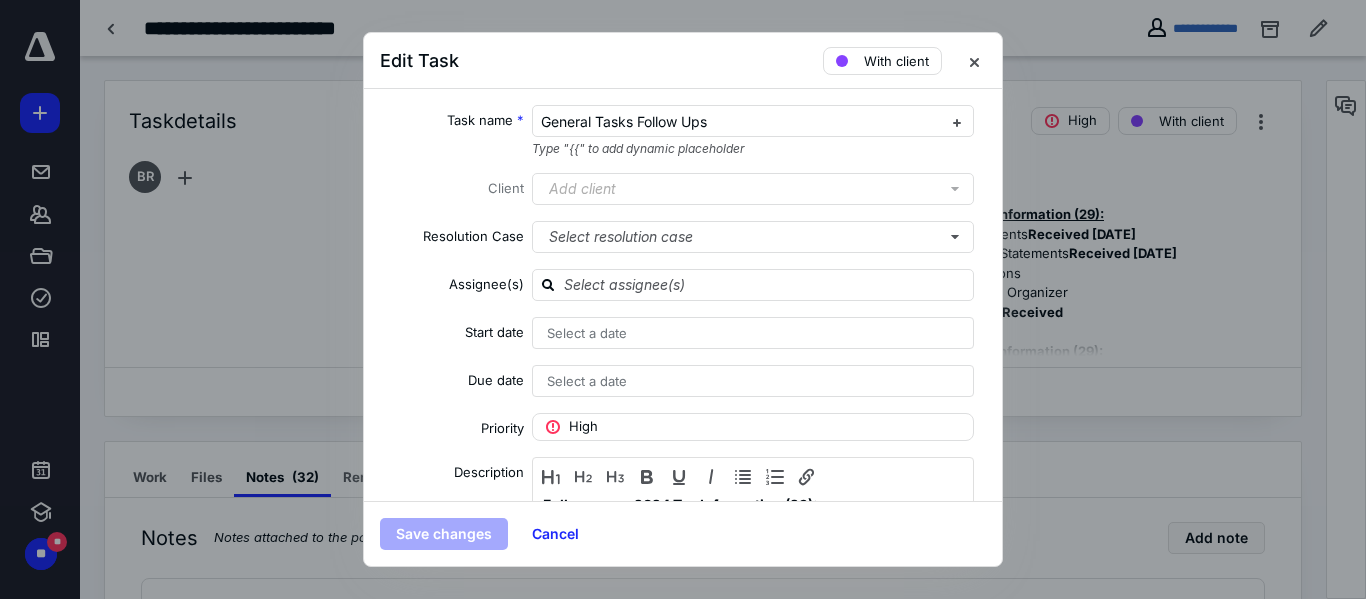 scroll, scrollTop: 195, scrollLeft: 0, axis: vertical 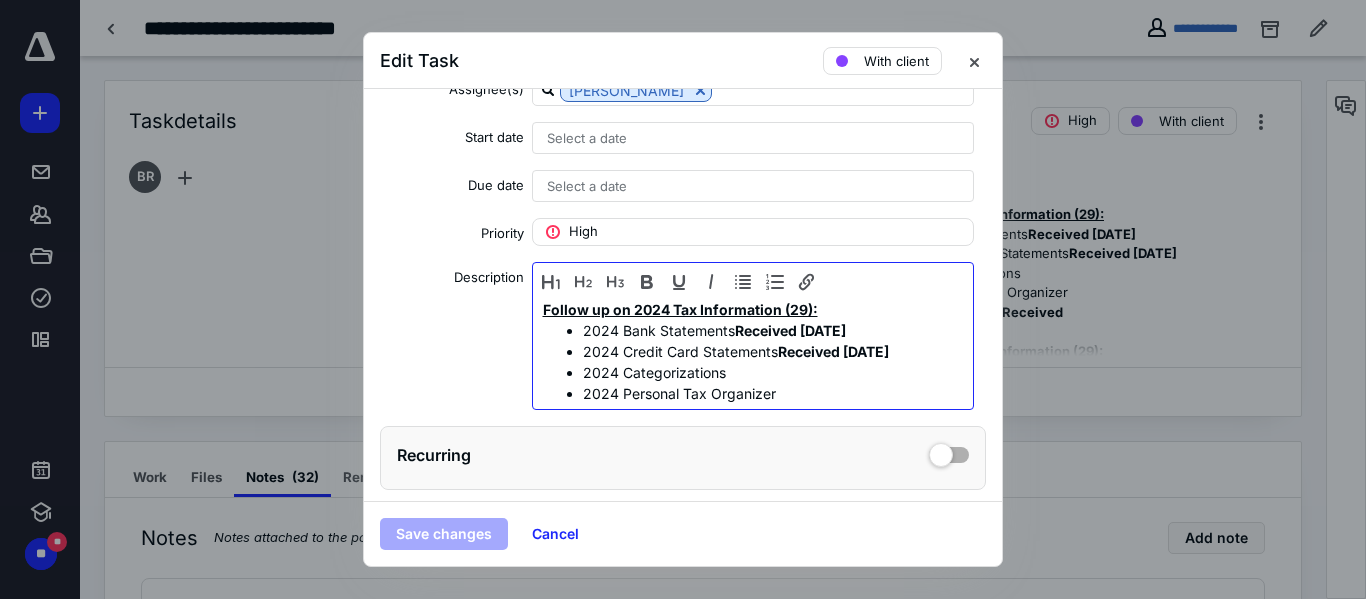 click on "Follow up on 2024 Tax Information (29):" at bounding box center [680, 309] 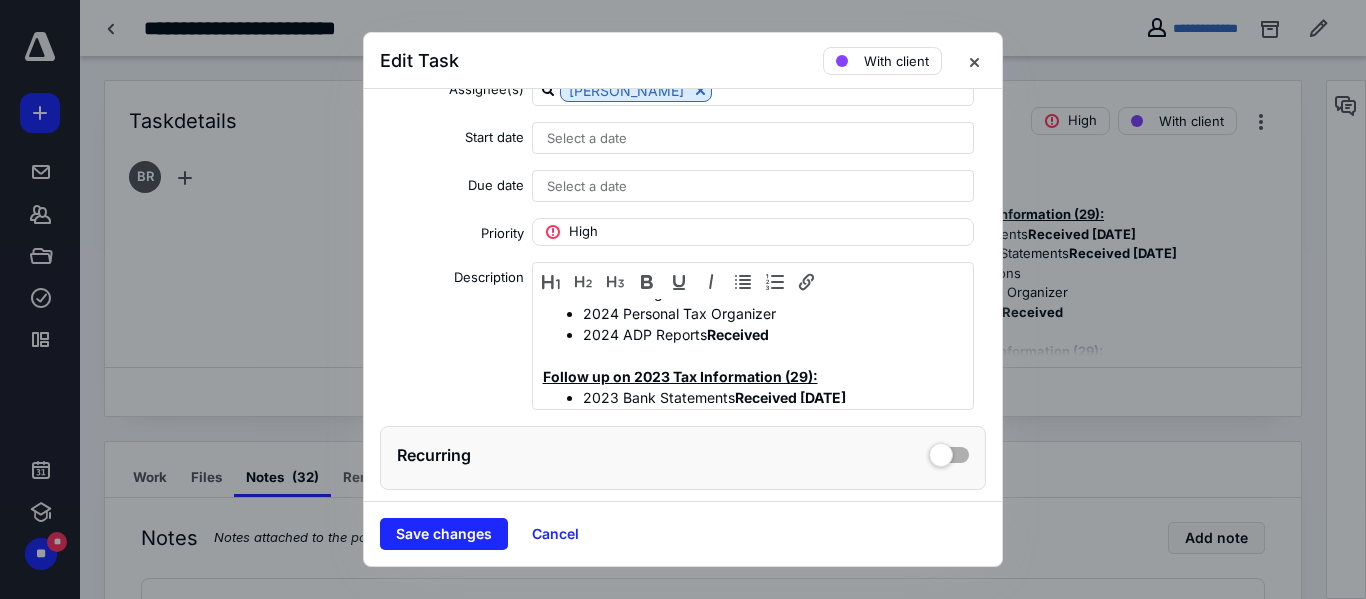 scroll, scrollTop: 120, scrollLeft: 0, axis: vertical 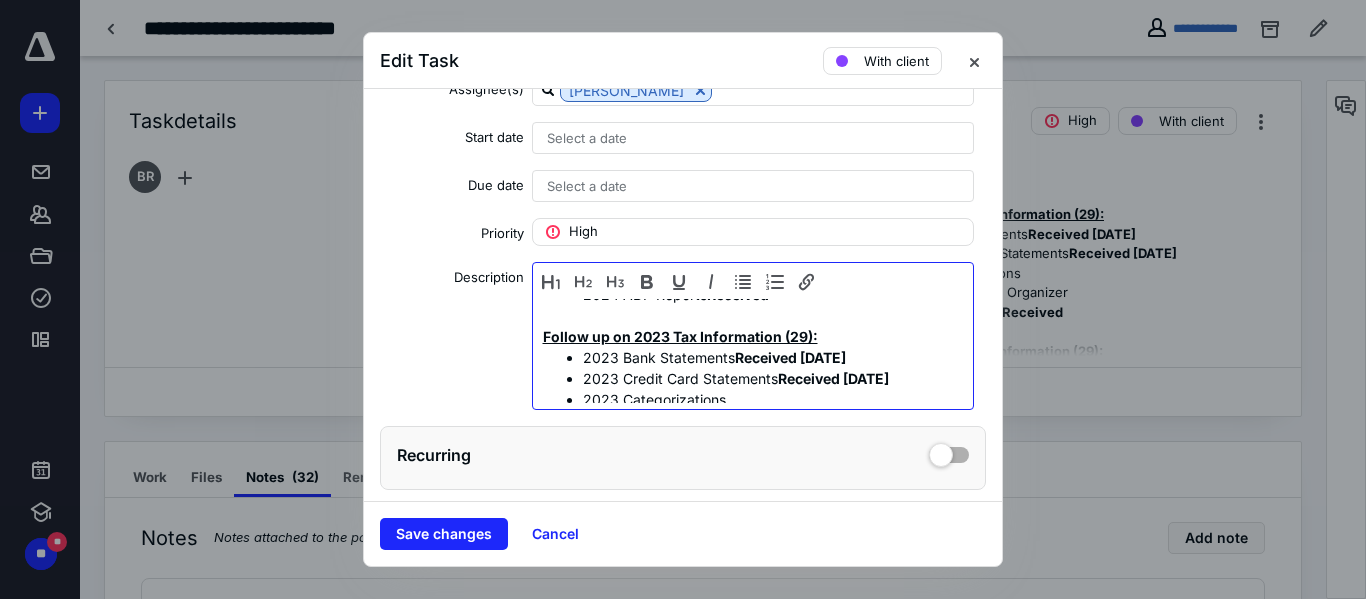 click on "Follow up on 2023 Tax Information (29):" at bounding box center (680, 336) 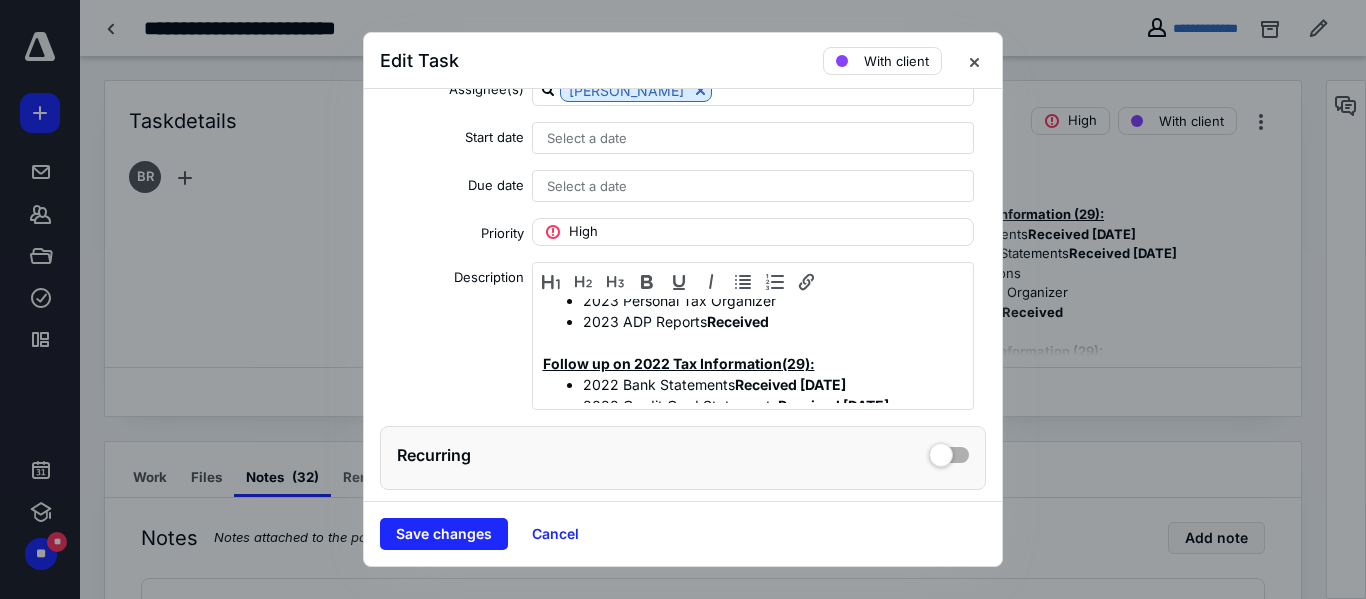 scroll, scrollTop: 280, scrollLeft: 0, axis: vertical 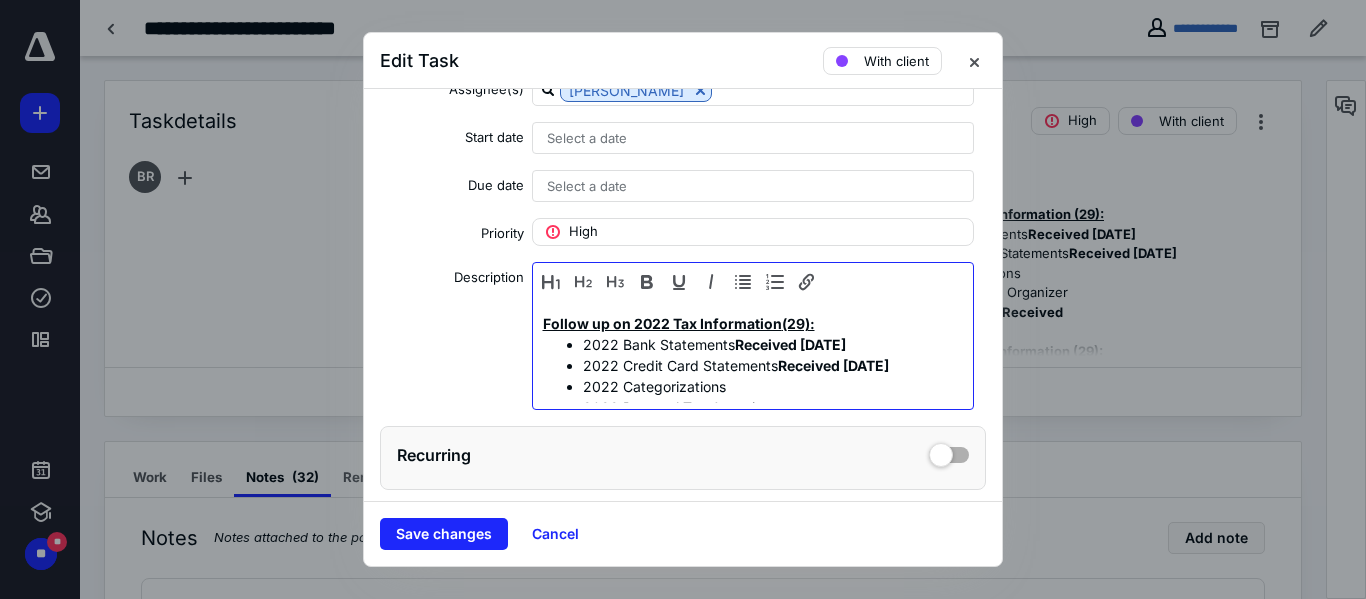click on "(29):" at bounding box center (798, 323) 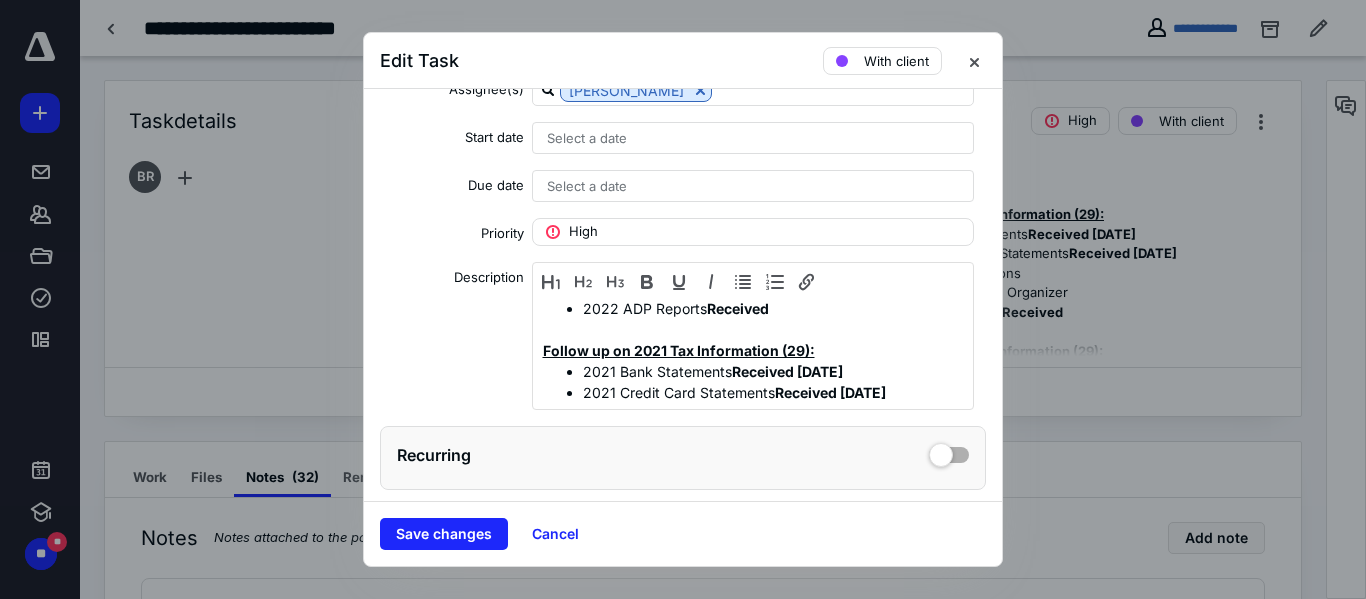 scroll, scrollTop: 440, scrollLeft: 0, axis: vertical 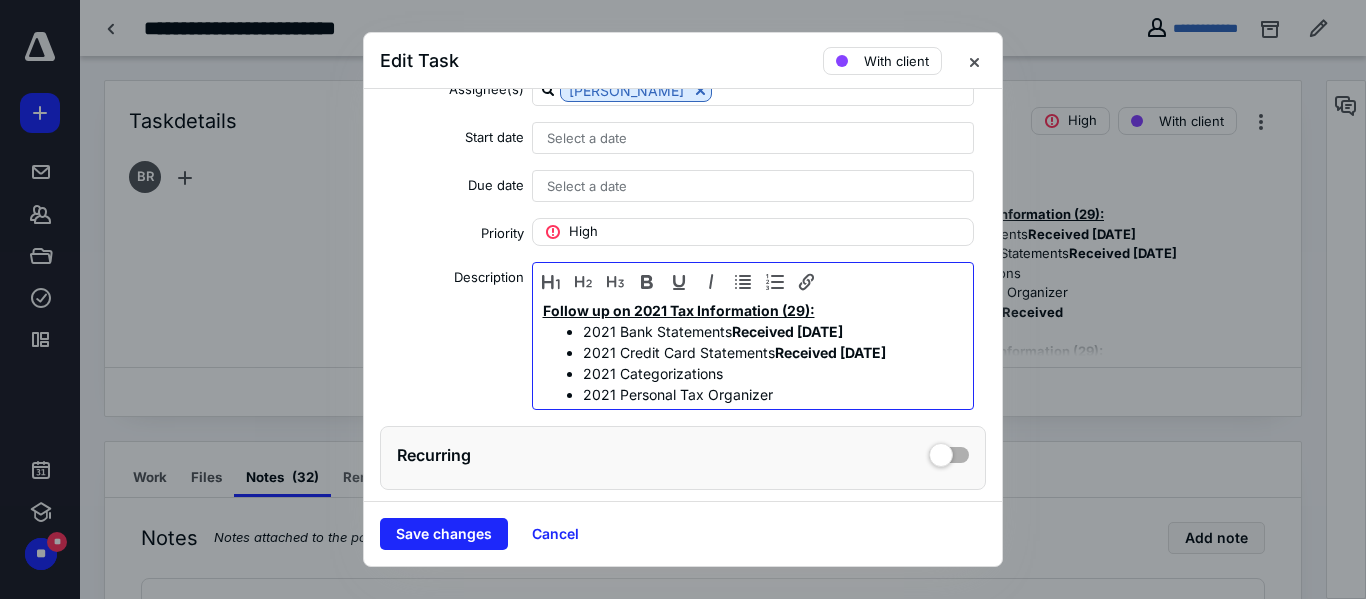 click on "Follow up on 2021 Tax Information (29):" at bounding box center [679, 310] 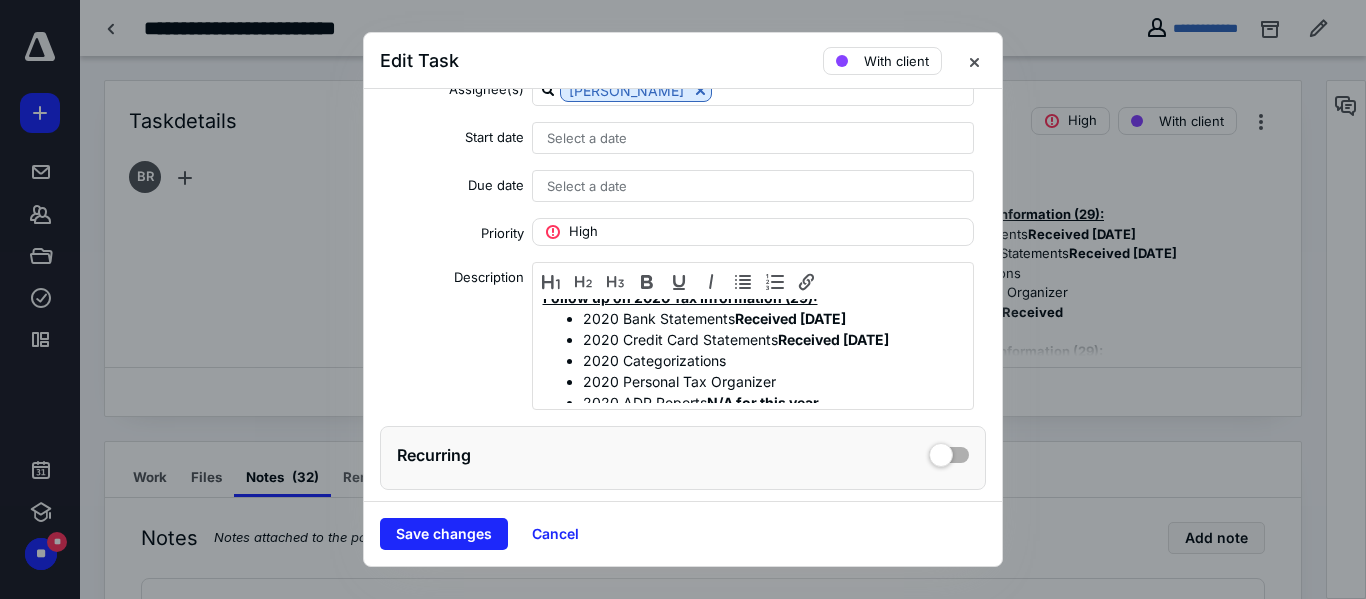 scroll, scrollTop: 560, scrollLeft: 0, axis: vertical 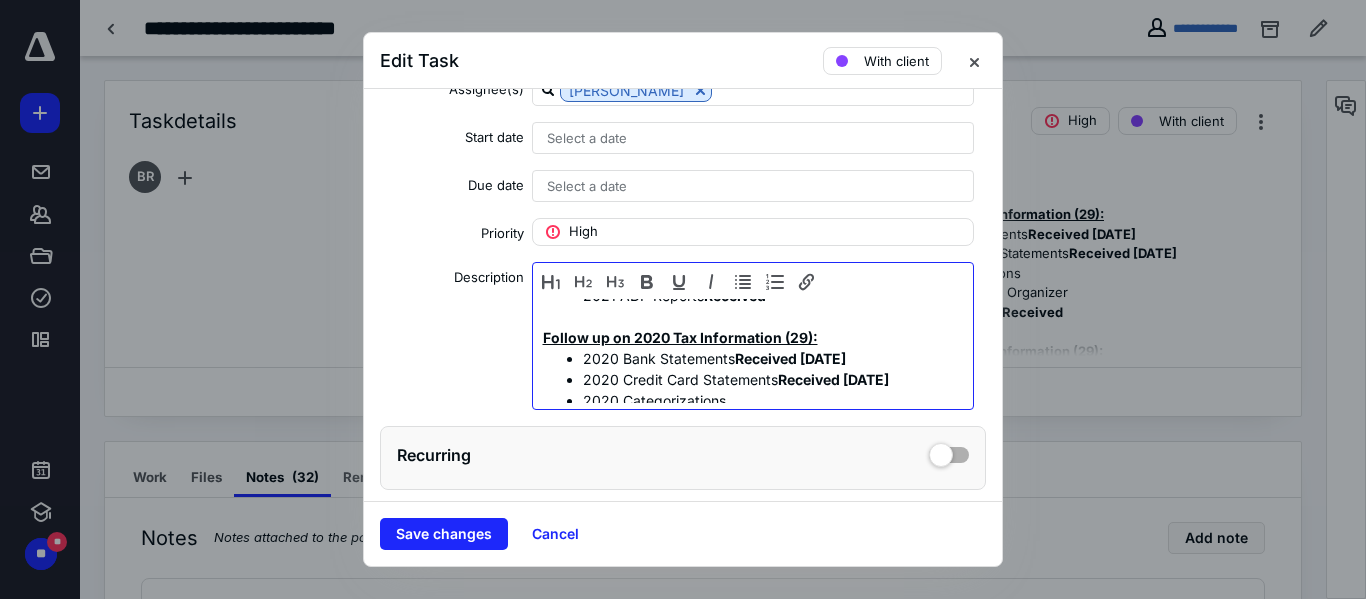 click on "Follow up on 2020 Tax Information (29):" at bounding box center [680, 337] 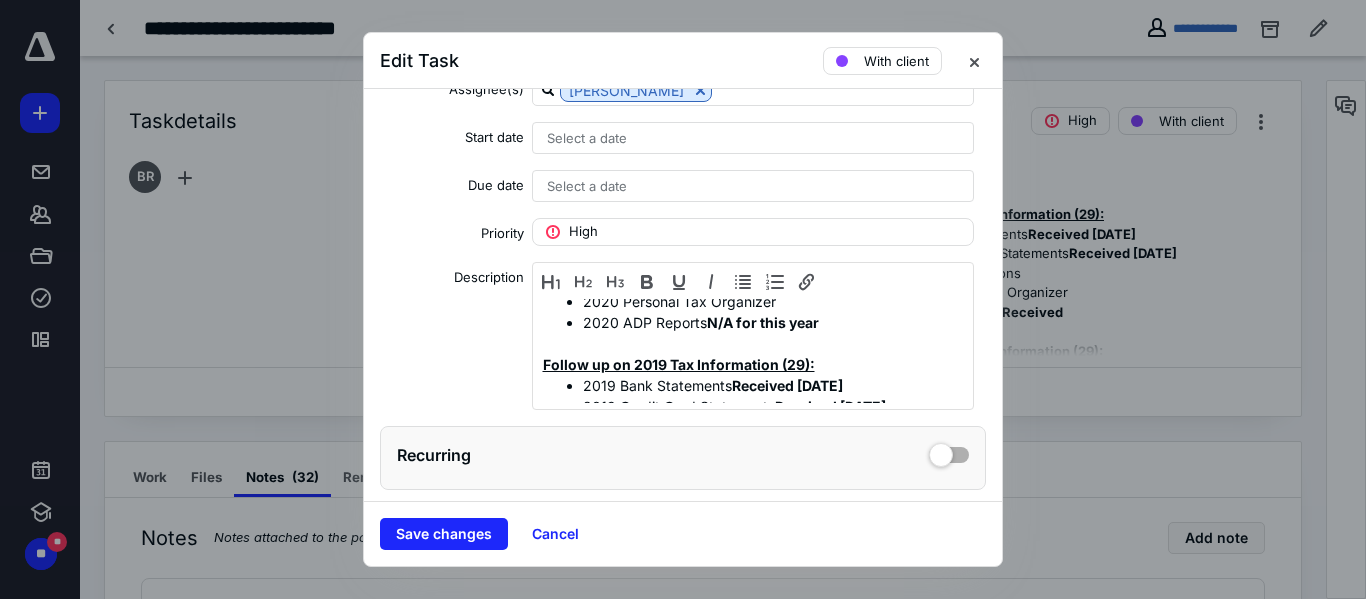 scroll, scrollTop: 720, scrollLeft: 0, axis: vertical 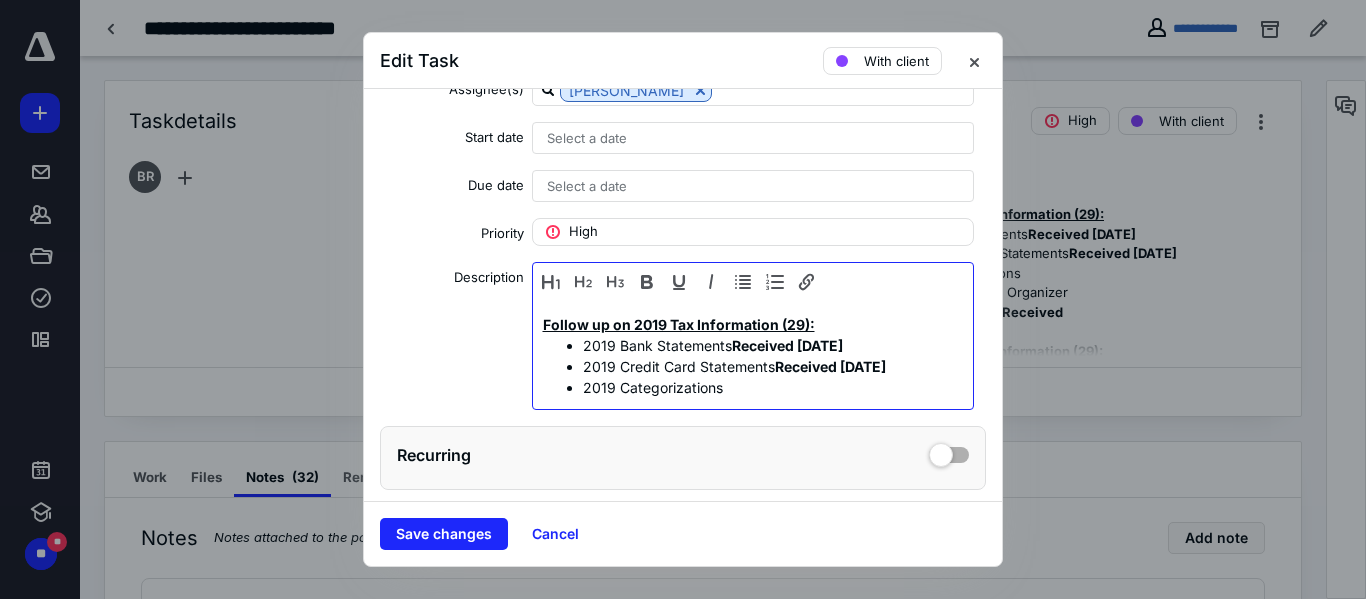 click on "Follow up on 2019 Tax Information (29):" at bounding box center [679, 324] 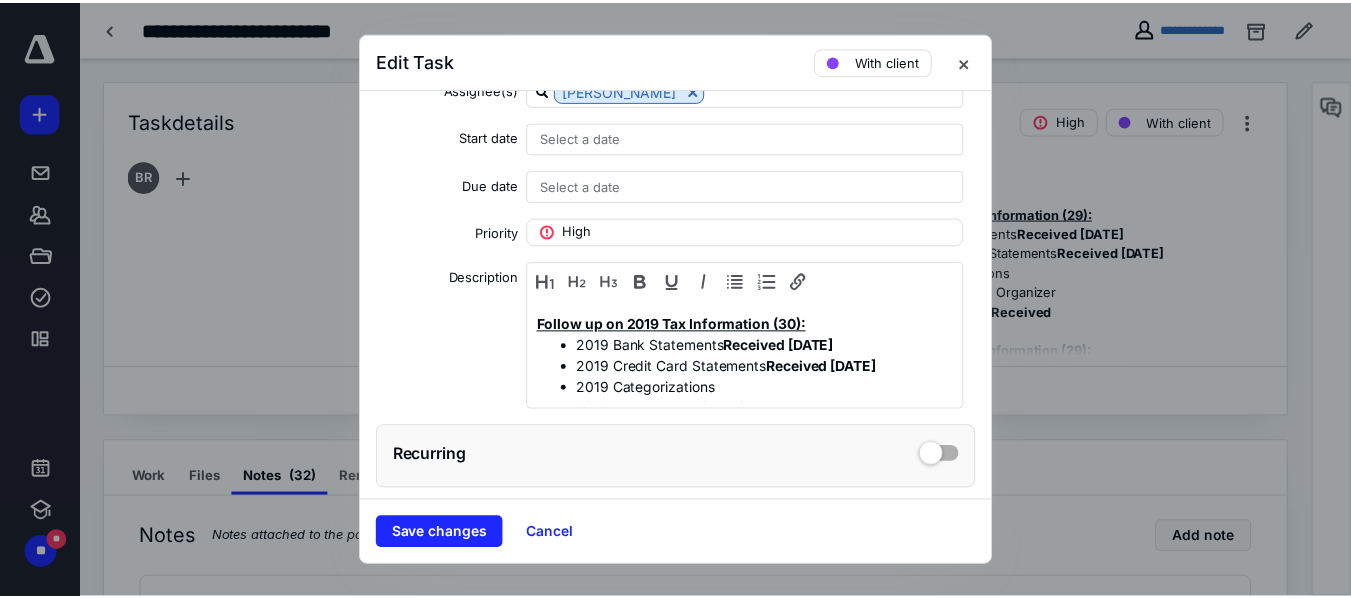 scroll, scrollTop: 757, scrollLeft: 0, axis: vertical 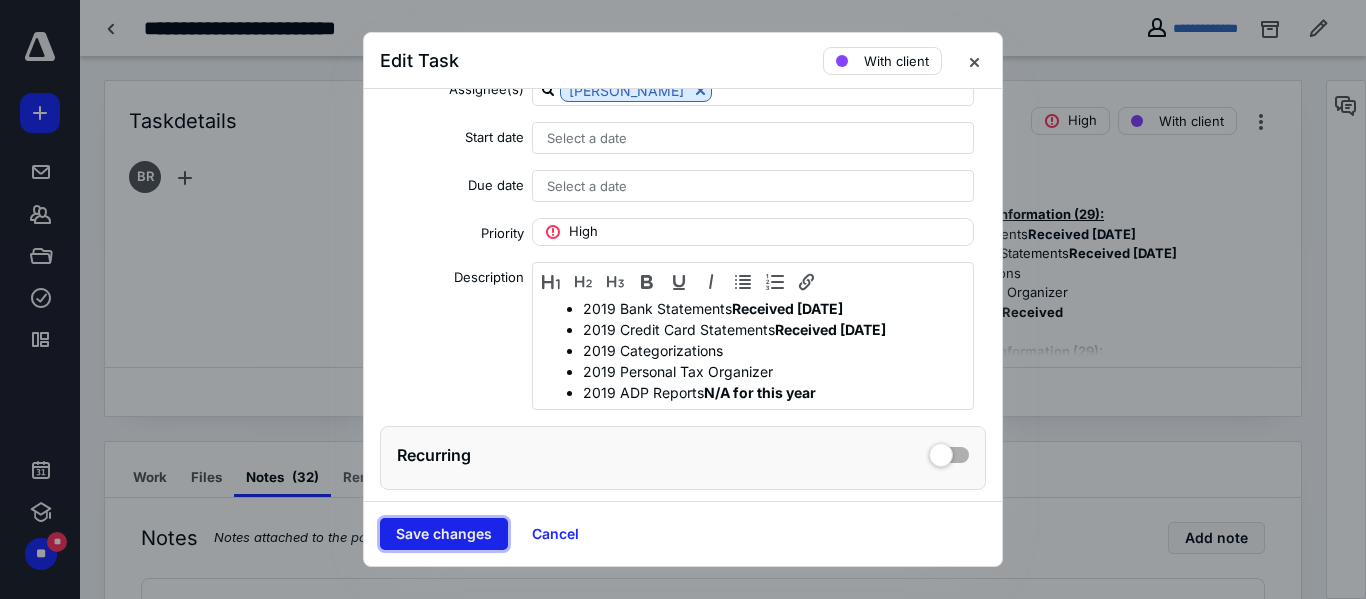 click on "Save changes" at bounding box center (444, 534) 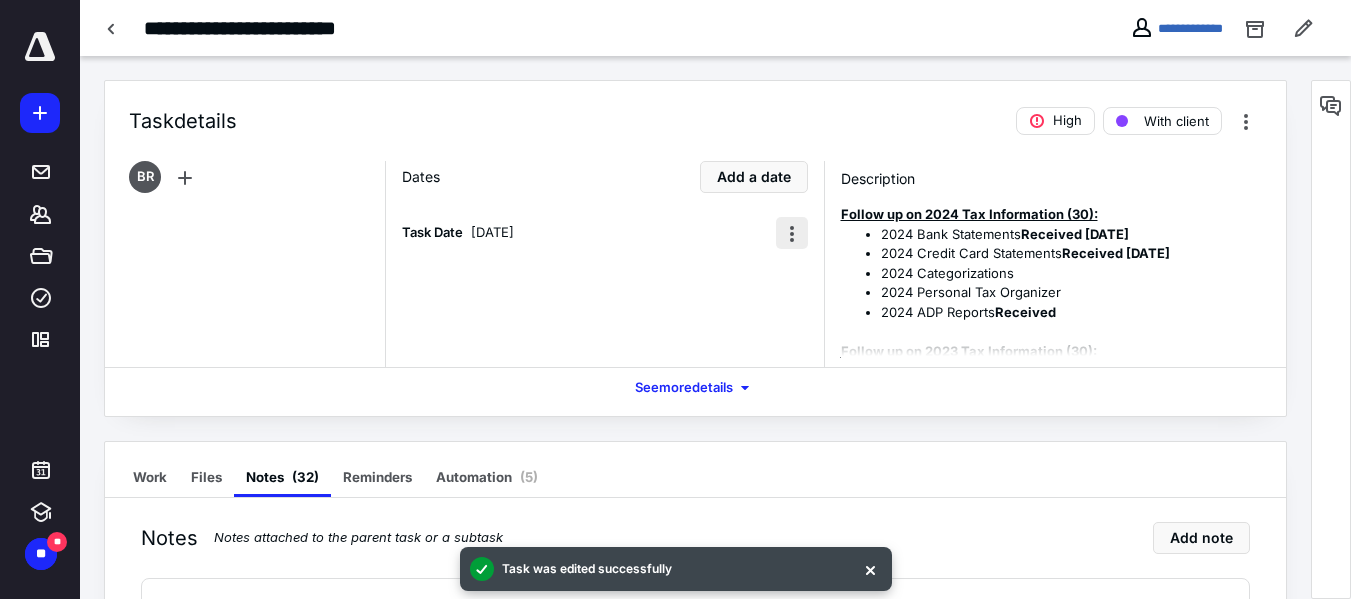 click at bounding box center [792, 233] 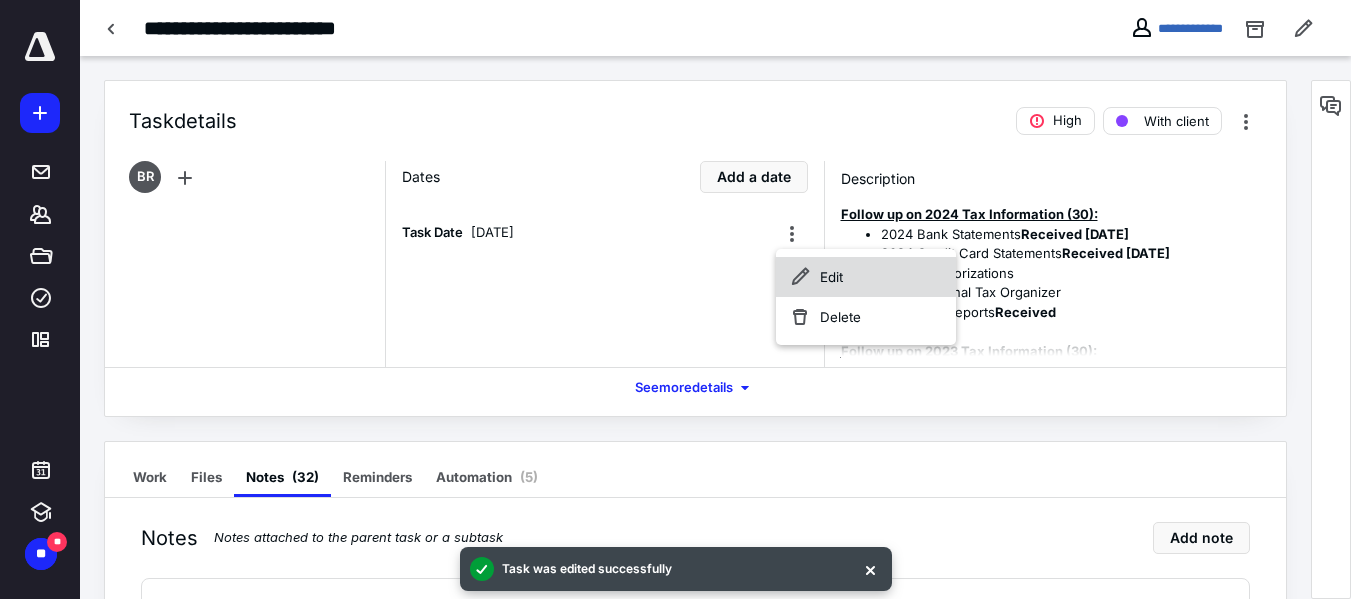 click 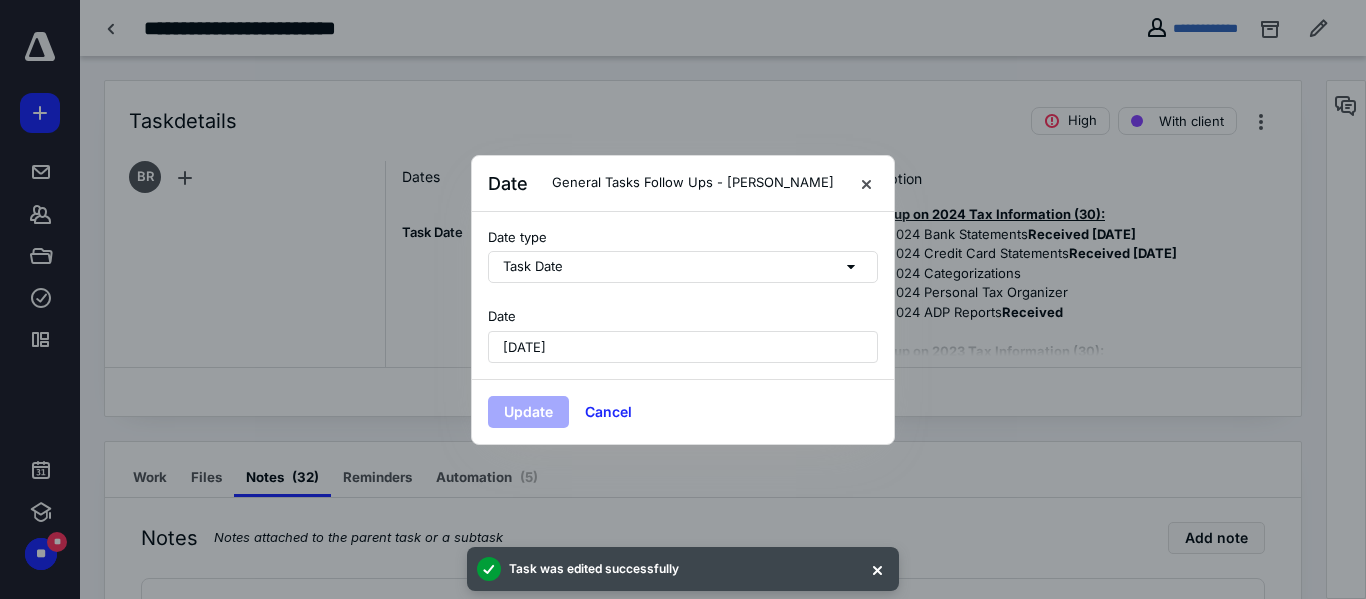 click on "[DATE]" at bounding box center (524, 347) 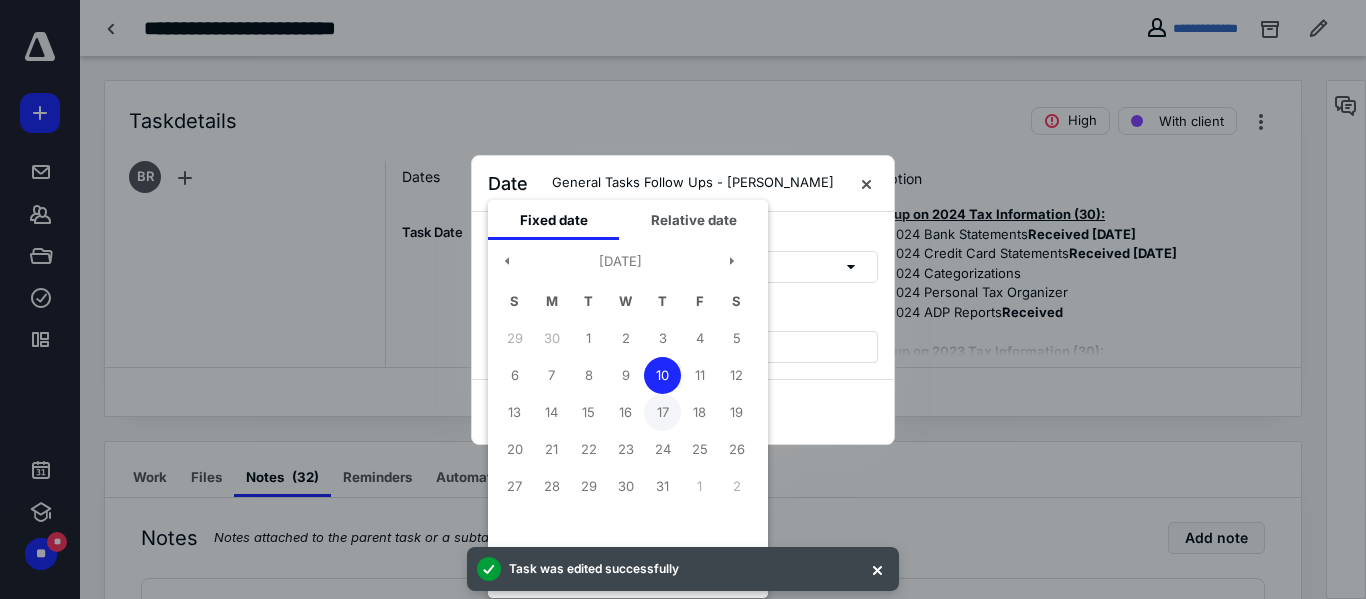 click on "17" at bounding box center (662, 412) 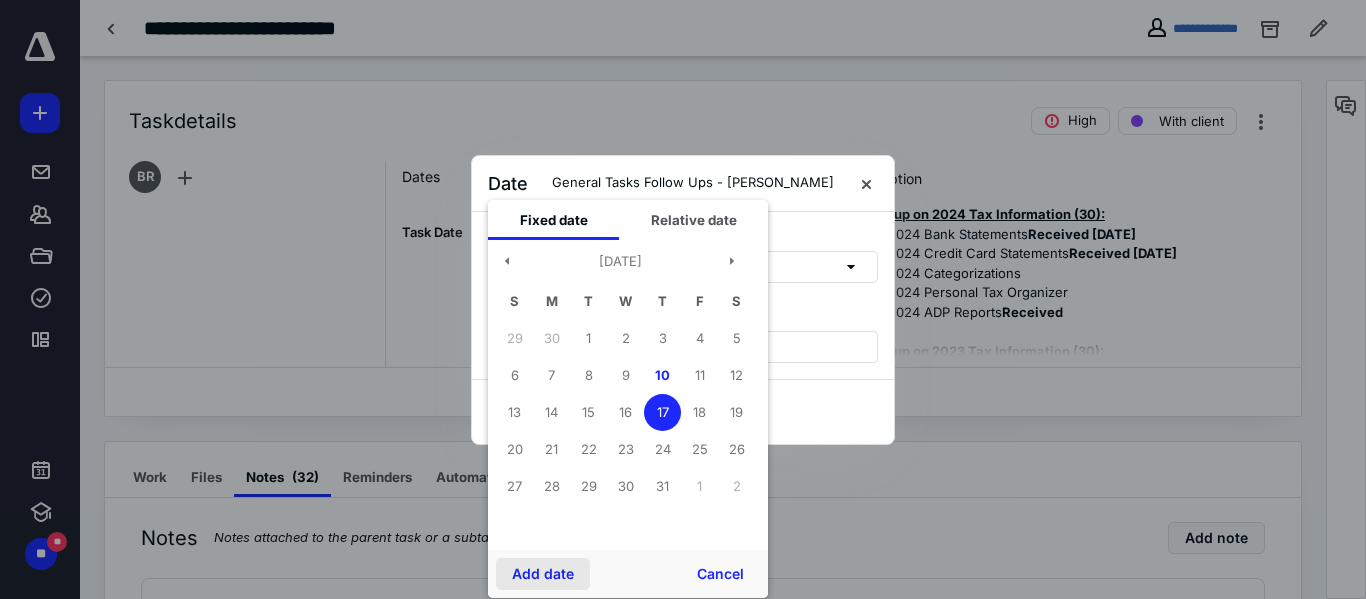 click on "Add date" at bounding box center (543, 574) 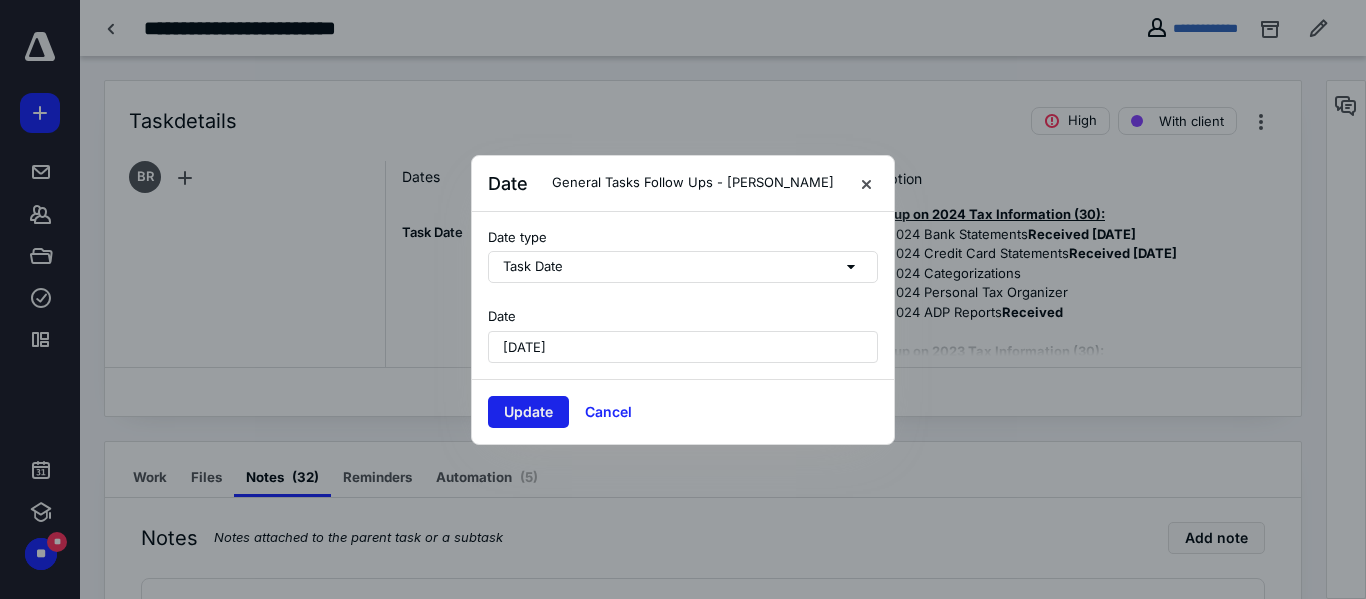 click on "Update" at bounding box center (528, 412) 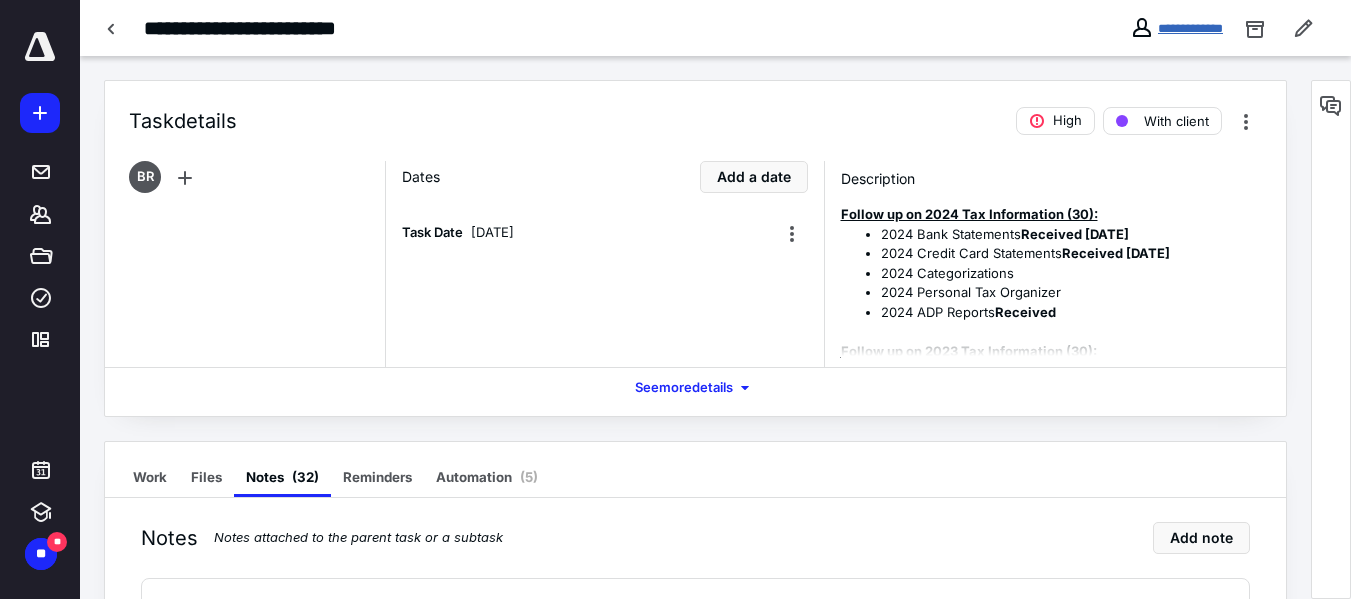 click on "**********" at bounding box center [1190, 28] 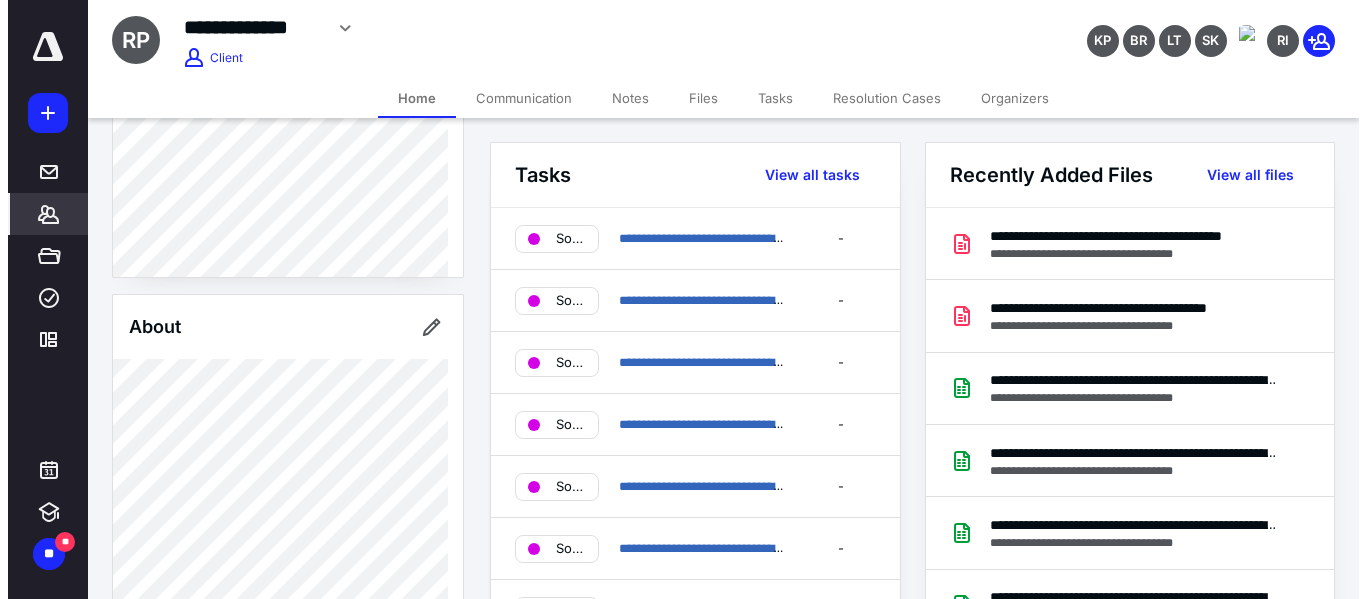 scroll, scrollTop: 417, scrollLeft: 0, axis: vertical 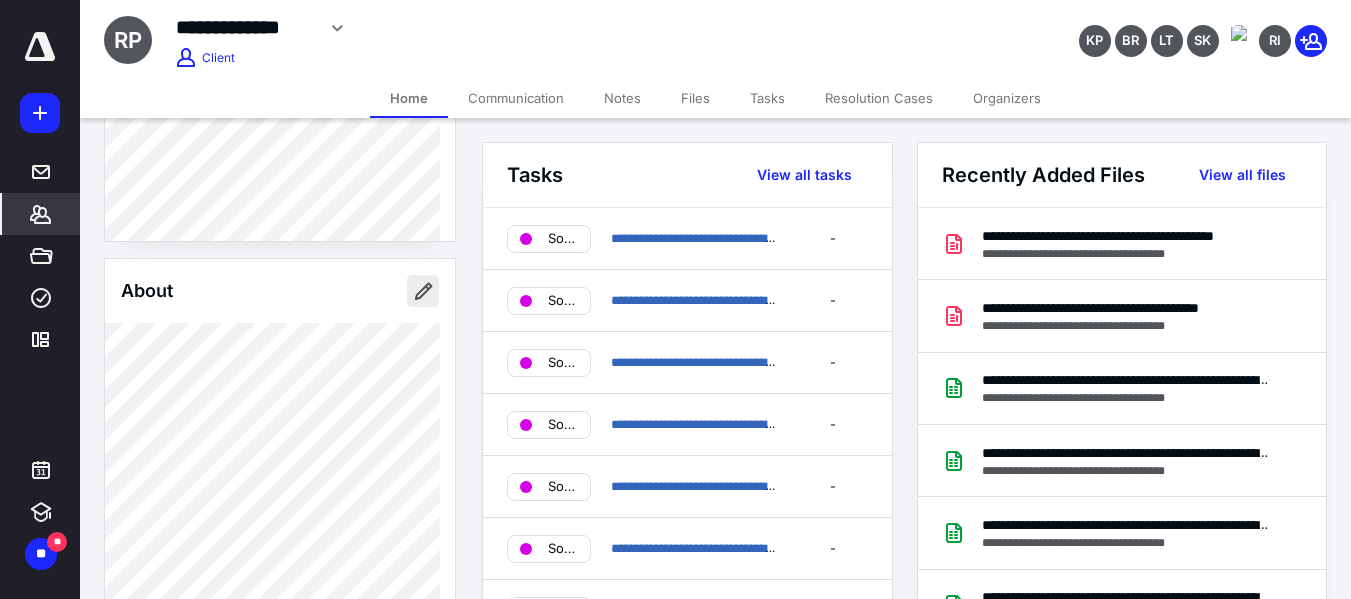 click at bounding box center [423, 291] 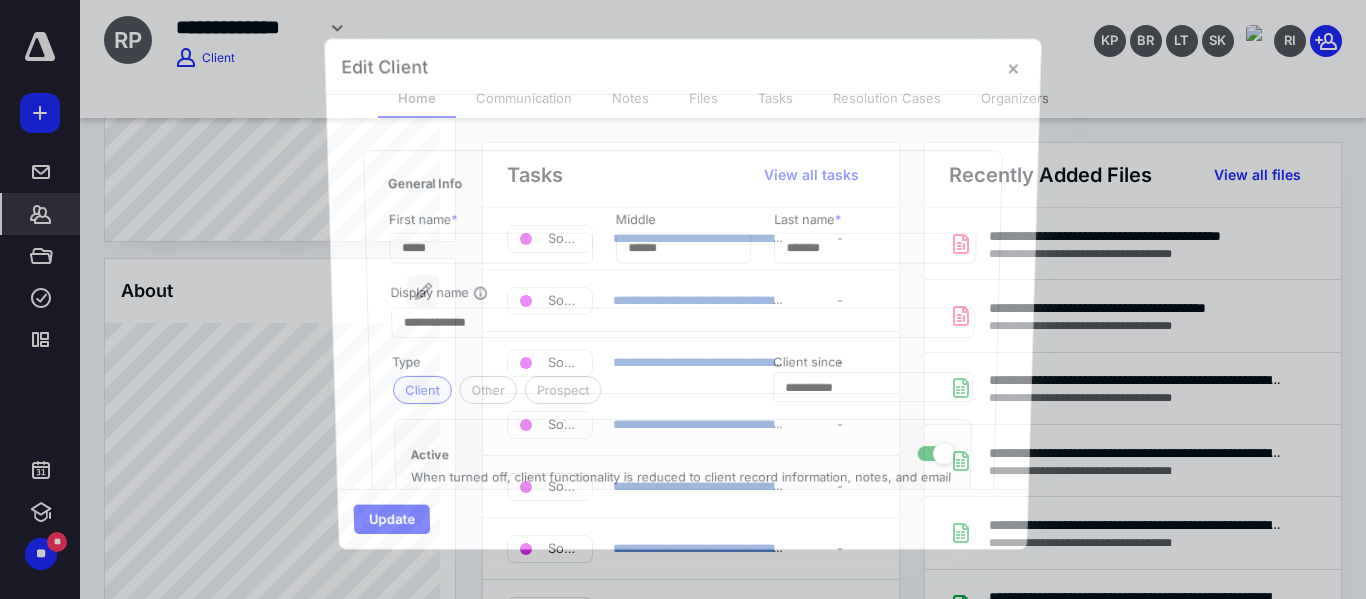 type on "**********" 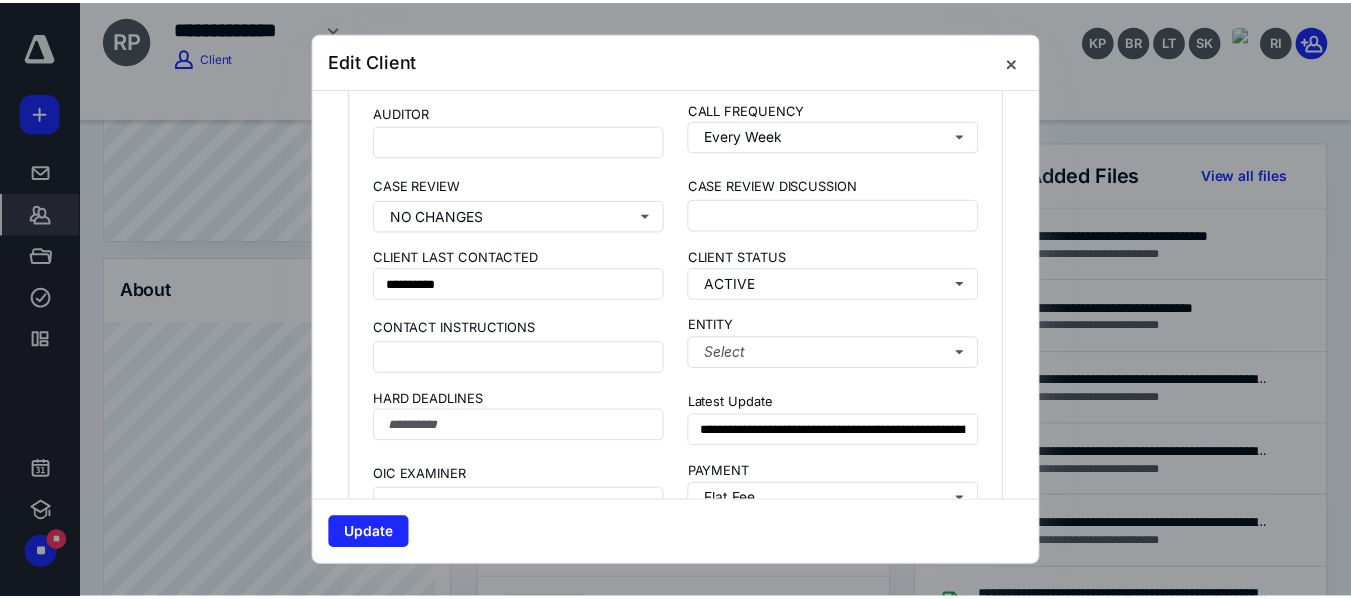 scroll, scrollTop: 1623, scrollLeft: 0, axis: vertical 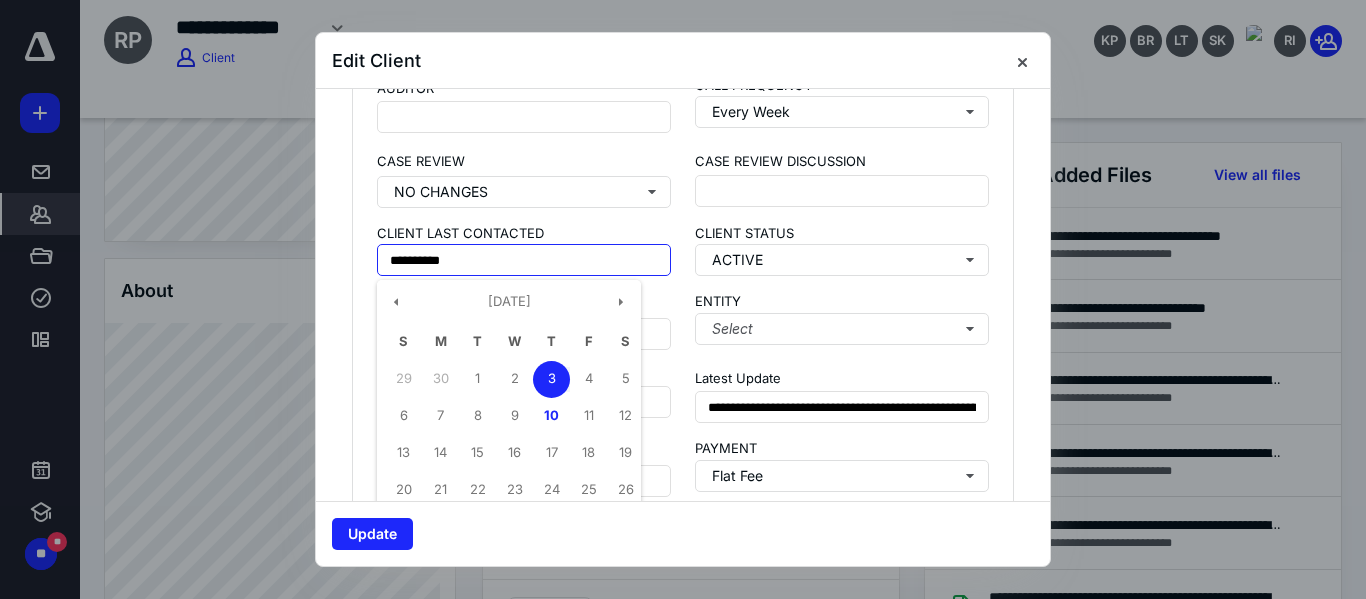 click on "**********" at bounding box center [524, 260] 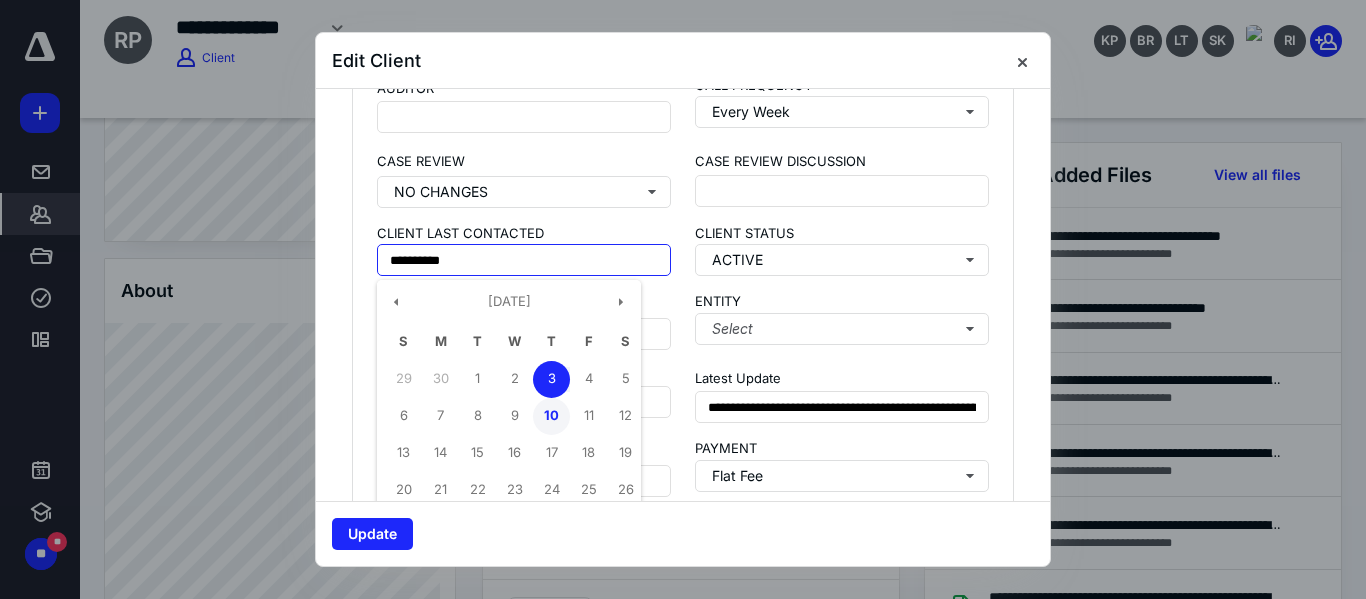 click on "10" at bounding box center (551, 416) 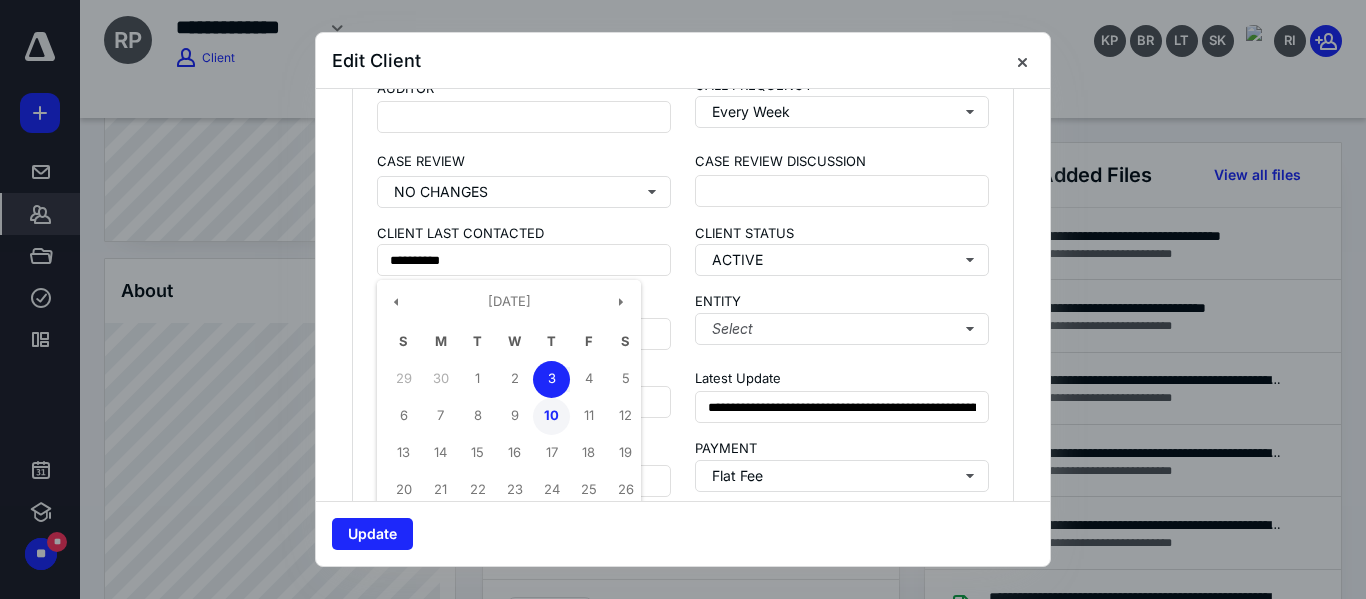 type on "**********" 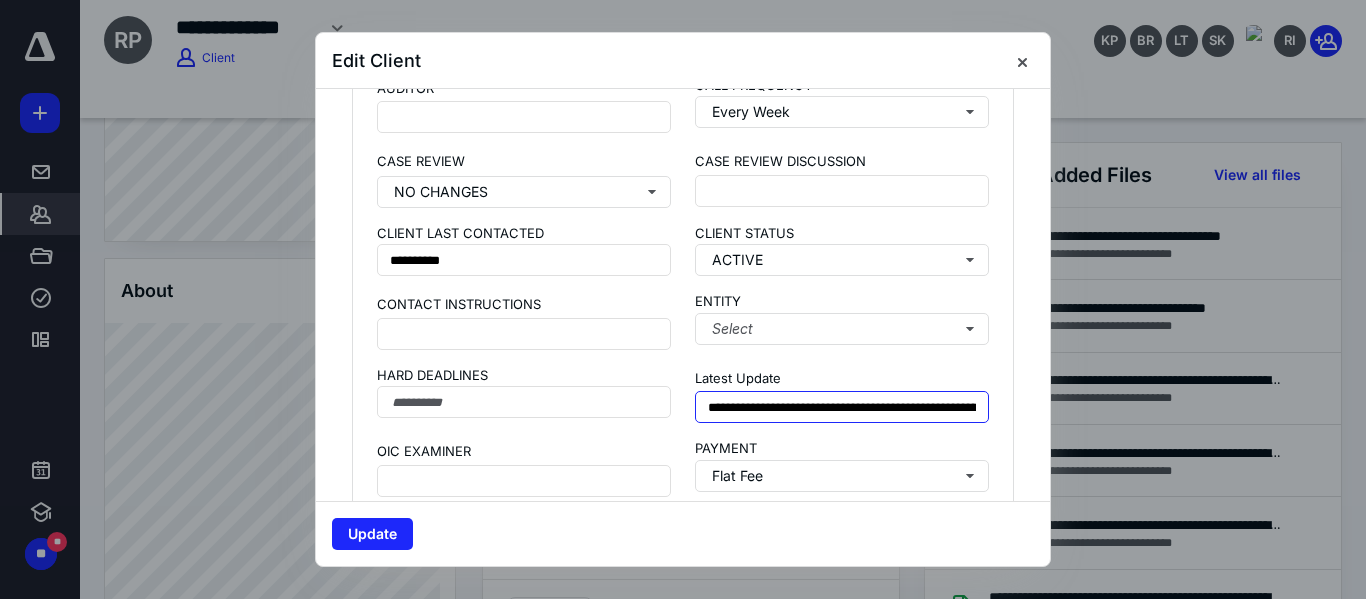 click on "**********" at bounding box center (842, 407) 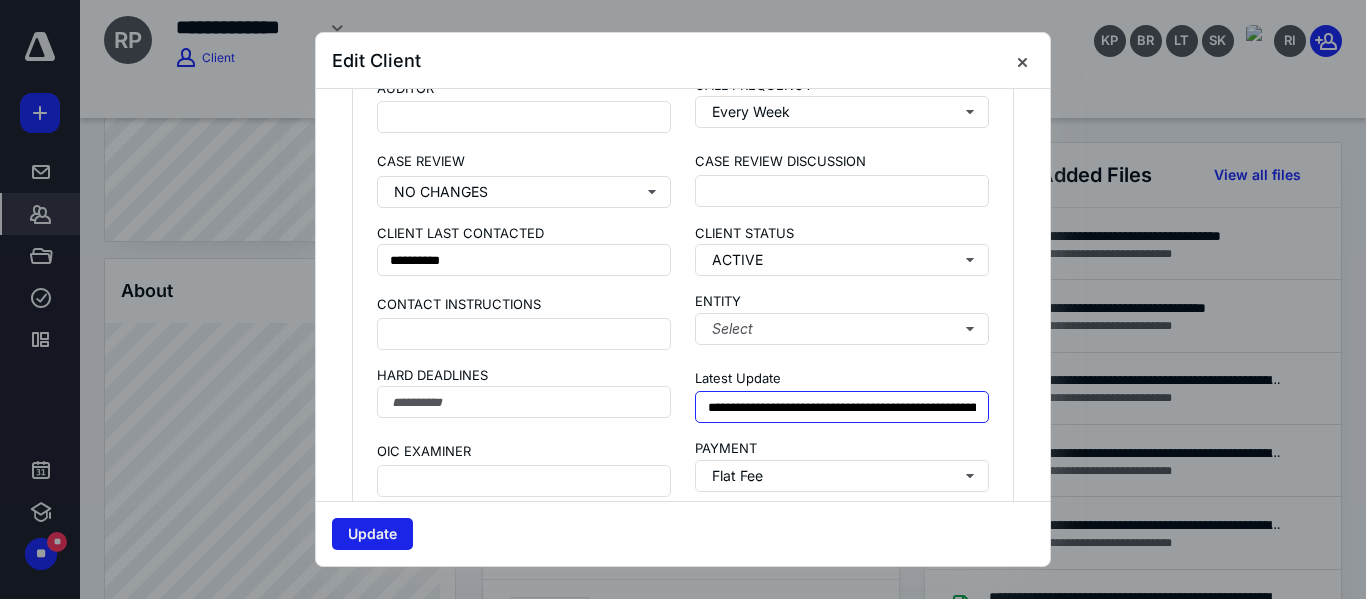 type on "**********" 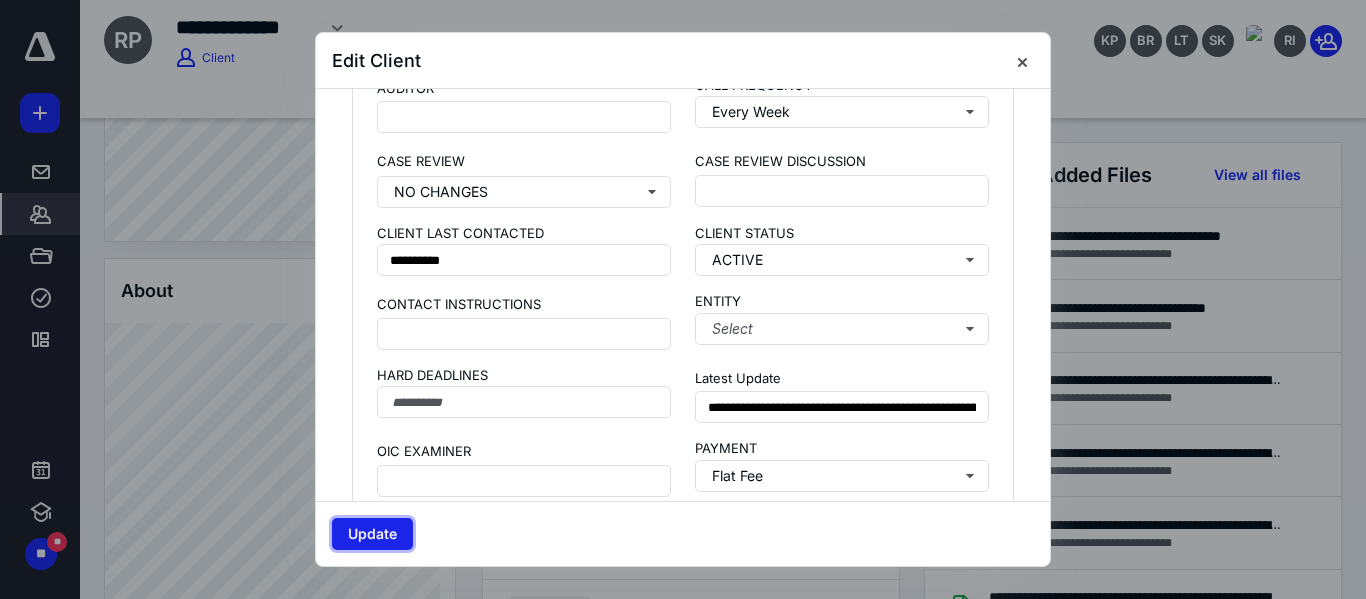 click on "Update" at bounding box center [372, 534] 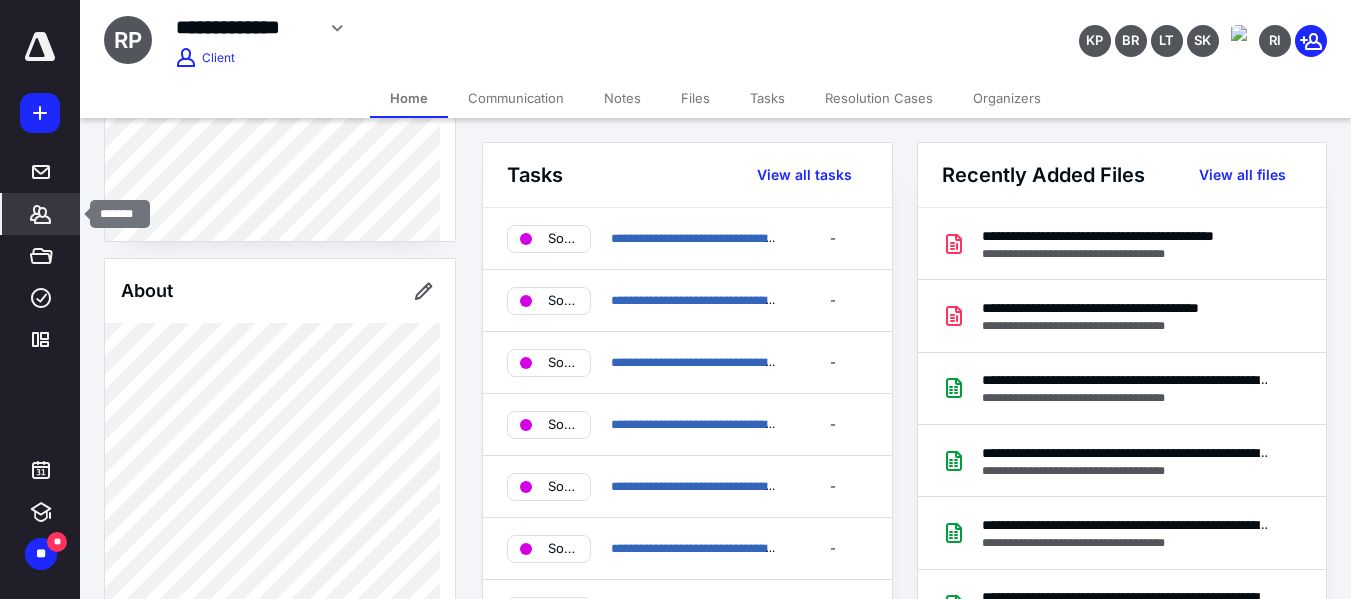 click 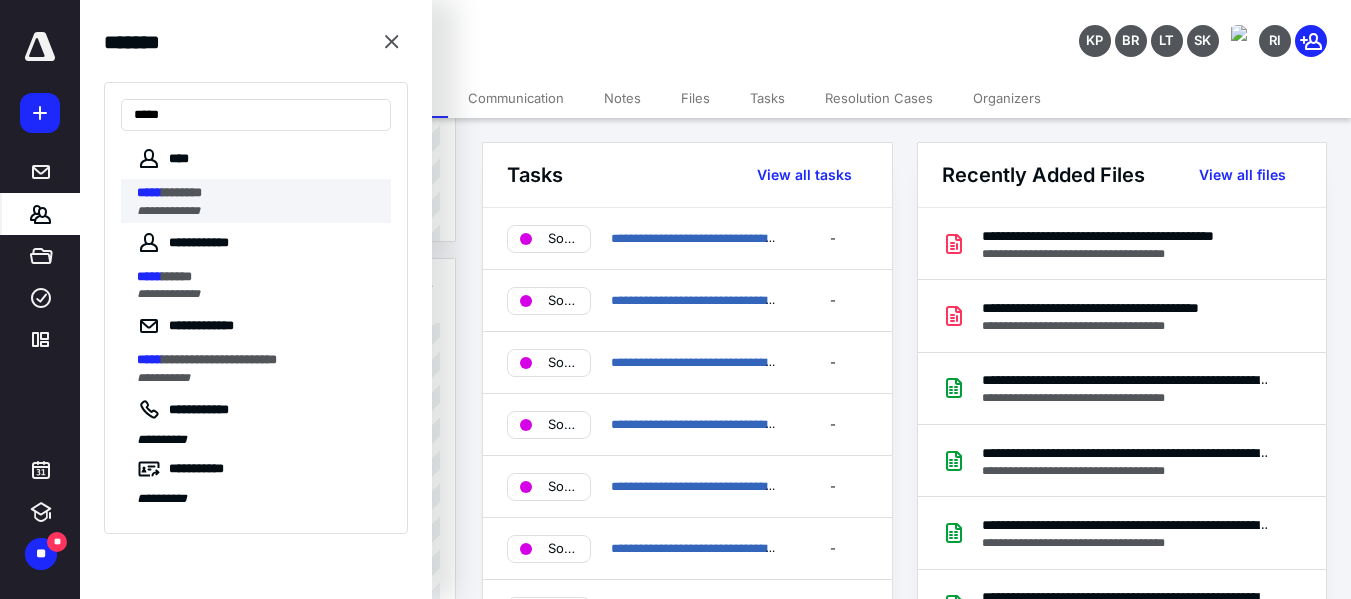 type on "*****" 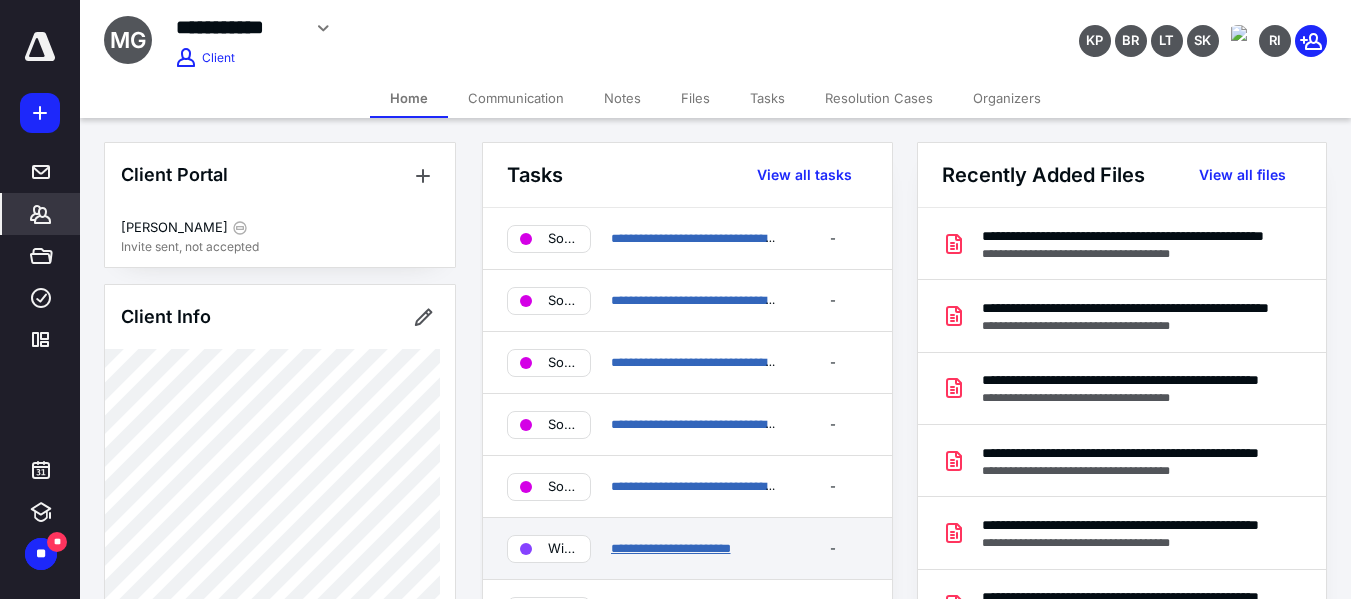 click on "**********" at bounding box center (671, 548) 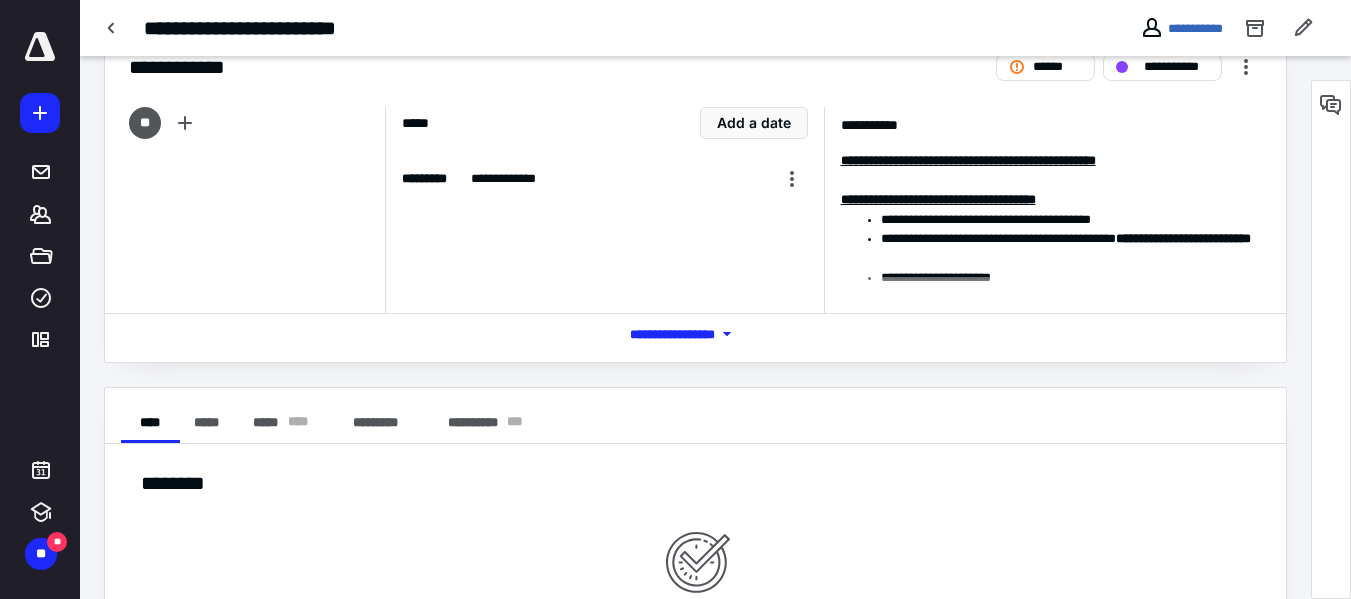 scroll, scrollTop: 57, scrollLeft: 0, axis: vertical 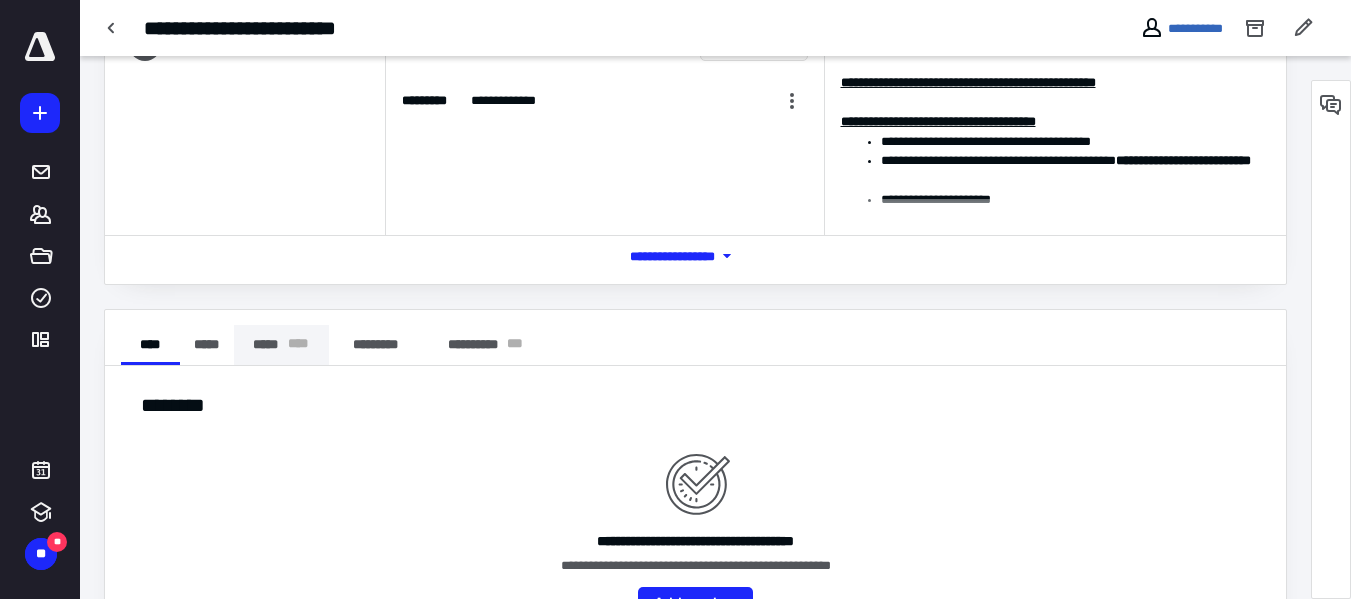 click on "***** * ** *" at bounding box center [281, 345] 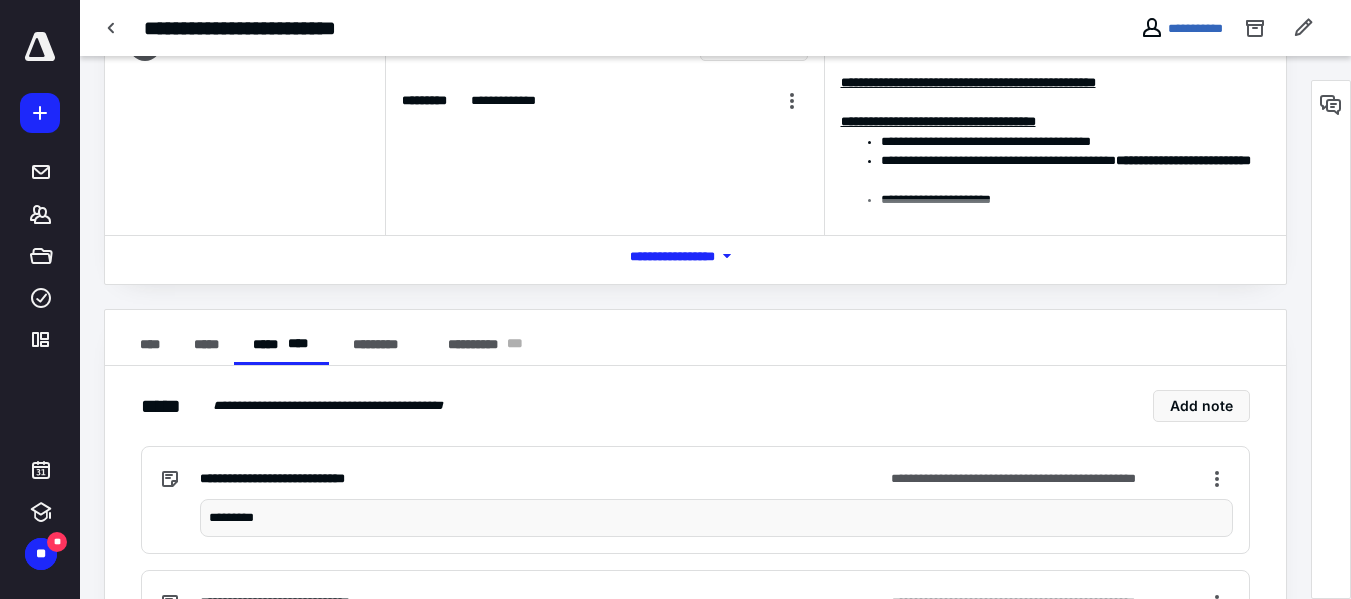 click on "*********" at bounding box center [716, 518] 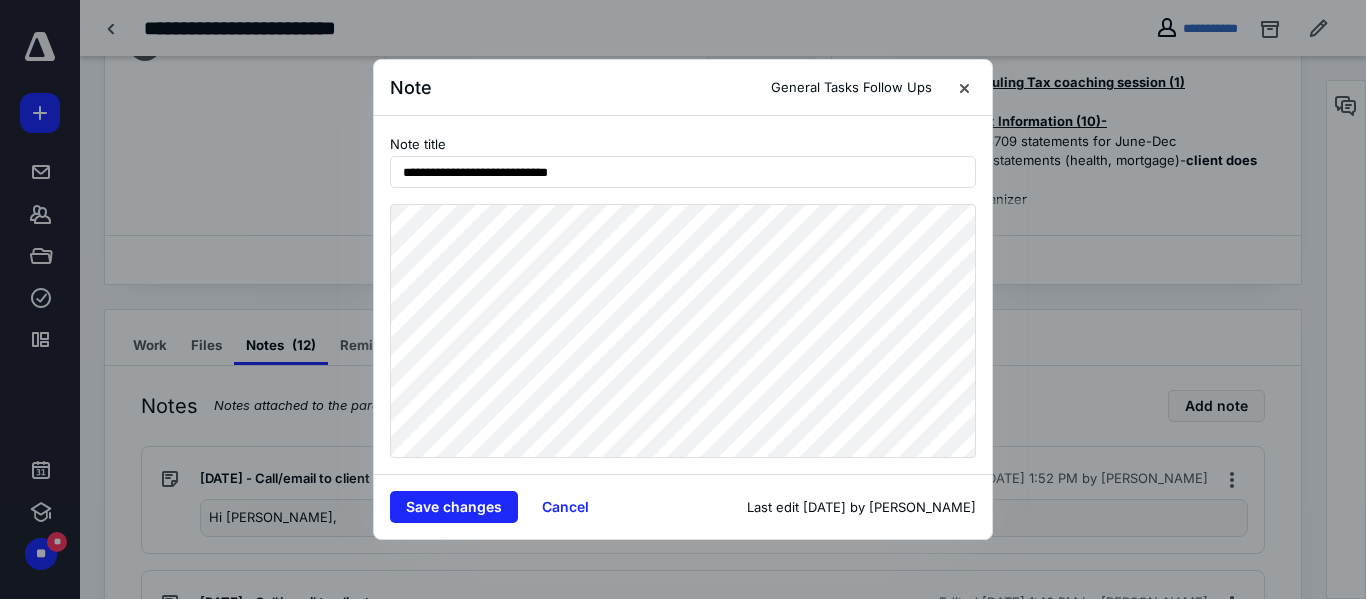 click on "**********" at bounding box center [683, 295] 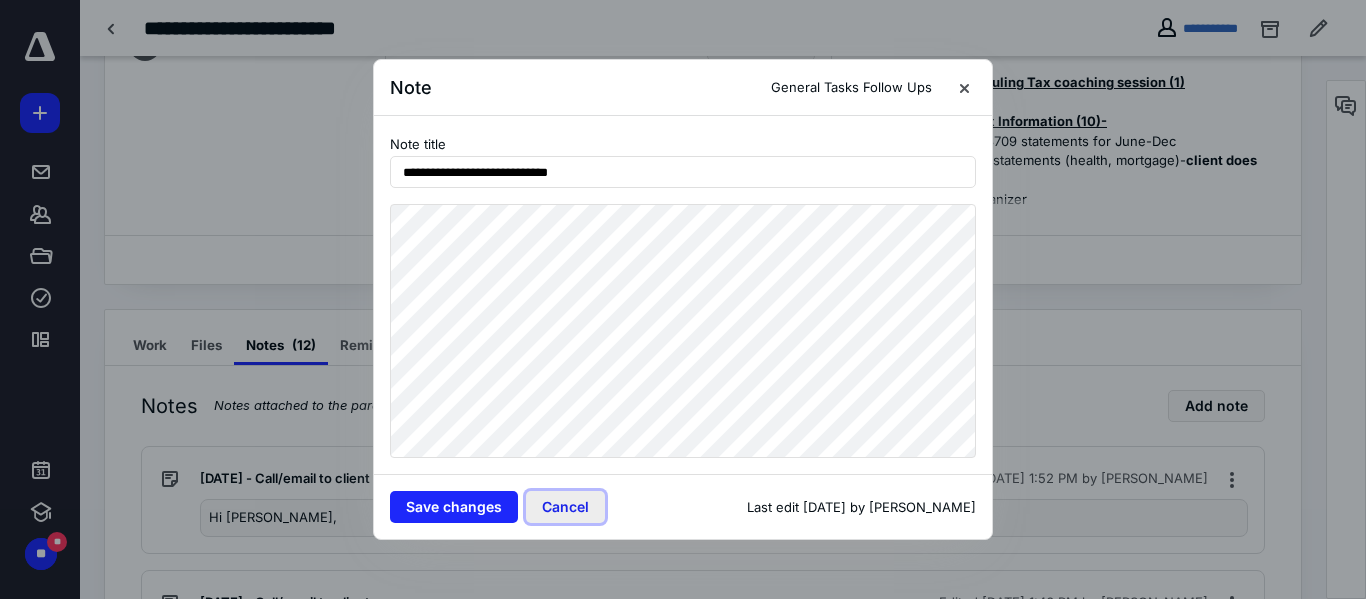 click on "Cancel" at bounding box center [565, 507] 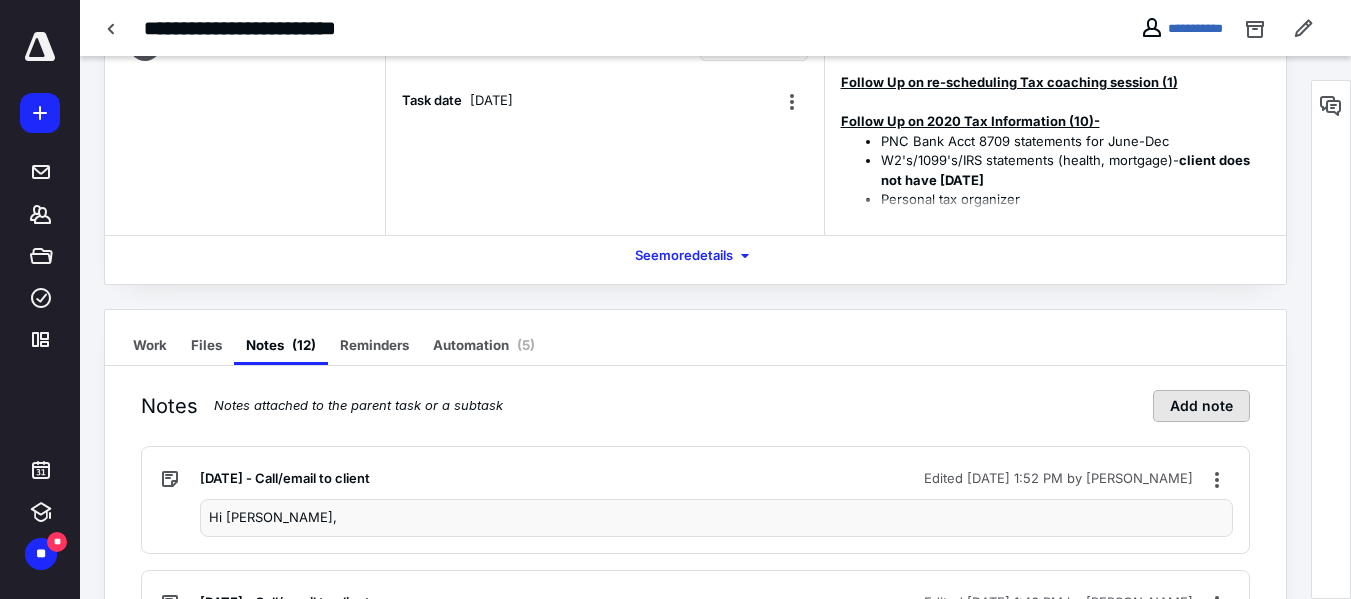 click on "Add note" at bounding box center (1201, 406) 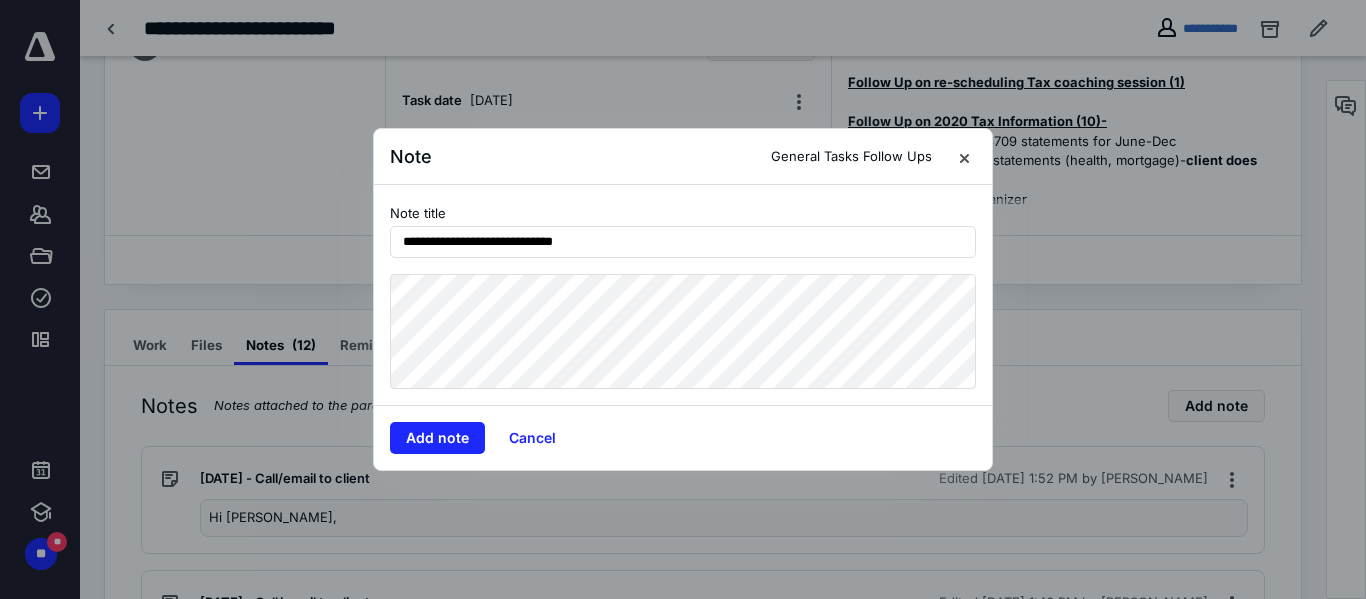 type on "**********" 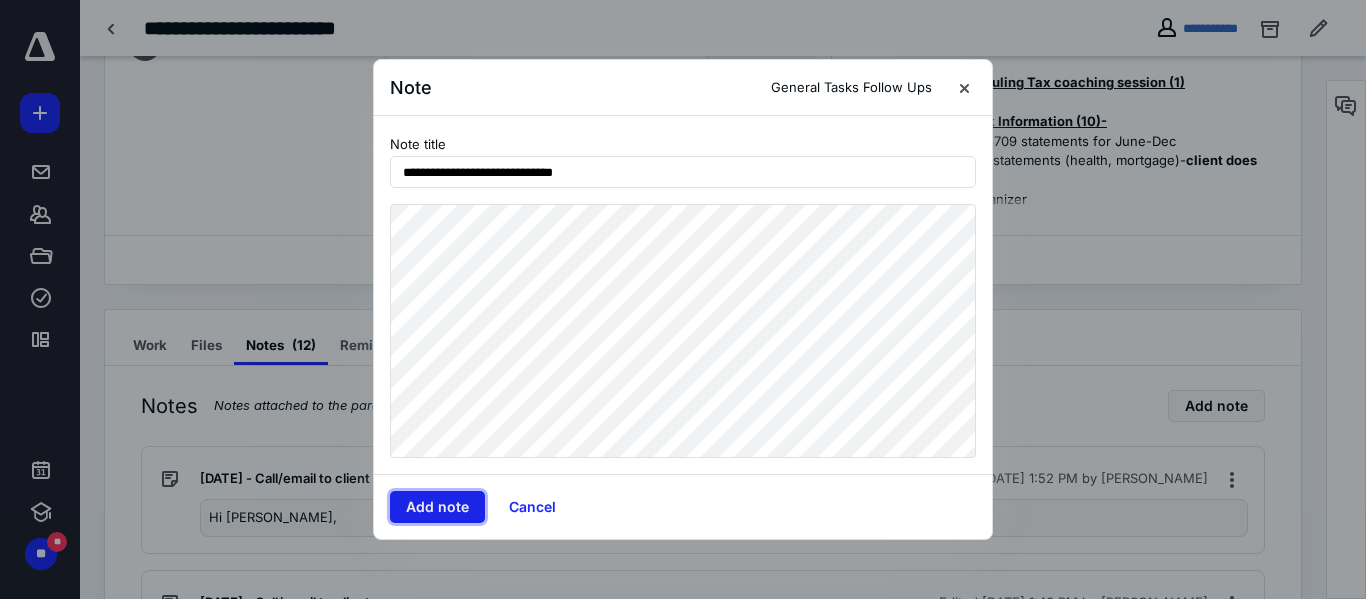 click on "Add note" at bounding box center (437, 507) 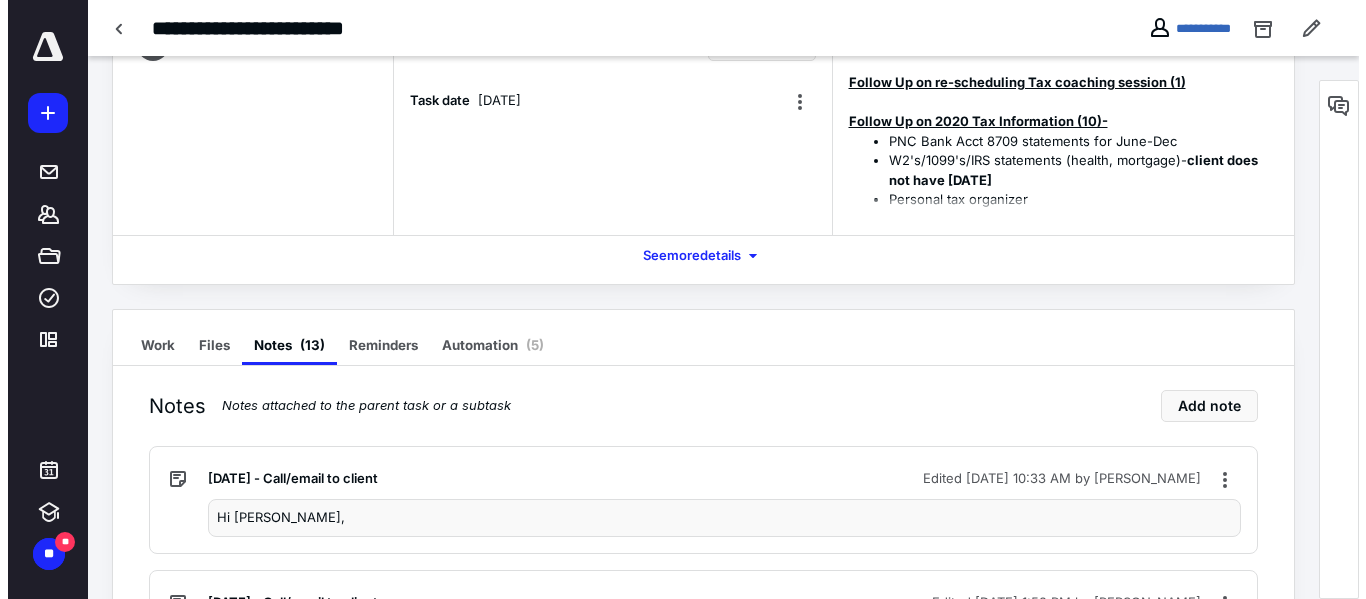 scroll, scrollTop: 0, scrollLeft: 0, axis: both 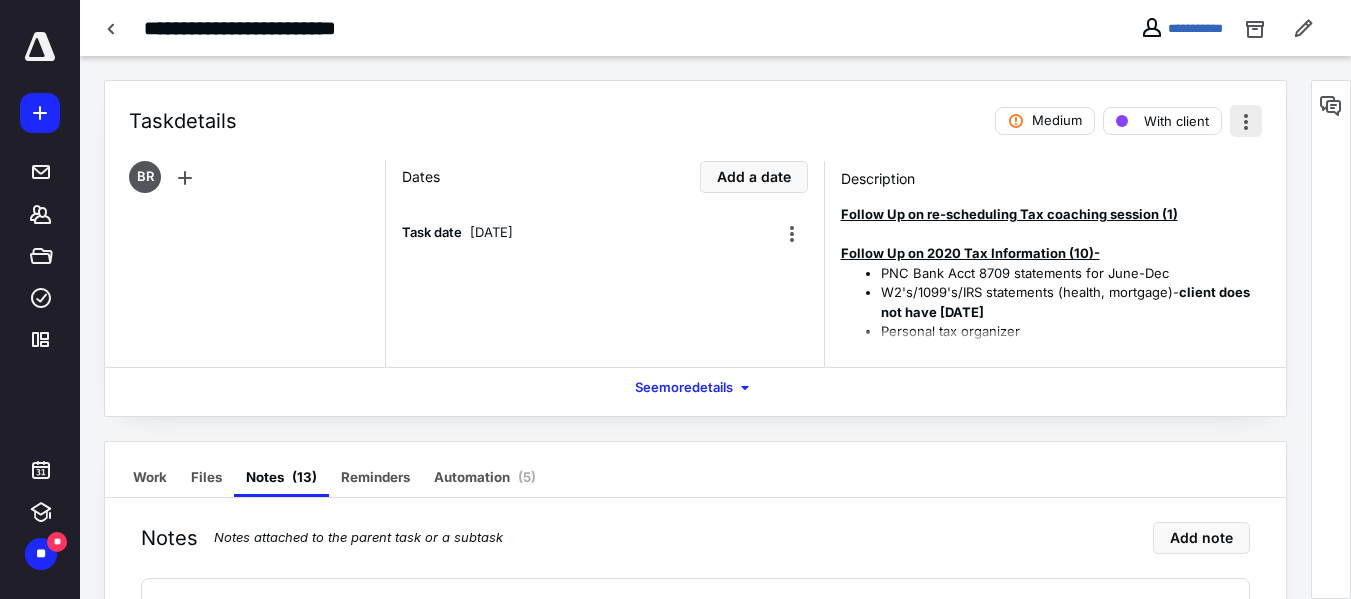 click at bounding box center [1246, 121] 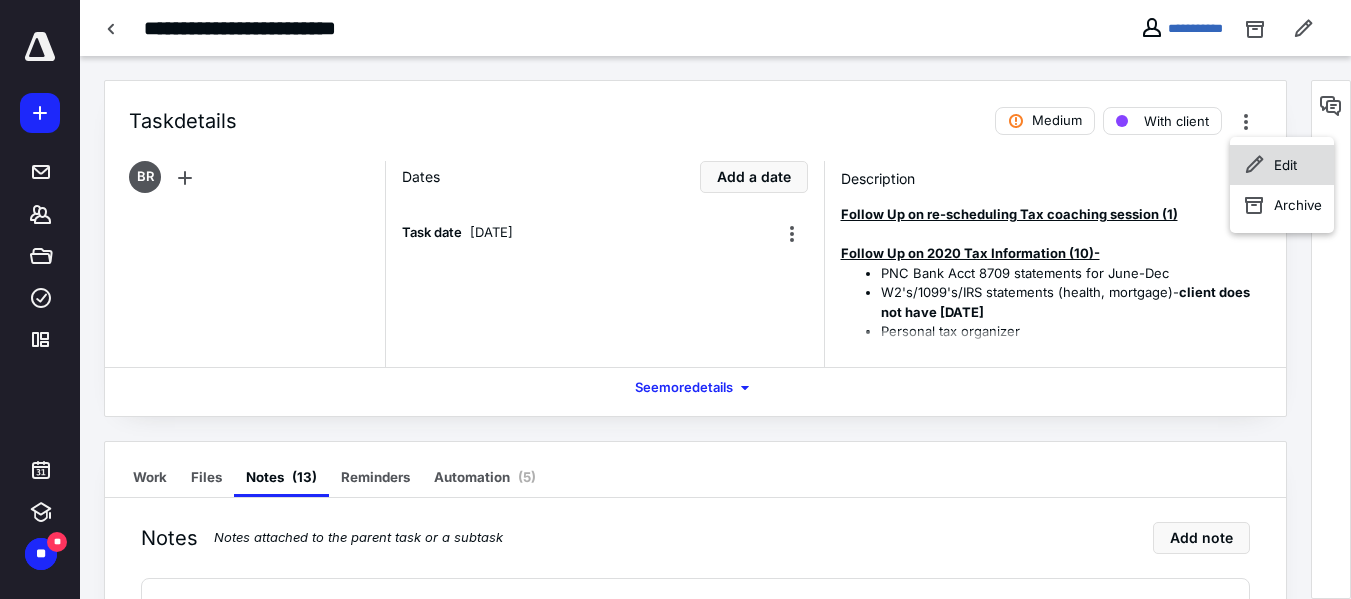 click 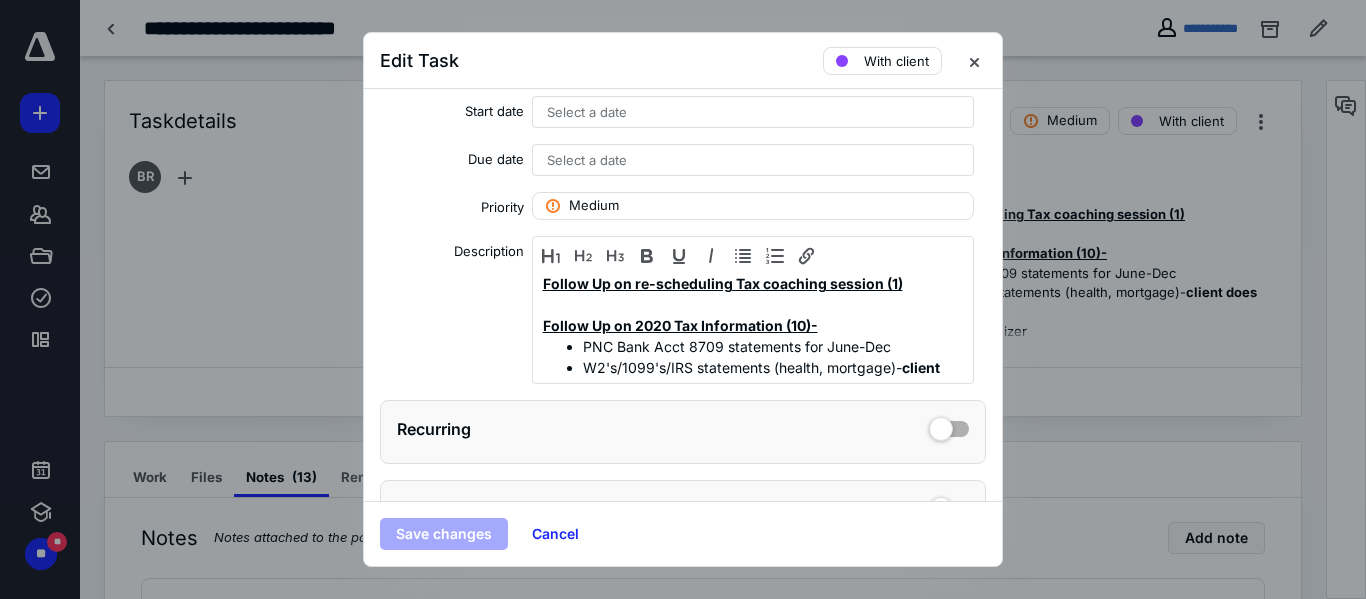 scroll, scrollTop: 232, scrollLeft: 0, axis: vertical 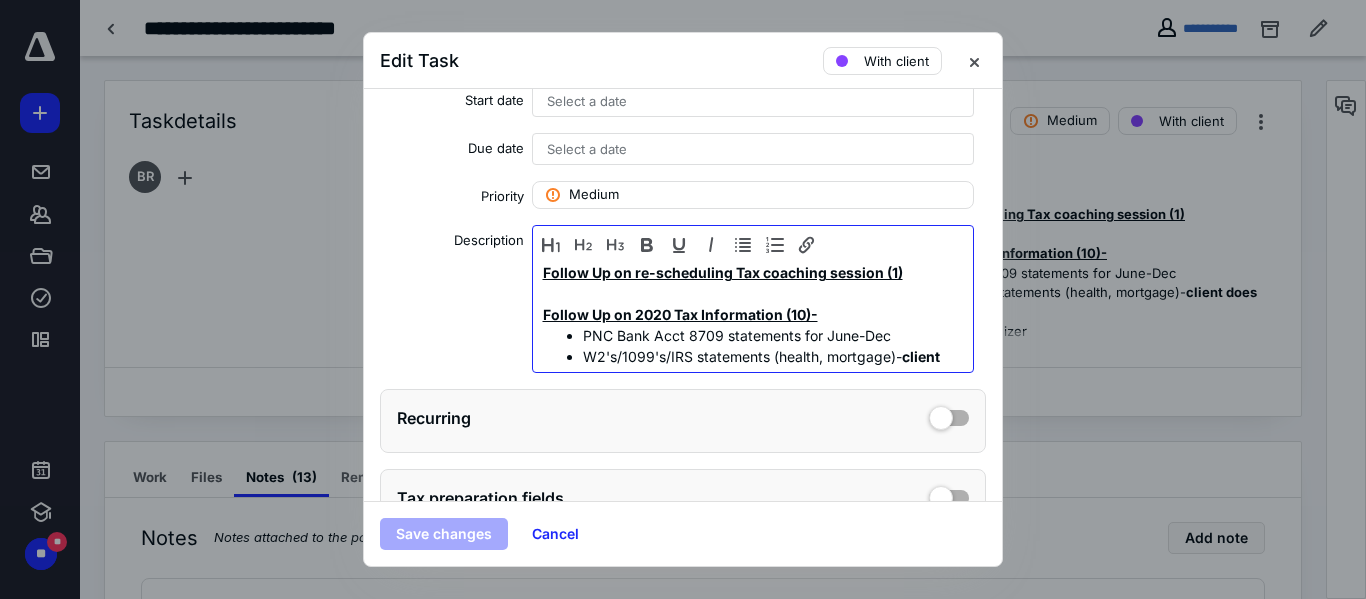 click on "Follow Up on re-scheduling Tax coaching session (1)" at bounding box center (723, 272) 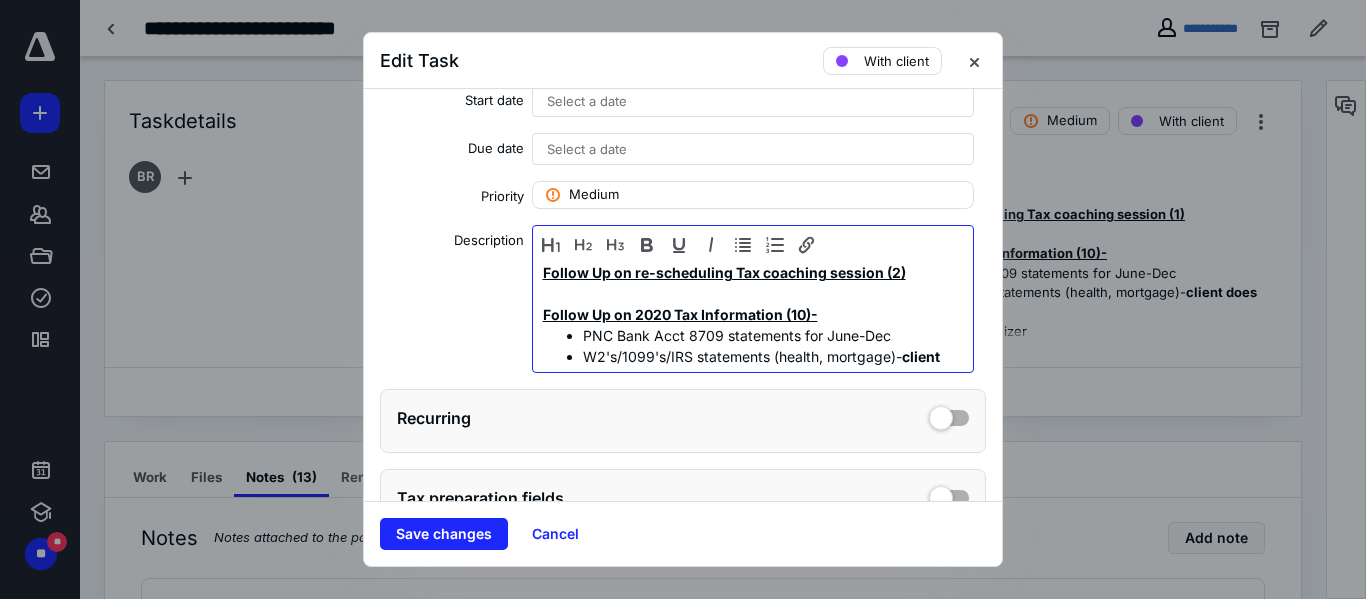 click on "Follow Up on 2020 Tax Information (10)-" at bounding box center [753, 303] 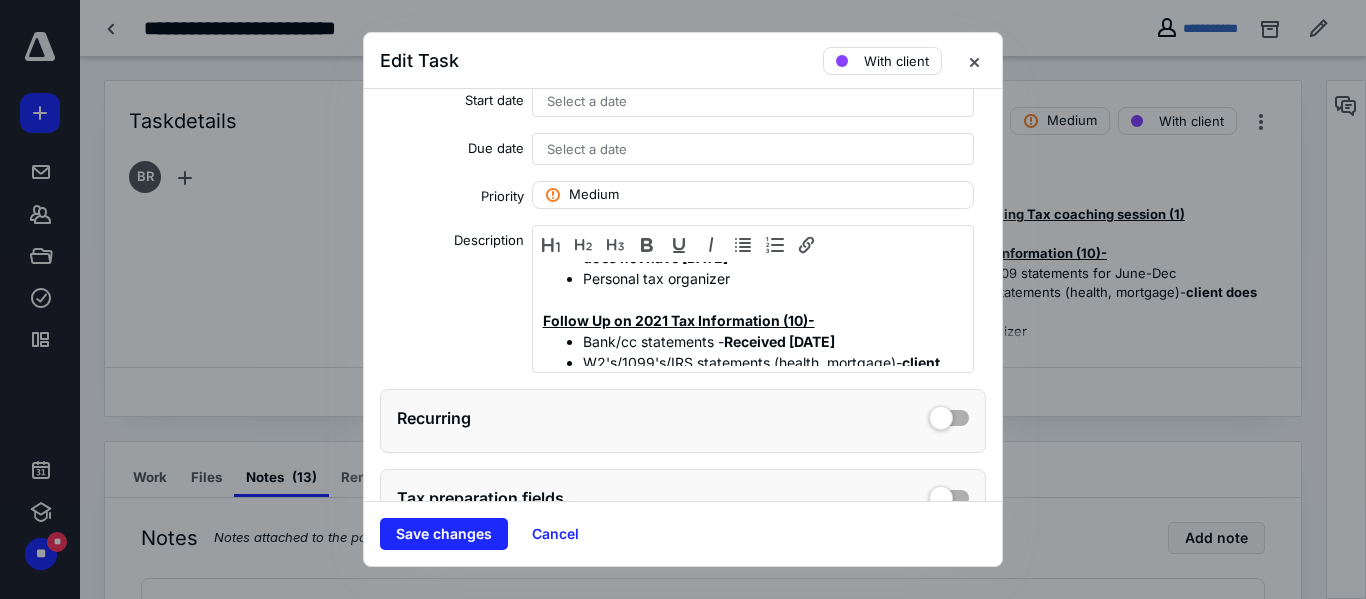 scroll, scrollTop: 160, scrollLeft: 0, axis: vertical 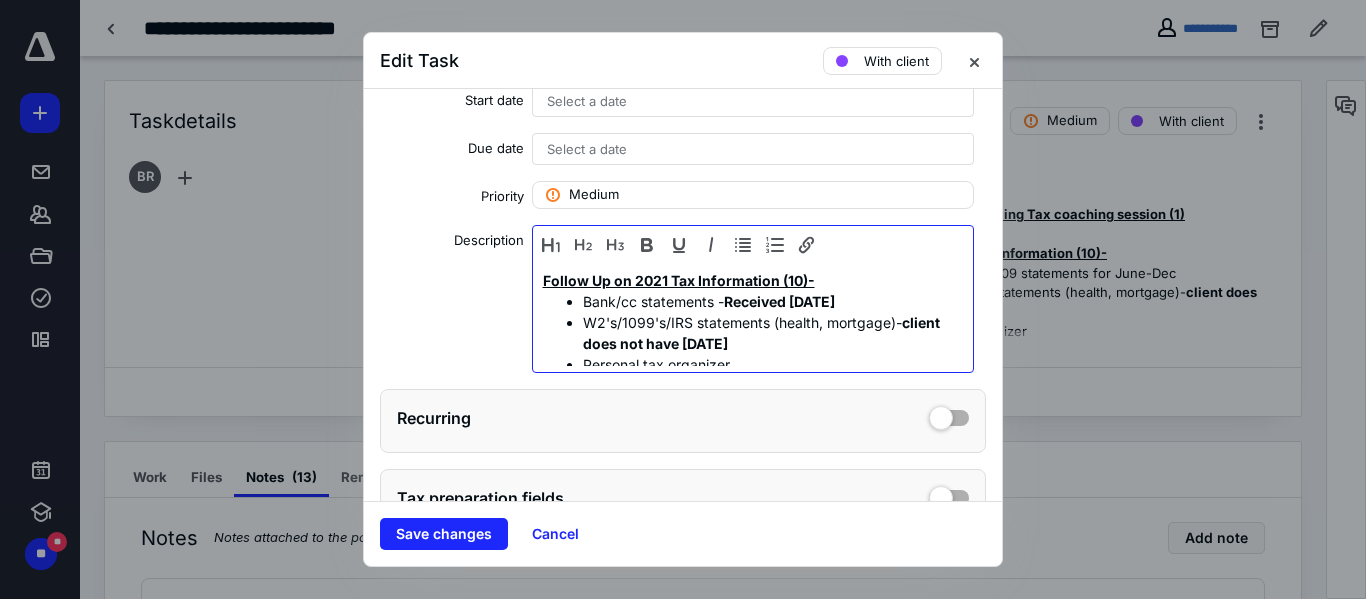 click on "Follow Up on 2021 Tax Information (10)-" at bounding box center (679, 280) 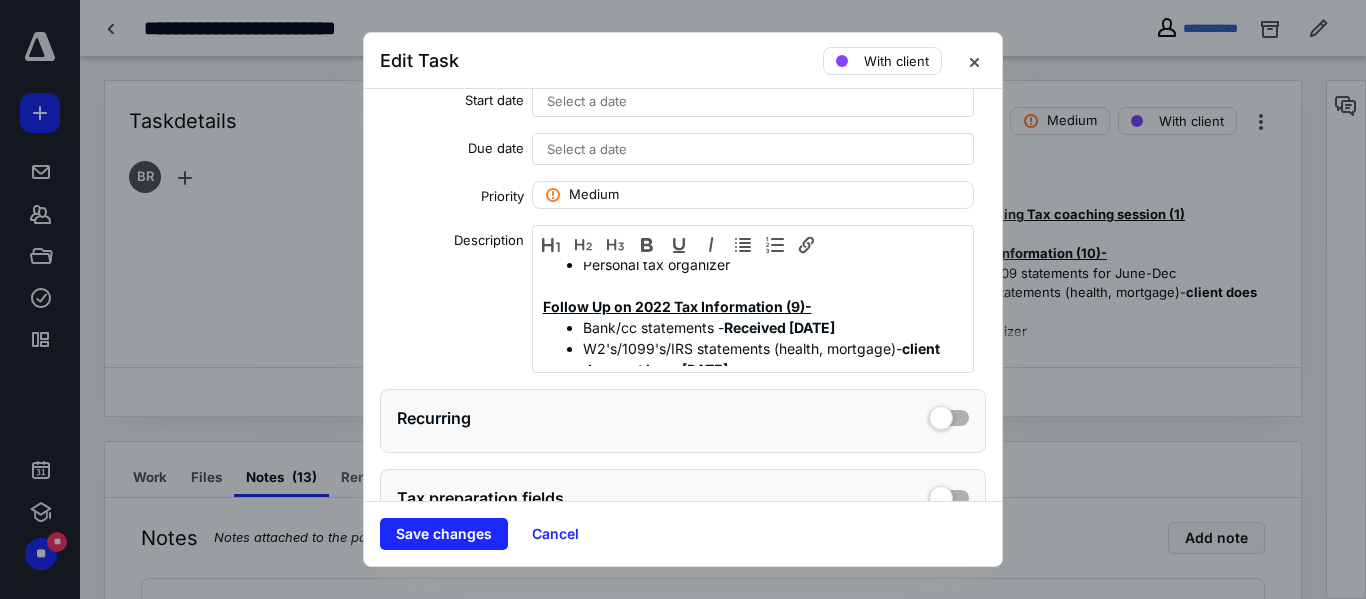 scroll, scrollTop: 280, scrollLeft: 0, axis: vertical 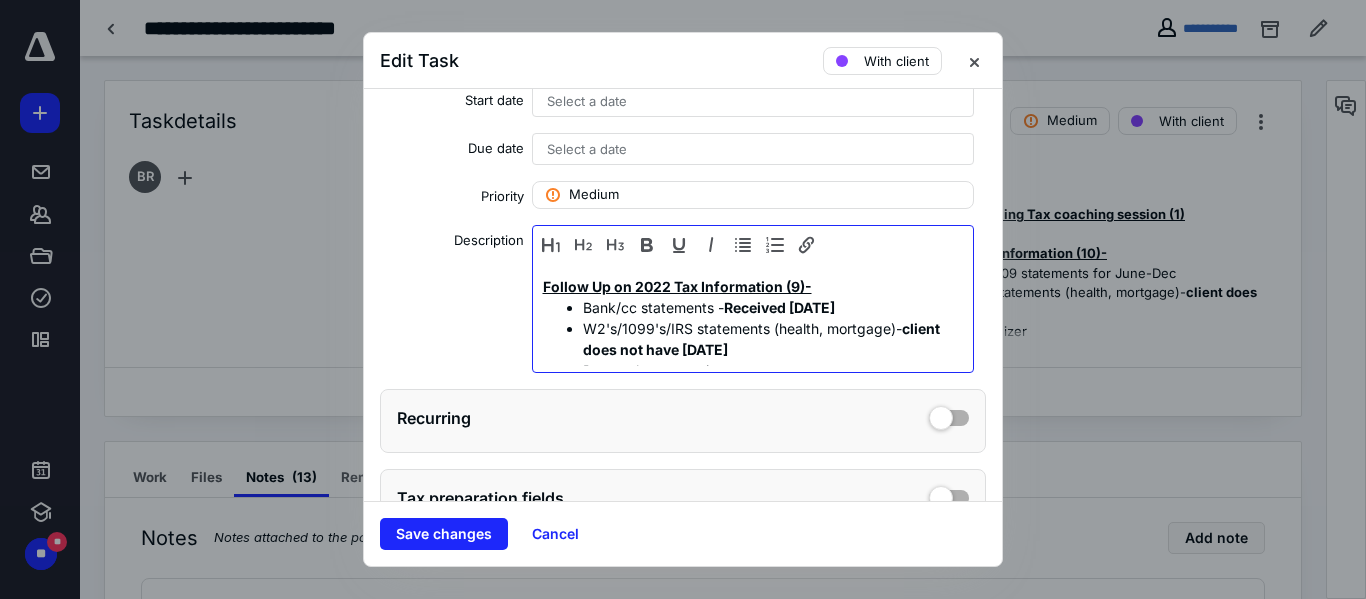 click on "Follow Up on 2022 Tax Information (9)-" at bounding box center (677, 286) 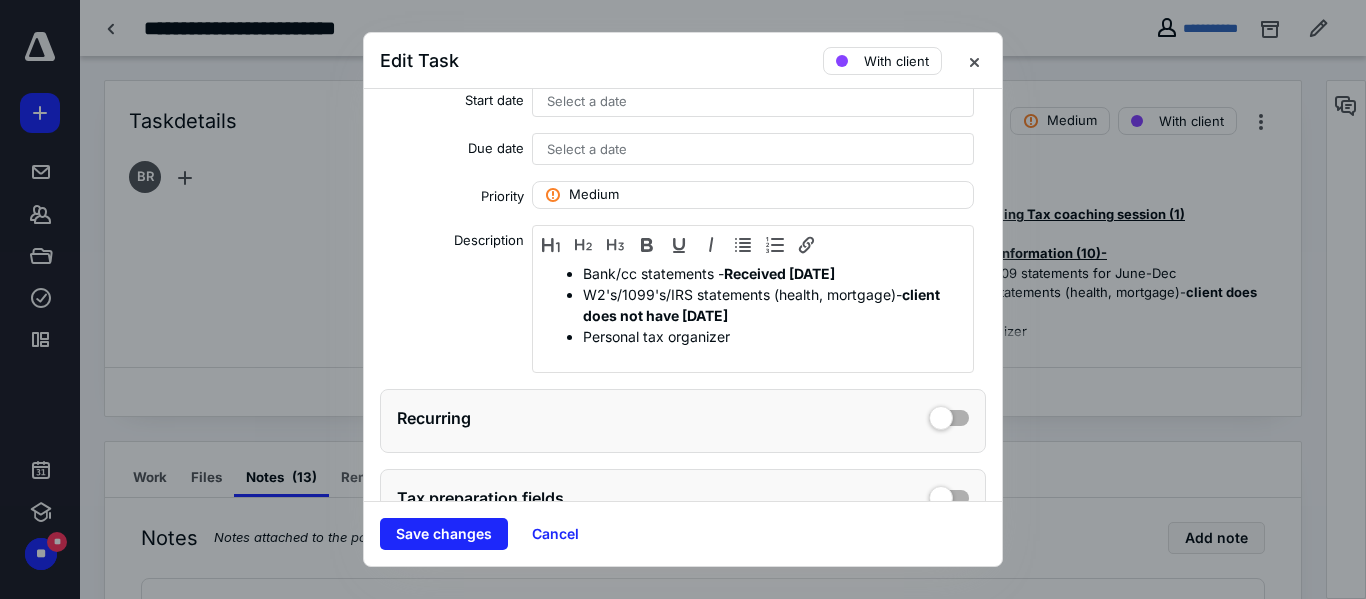 scroll, scrollTop: 400, scrollLeft: 0, axis: vertical 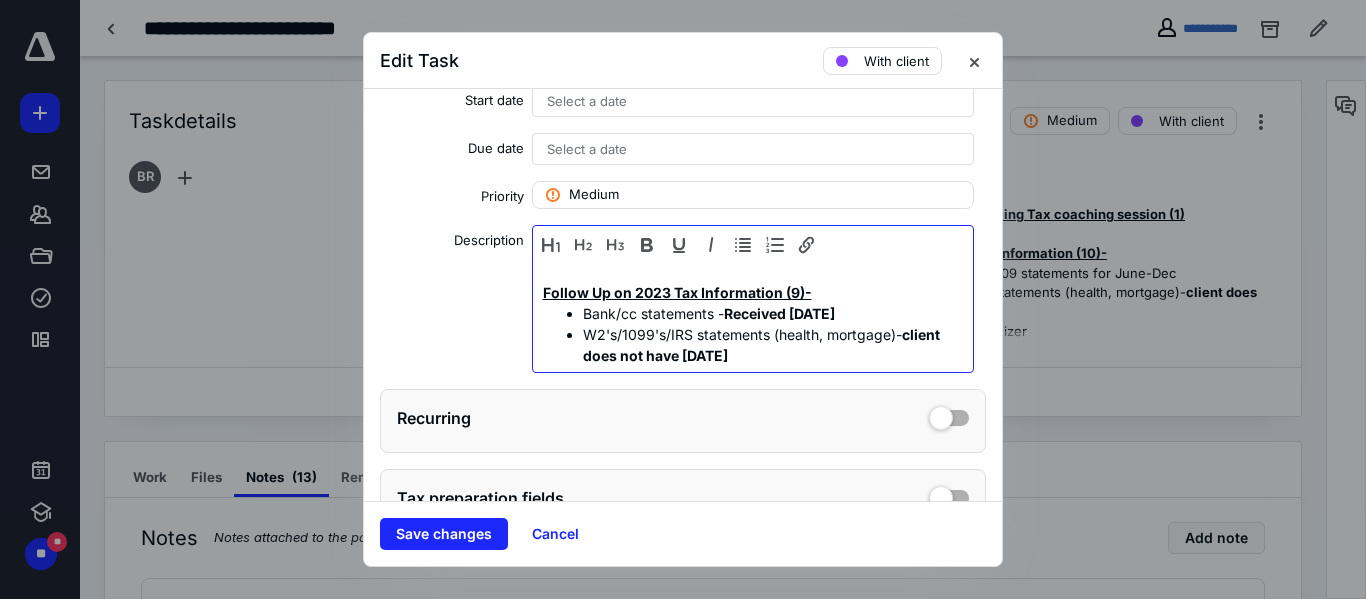 click on "Follow Up on 2023 Tax Information (9)-" at bounding box center (677, 292) 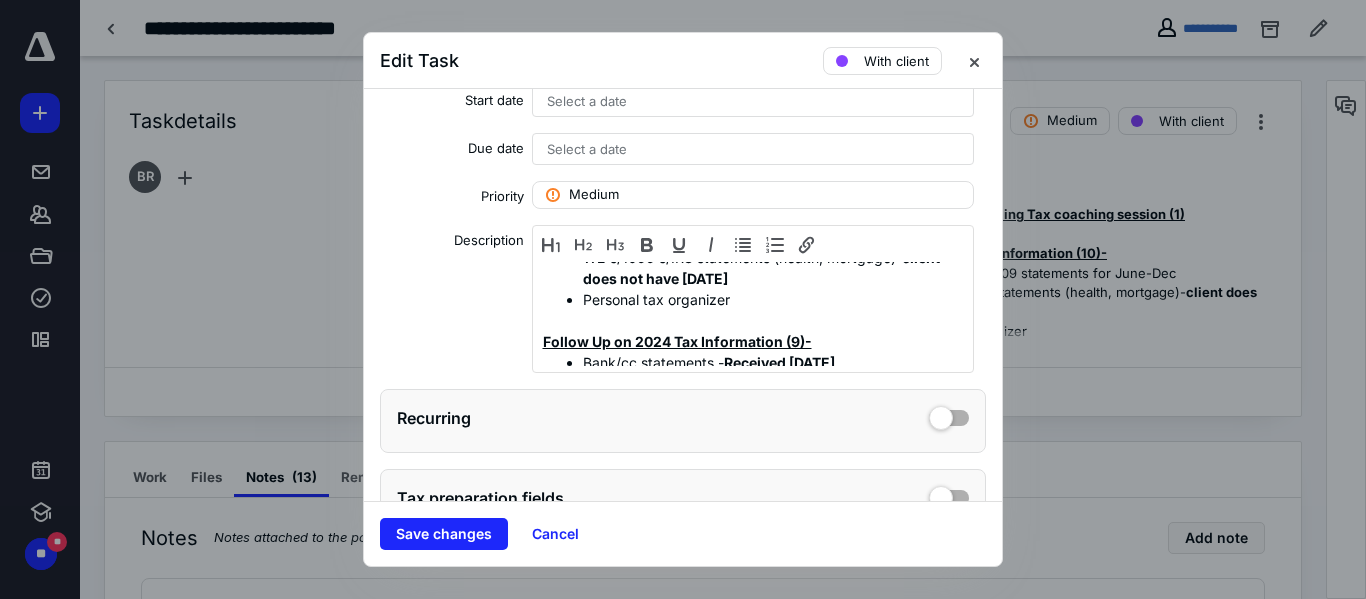 scroll, scrollTop: 480, scrollLeft: 0, axis: vertical 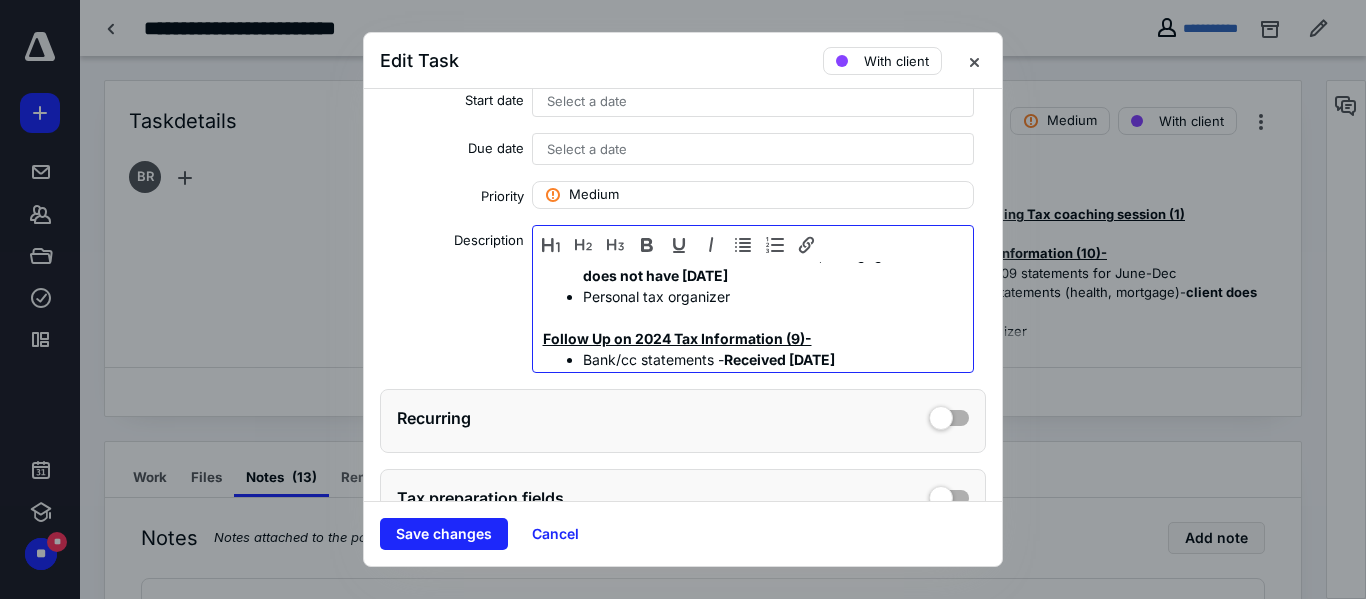 click on "Follow Up on 2024 Tax Information (9)-" at bounding box center (677, 338) 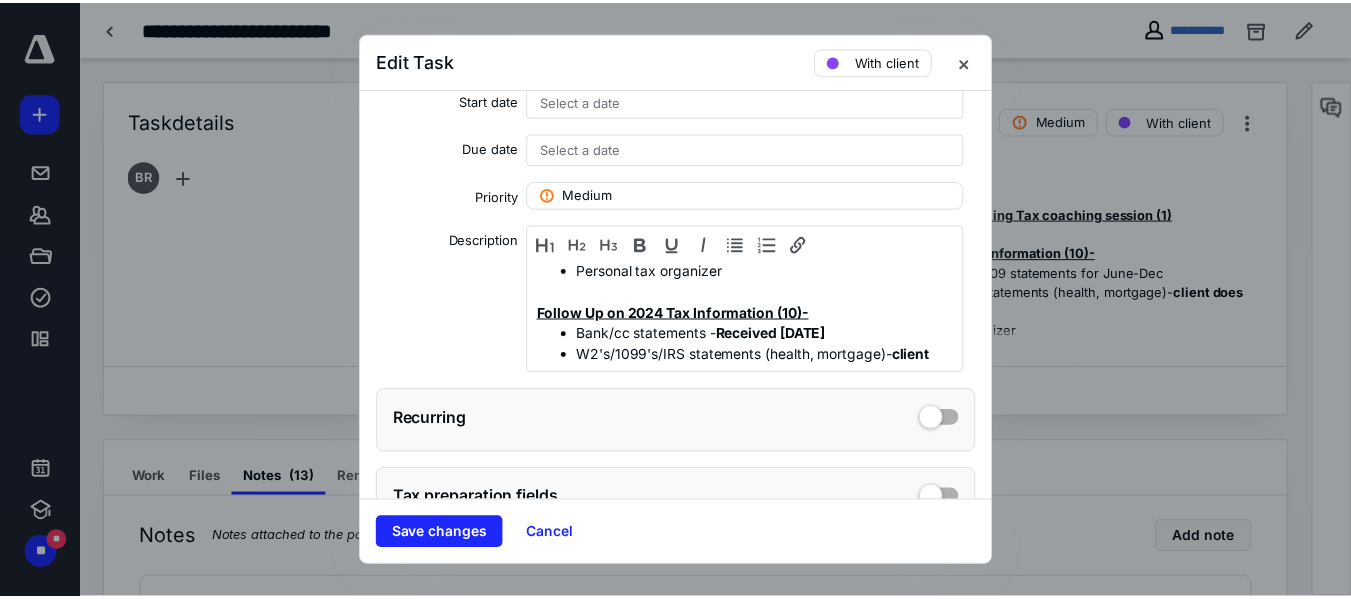 scroll, scrollTop: 547, scrollLeft: 0, axis: vertical 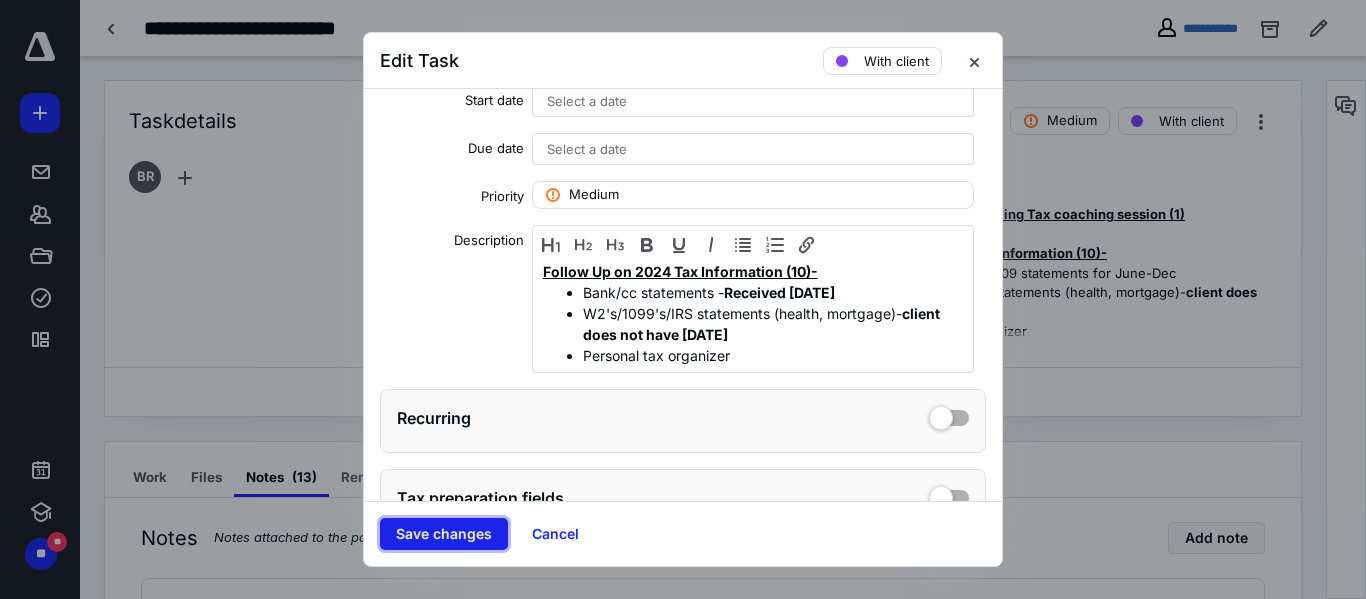 click on "Save changes" at bounding box center [444, 534] 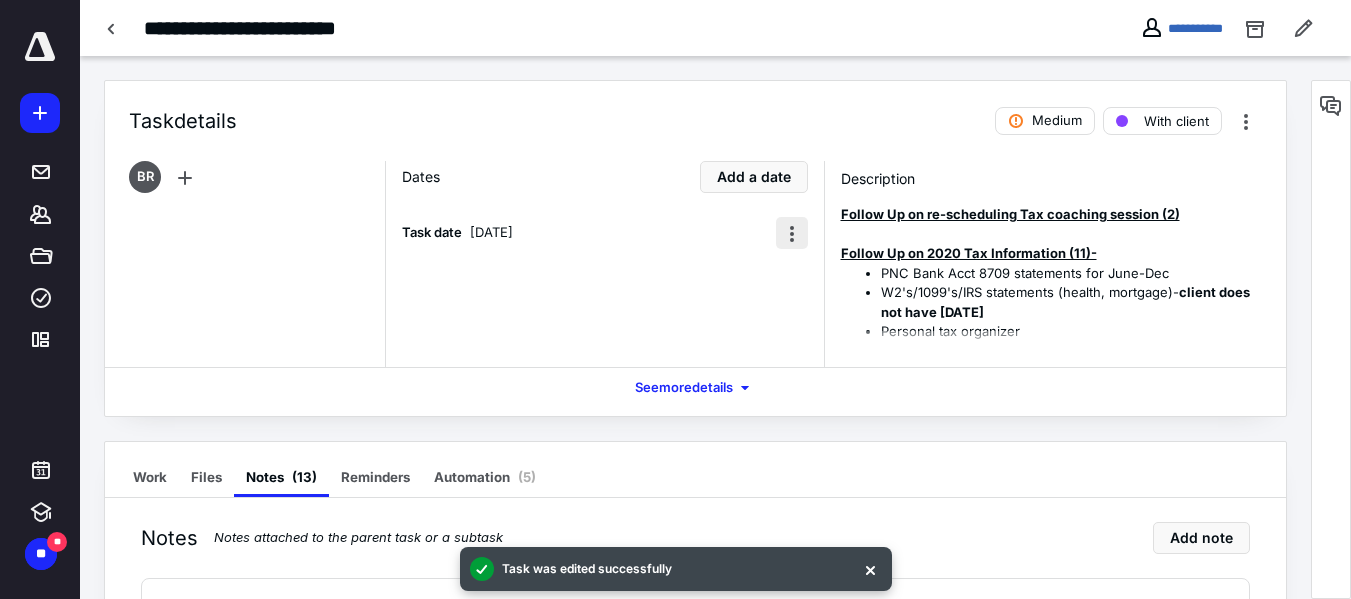 click at bounding box center (792, 233) 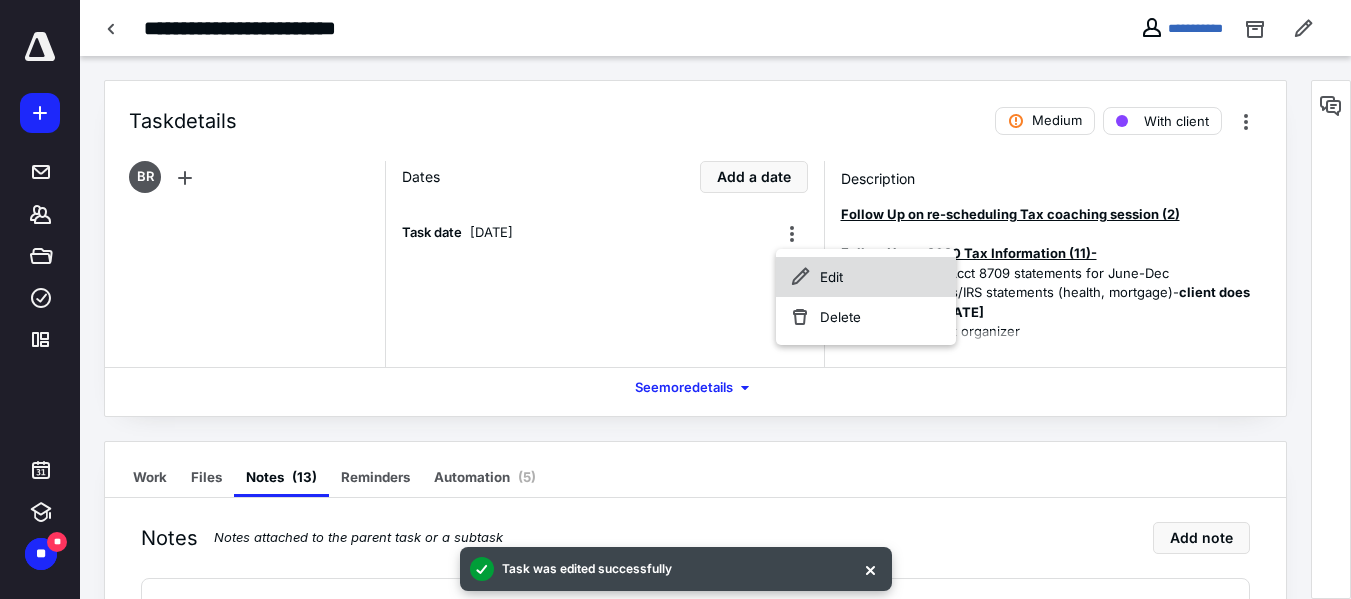 click 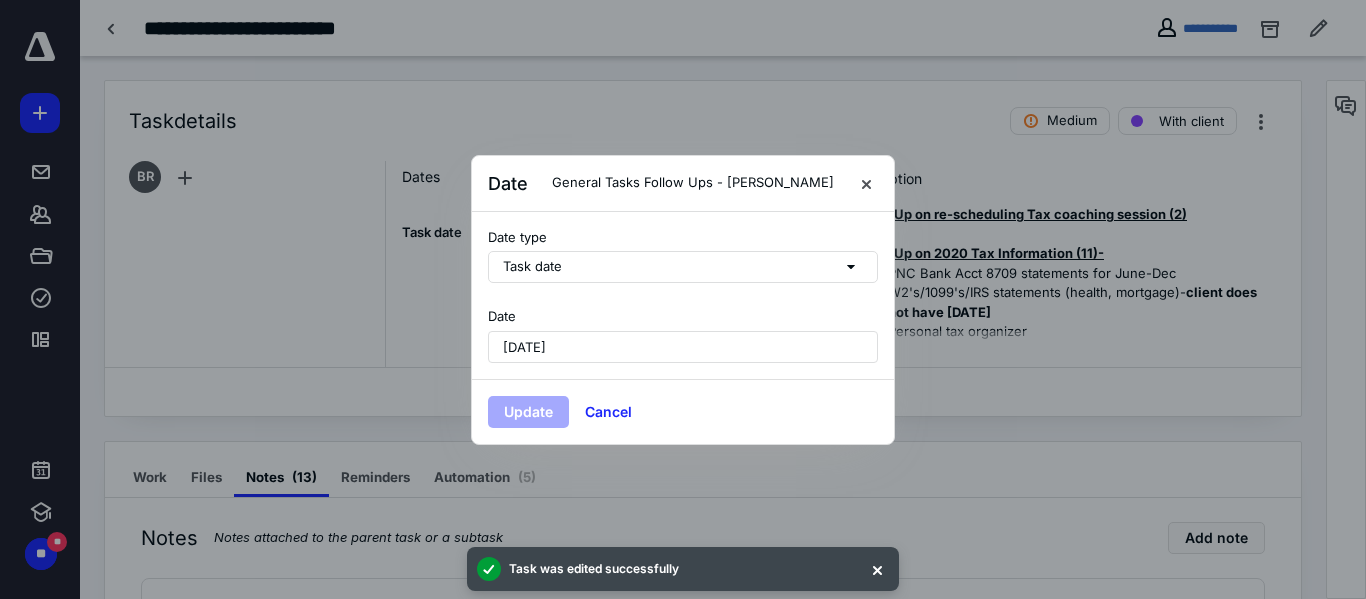 click on "[DATE]" at bounding box center (683, 347) 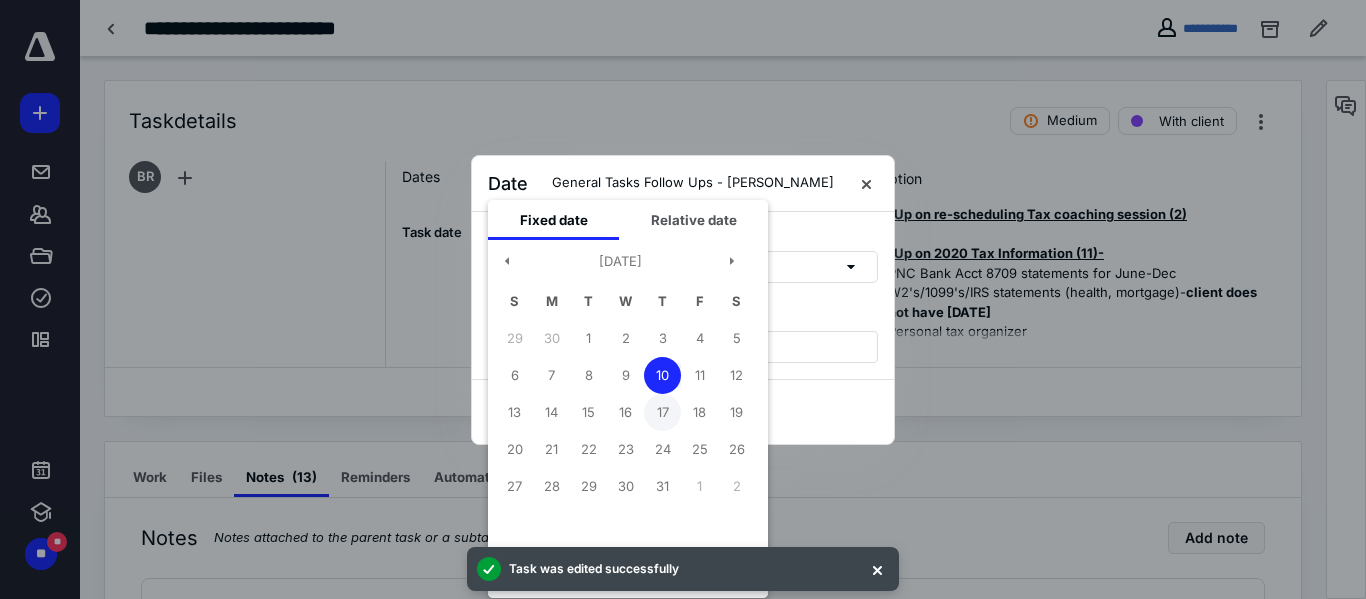 click on "17" at bounding box center [662, 412] 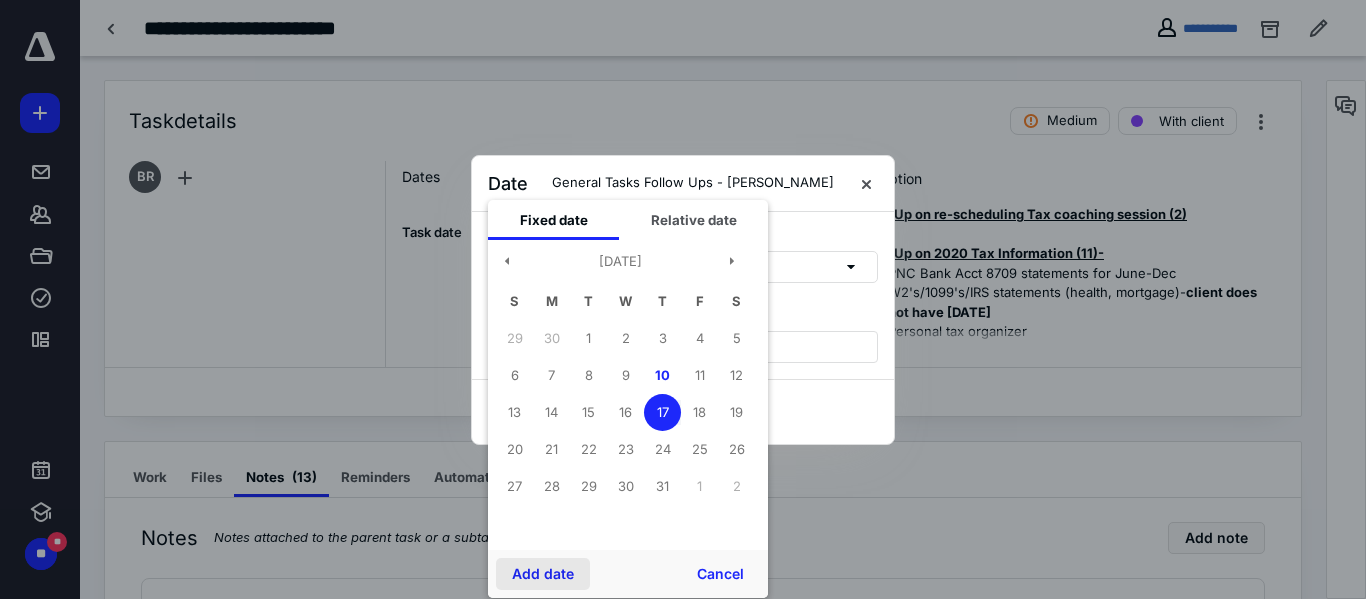 click on "Add date" at bounding box center (543, 574) 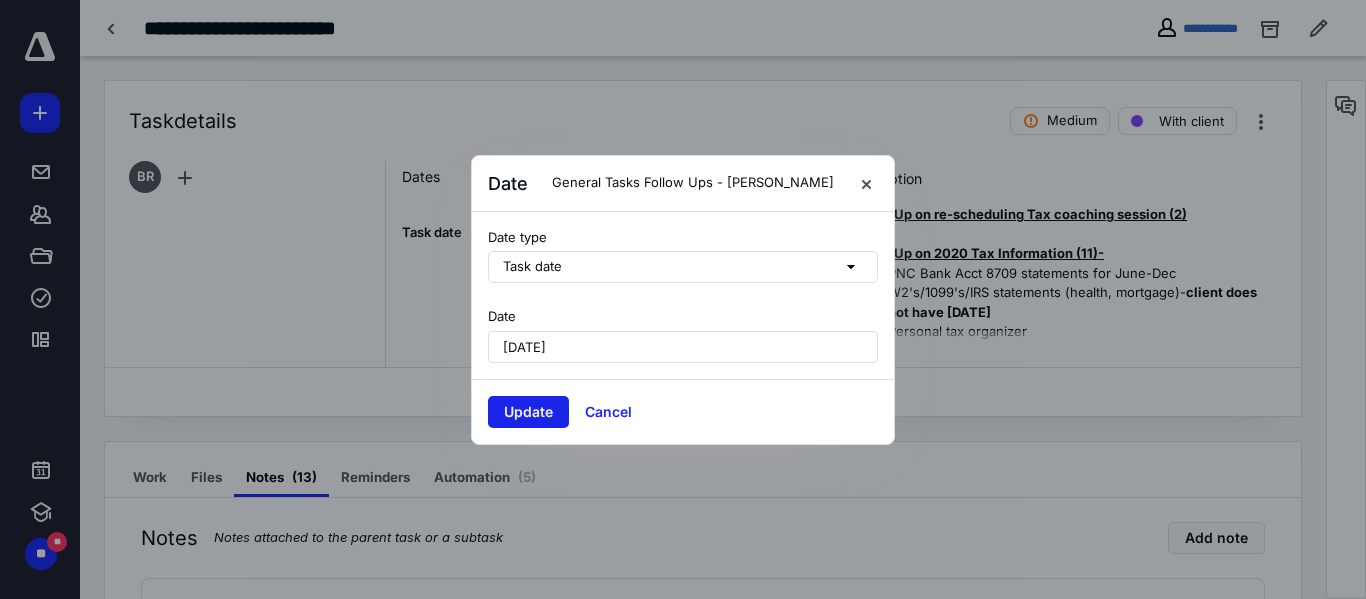 click on "Update" at bounding box center (528, 412) 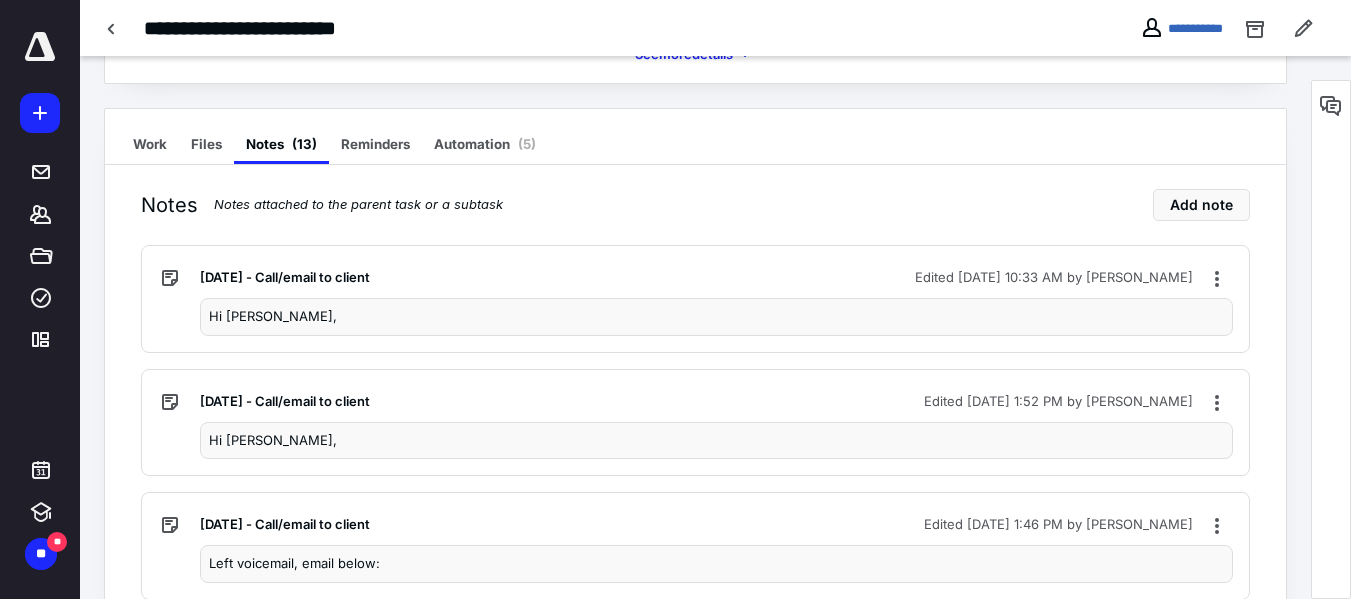 scroll, scrollTop: 349, scrollLeft: 0, axis: vertical 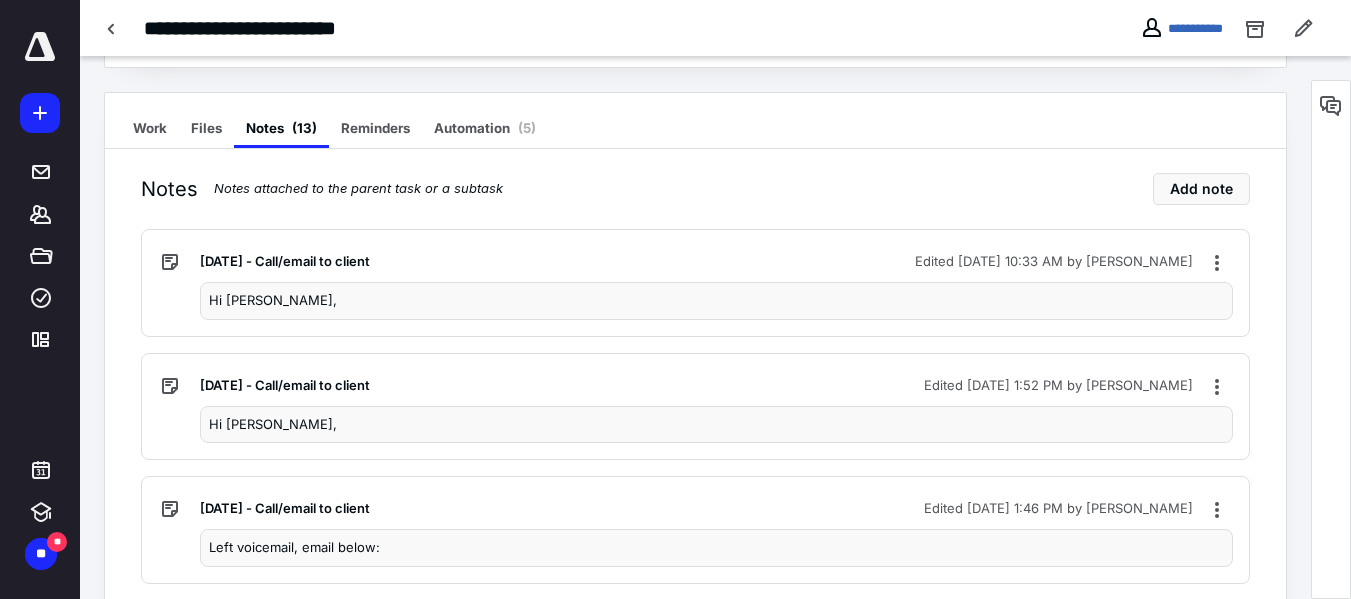 click on "[DATE] - Call/email to client" at bounding box center (537, 262) 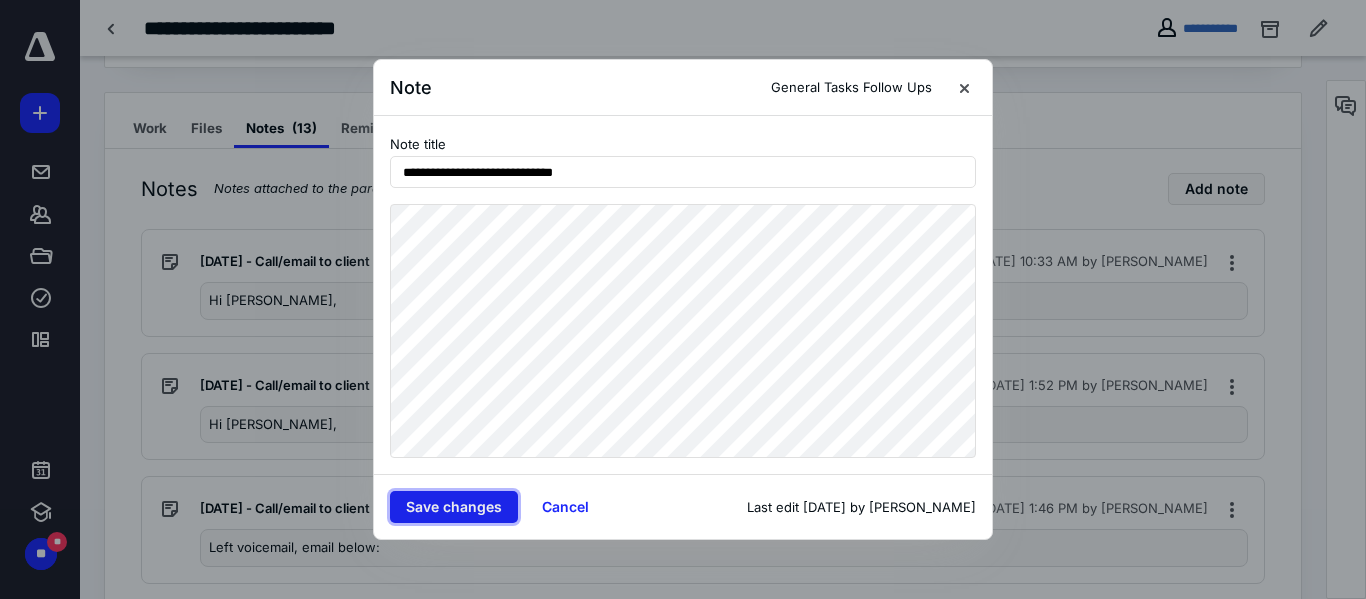 click on "Save changes" at bounding box center [454, 507] 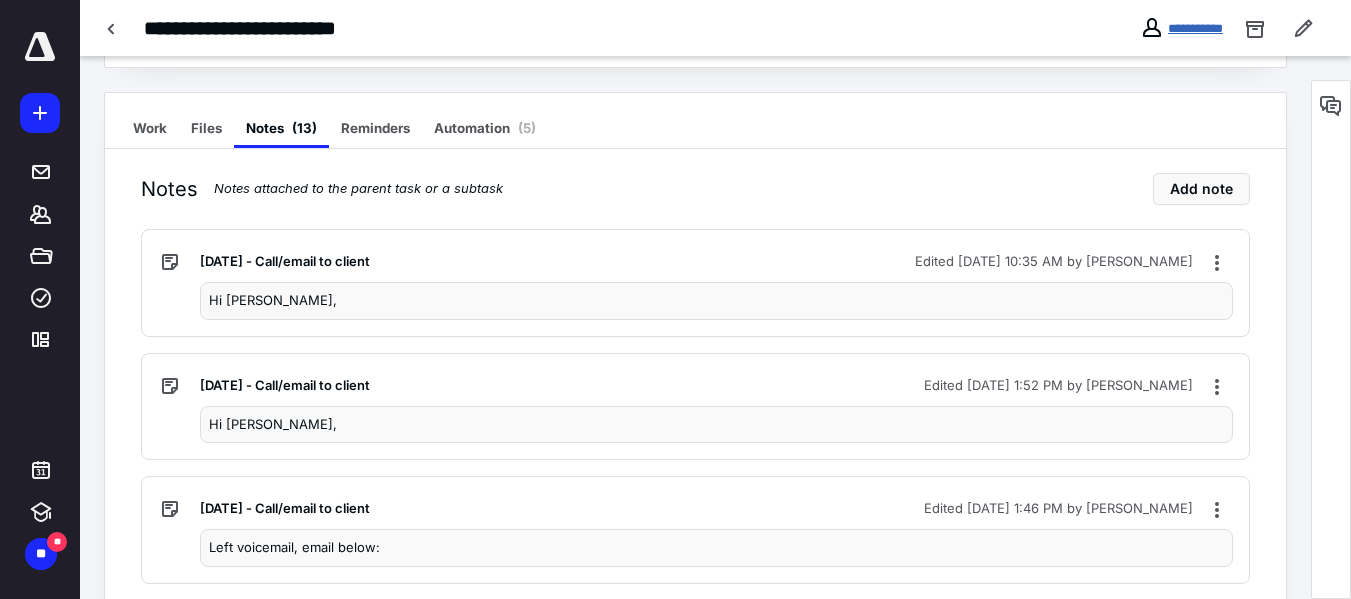 click on "**********" at bounding box center [1195, 28] 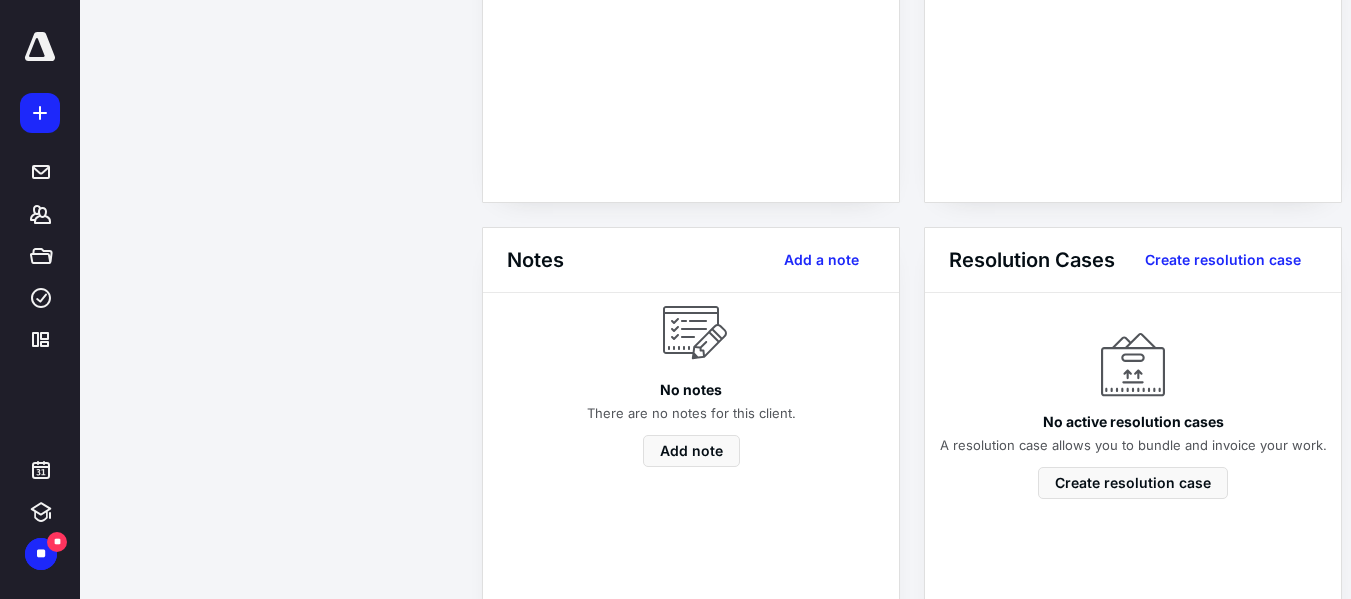 scroll, scrollTop: 0, scrollLeft: 0, axis: both 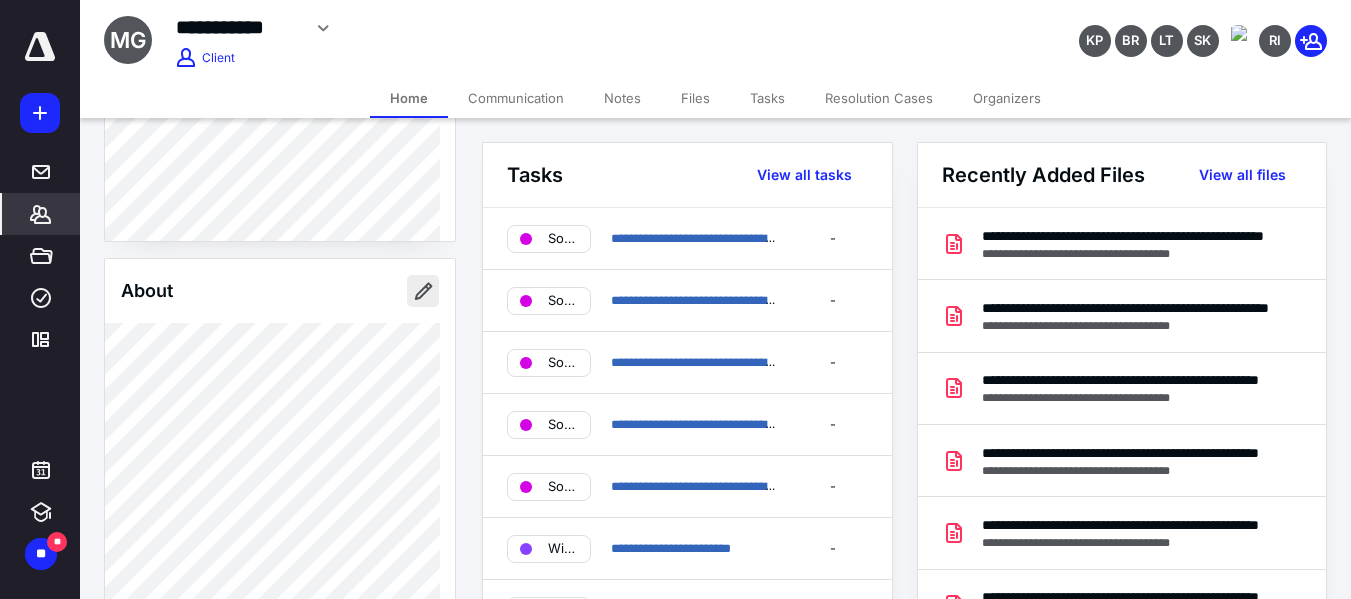 click at bounding box center (423, 291) 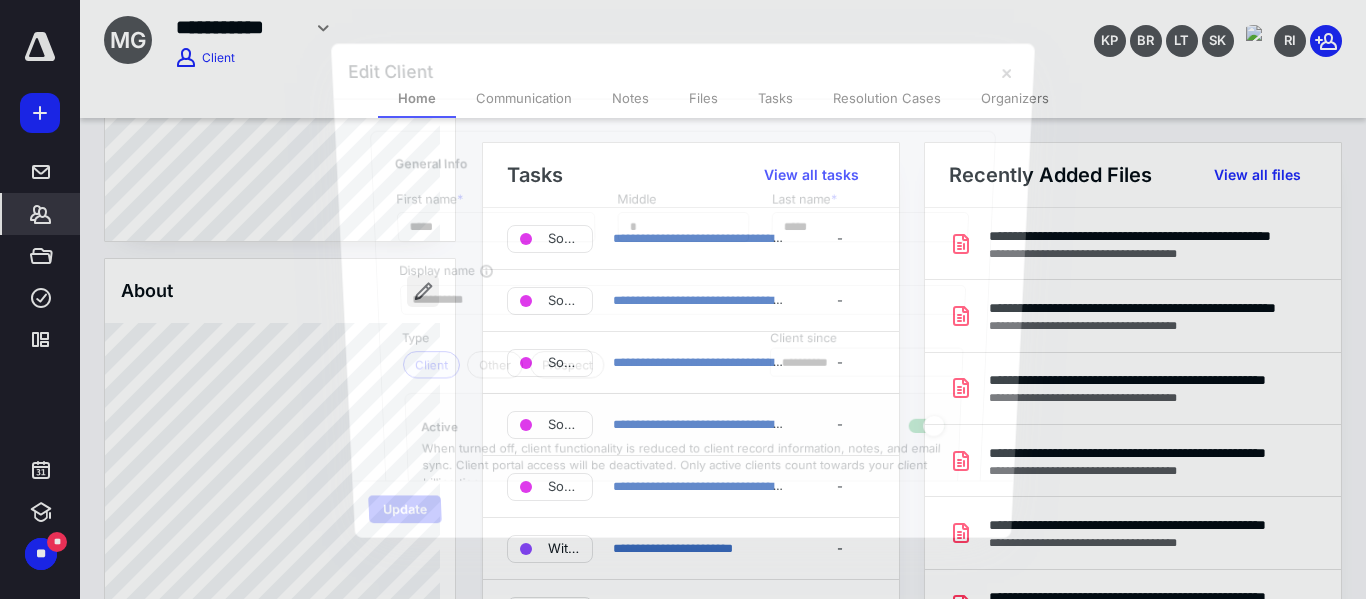 type on "**********" 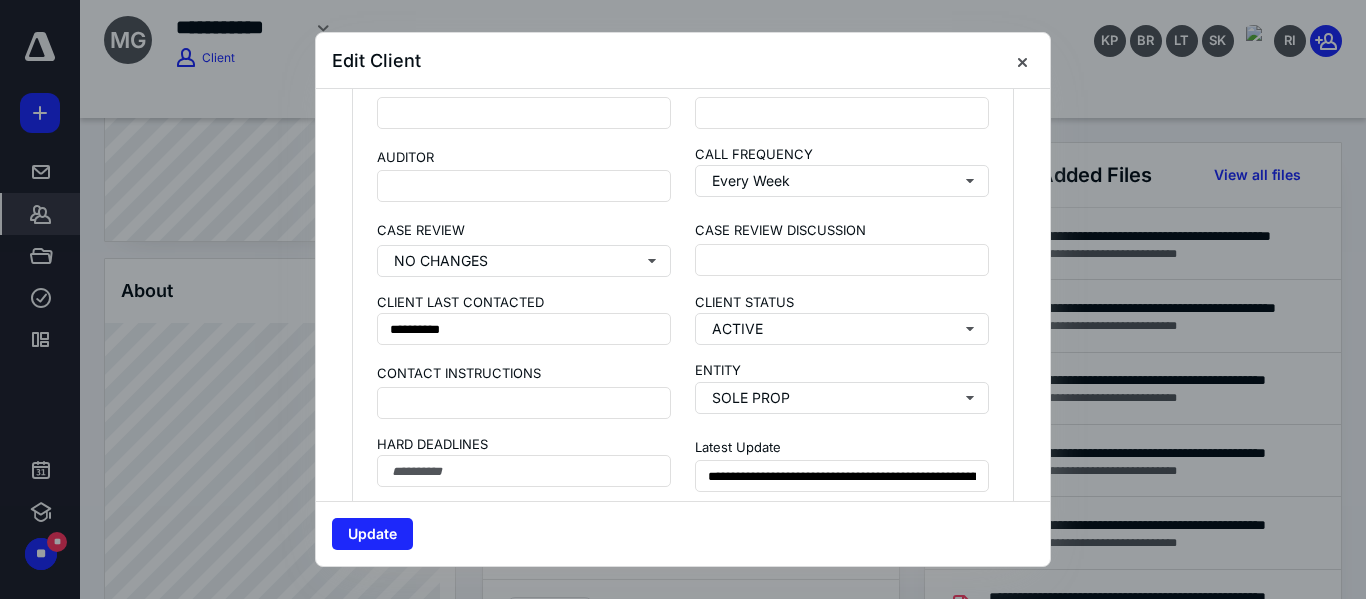 scroll, scrollTop: 1538, scrollLeft: 0, axis: vertical 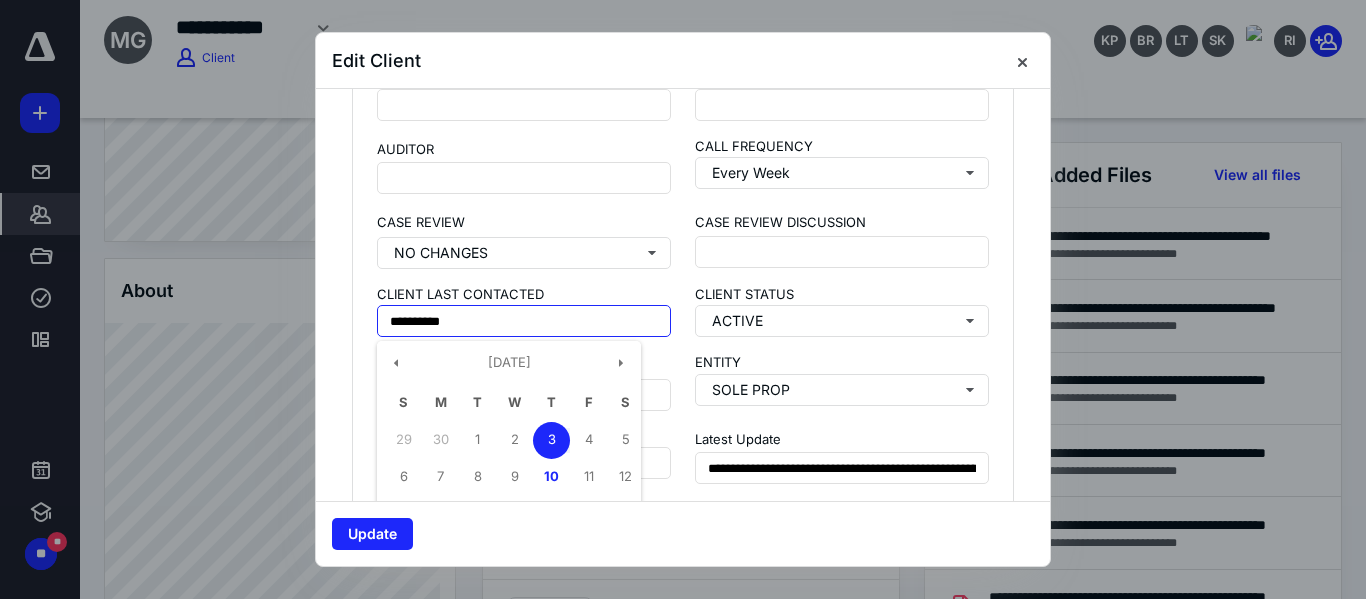 click on "**********" at bounding box center [524, 321] 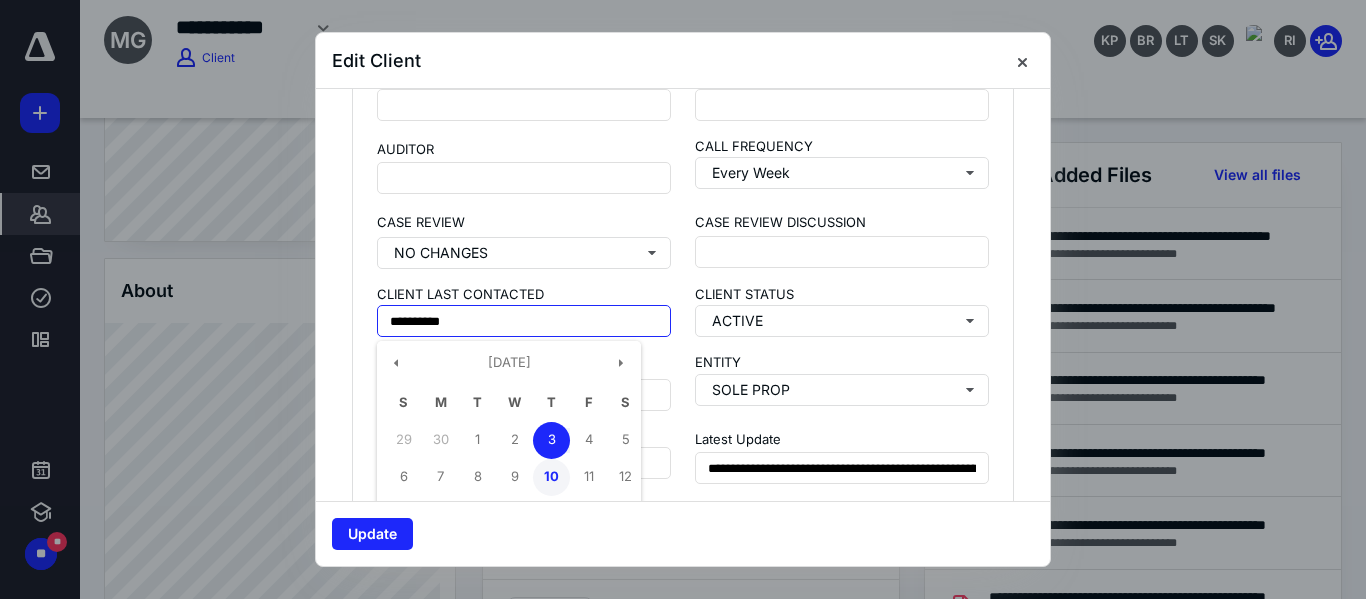 click on "10" at bounding box center [551, 477] 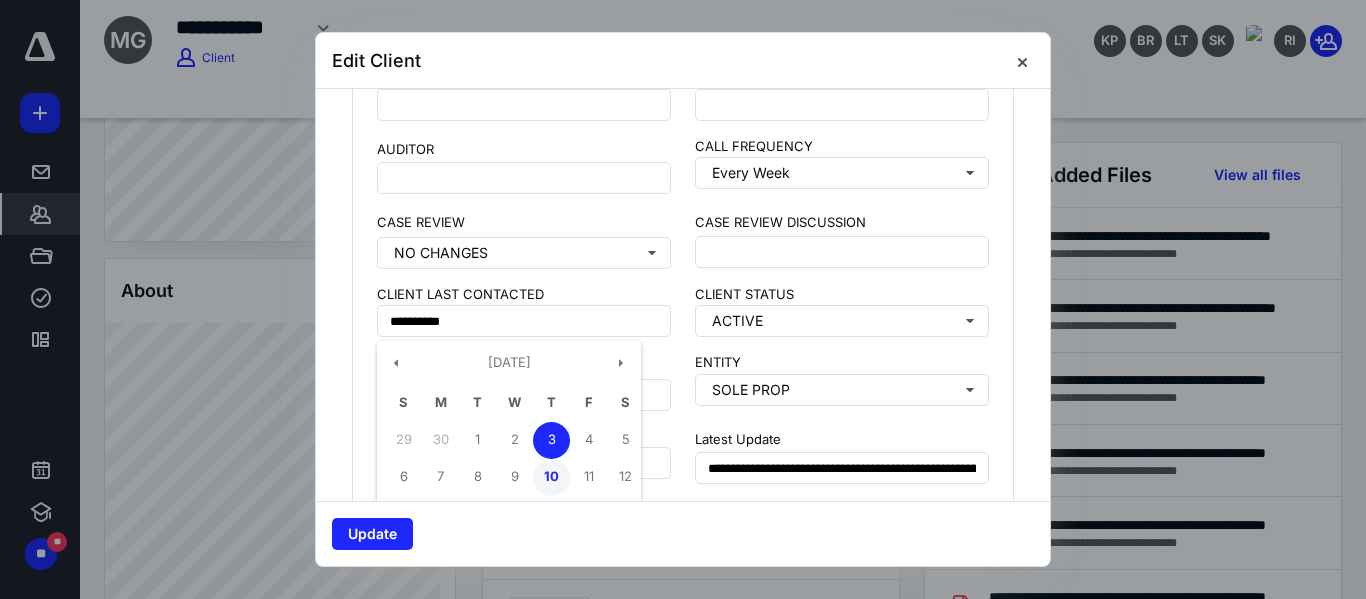 type on "**********" 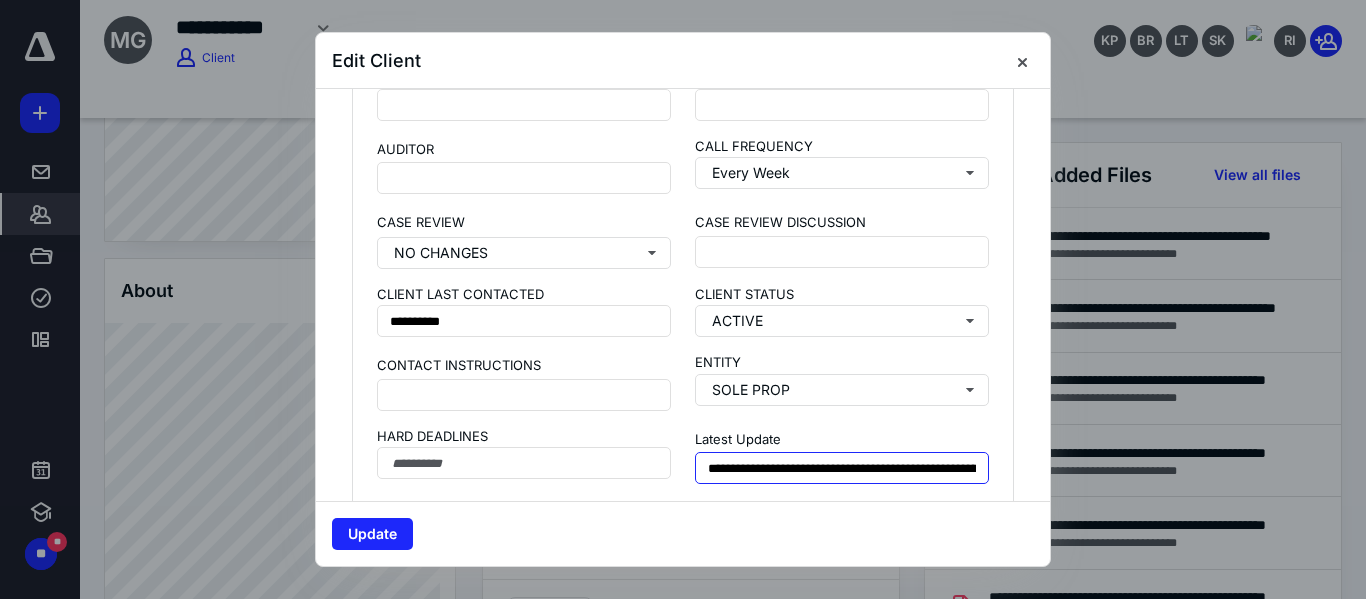click on "**********" at bounding box center [842, 468] 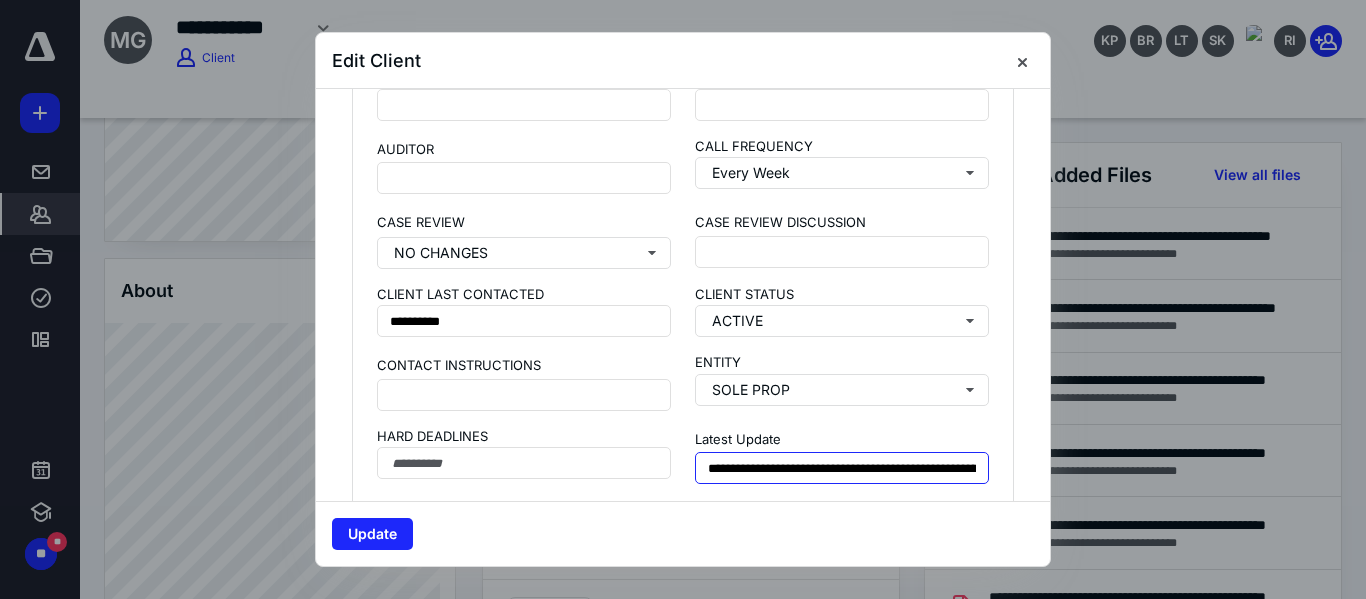 scroll, scrollTop: 0, scrollLeft: 114, axis: horizontal 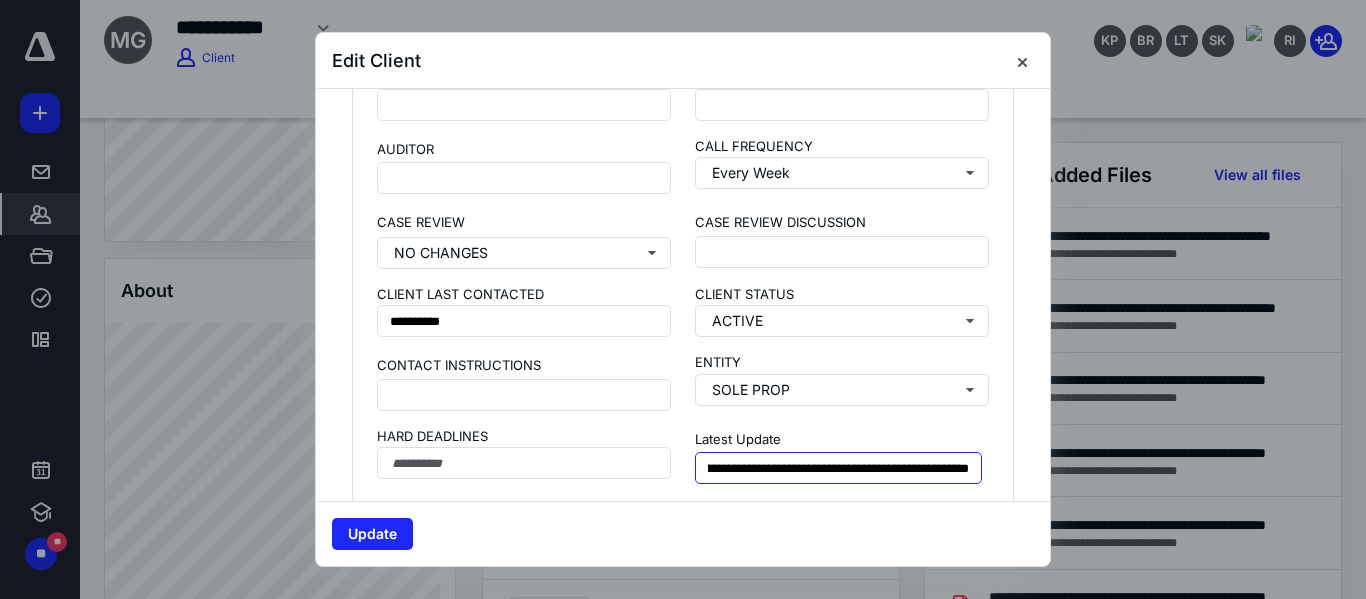 drag, startPoint x: 757, startPoint y: 471, endPoint x: 988, endPoint y: 466, distance: 231.05411 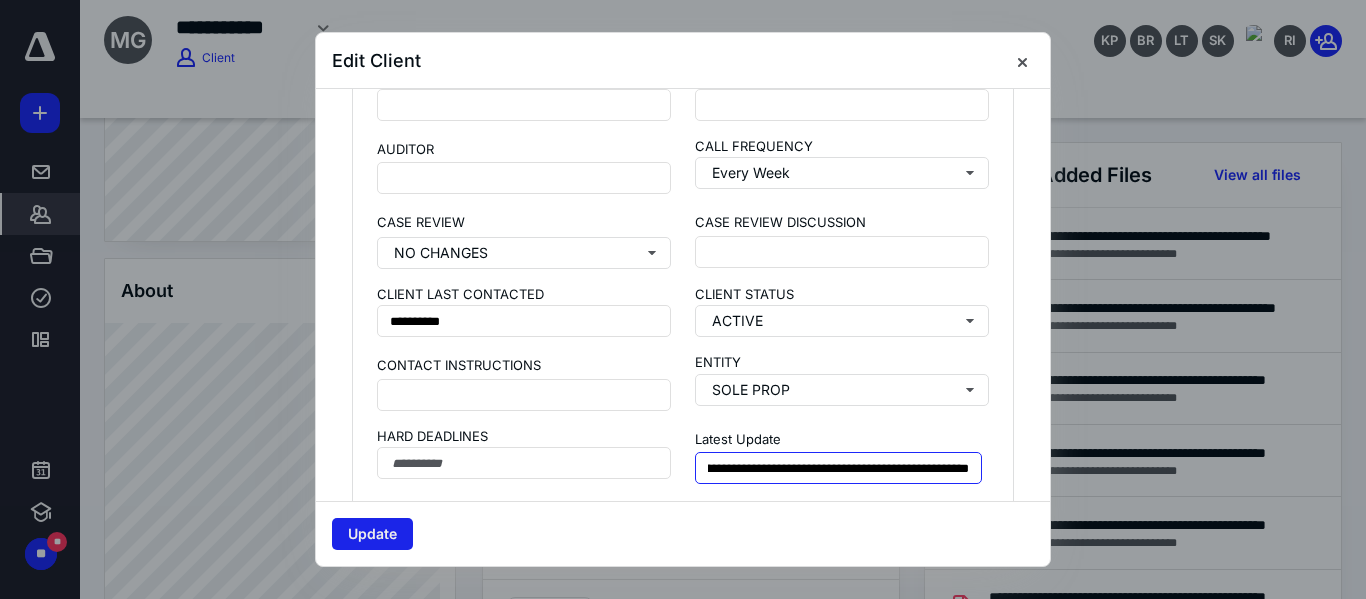 type on "**********" 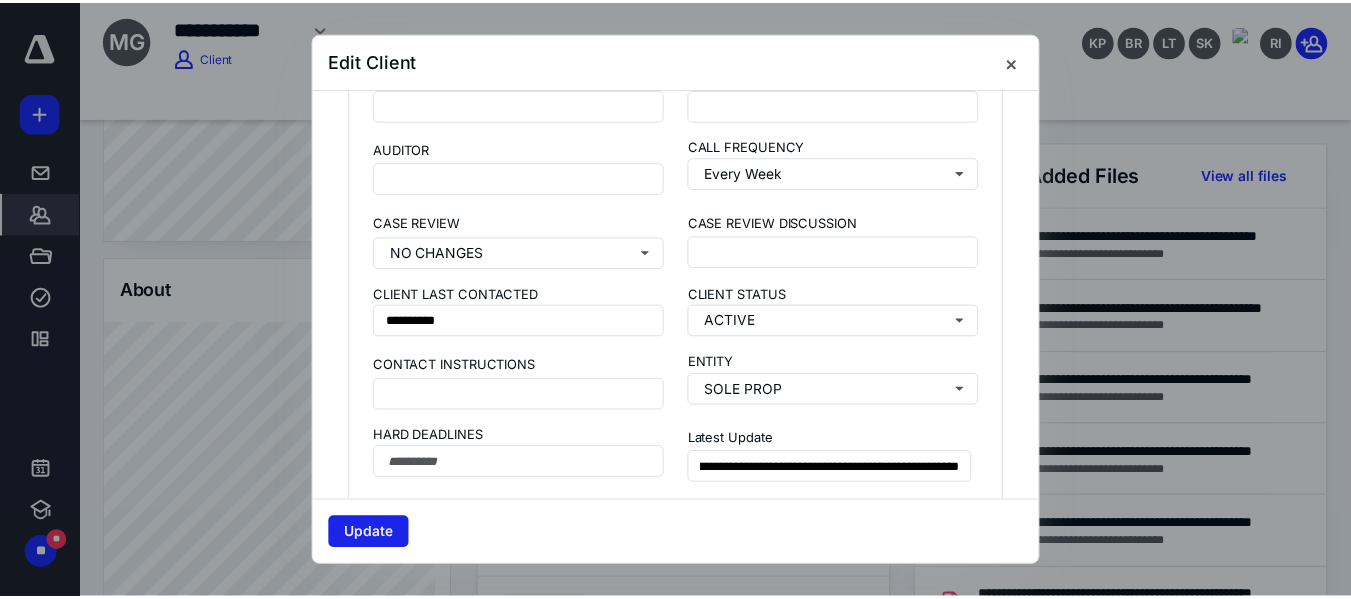 scroll, scrollTop: 0, scrollLeft: 0, axis: both 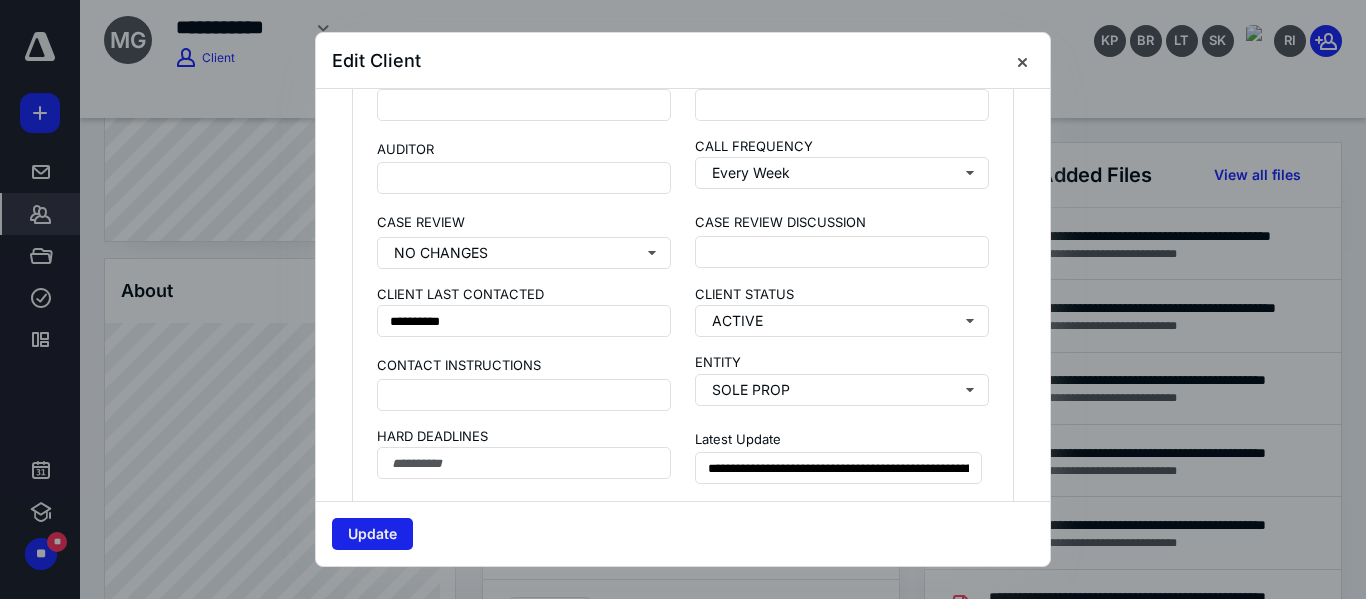 click on "Update" at bounding box center [372, 534] 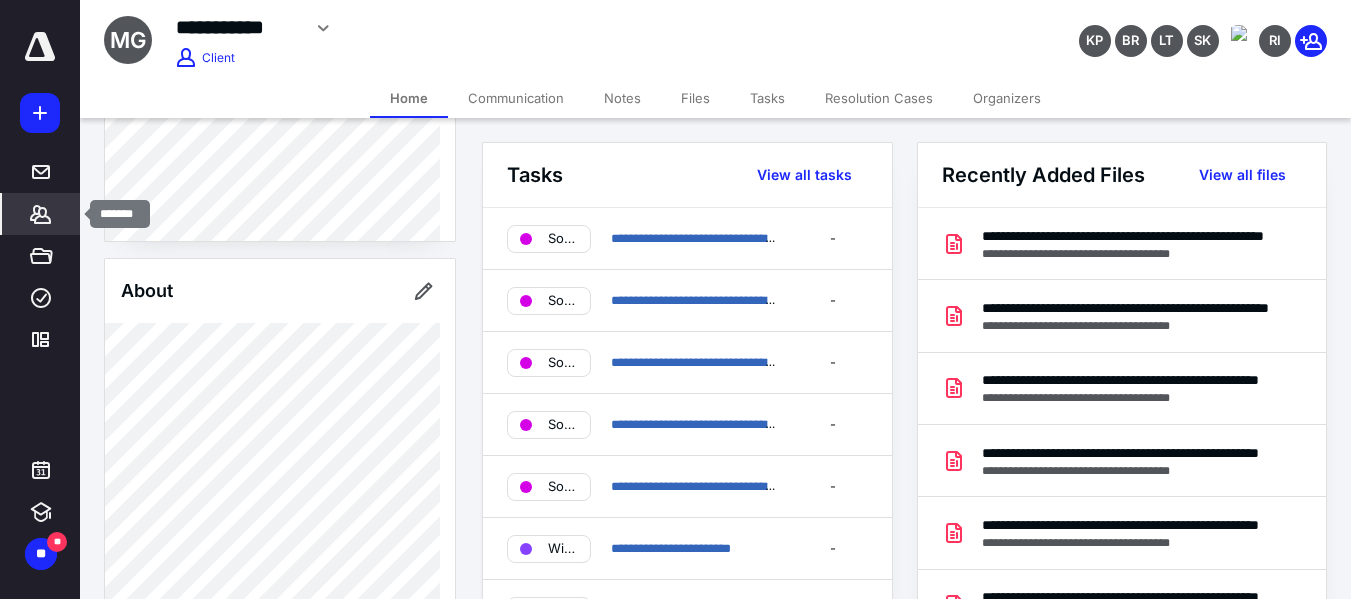 click 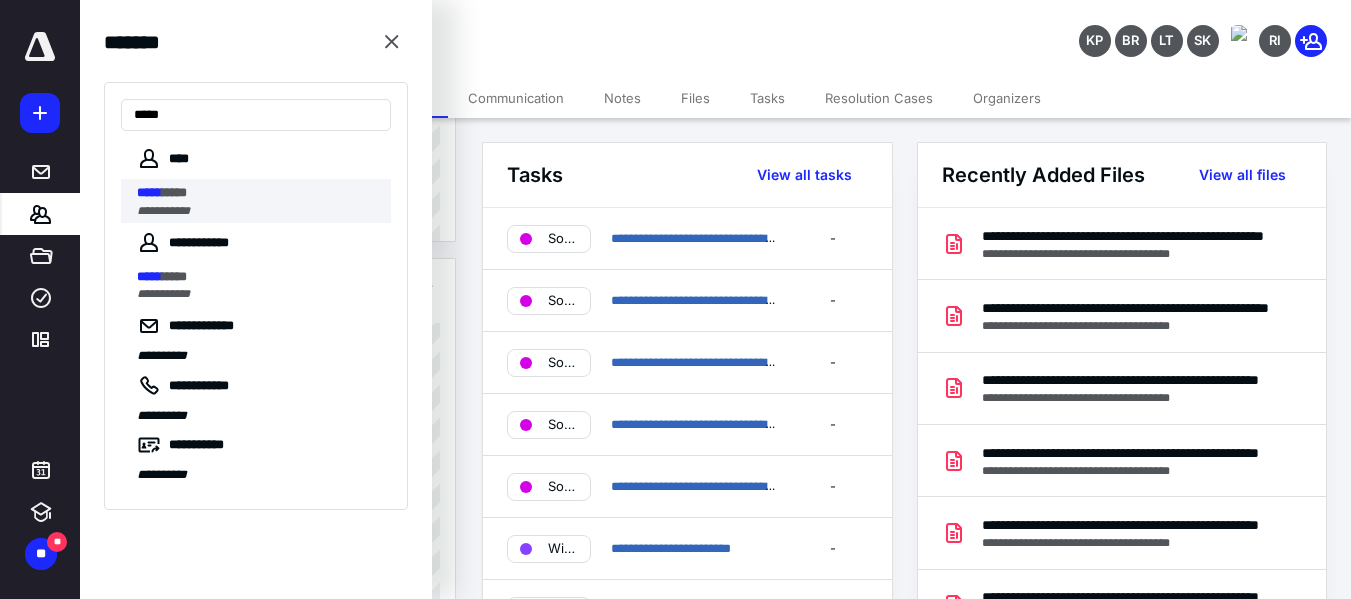 type on "*****" 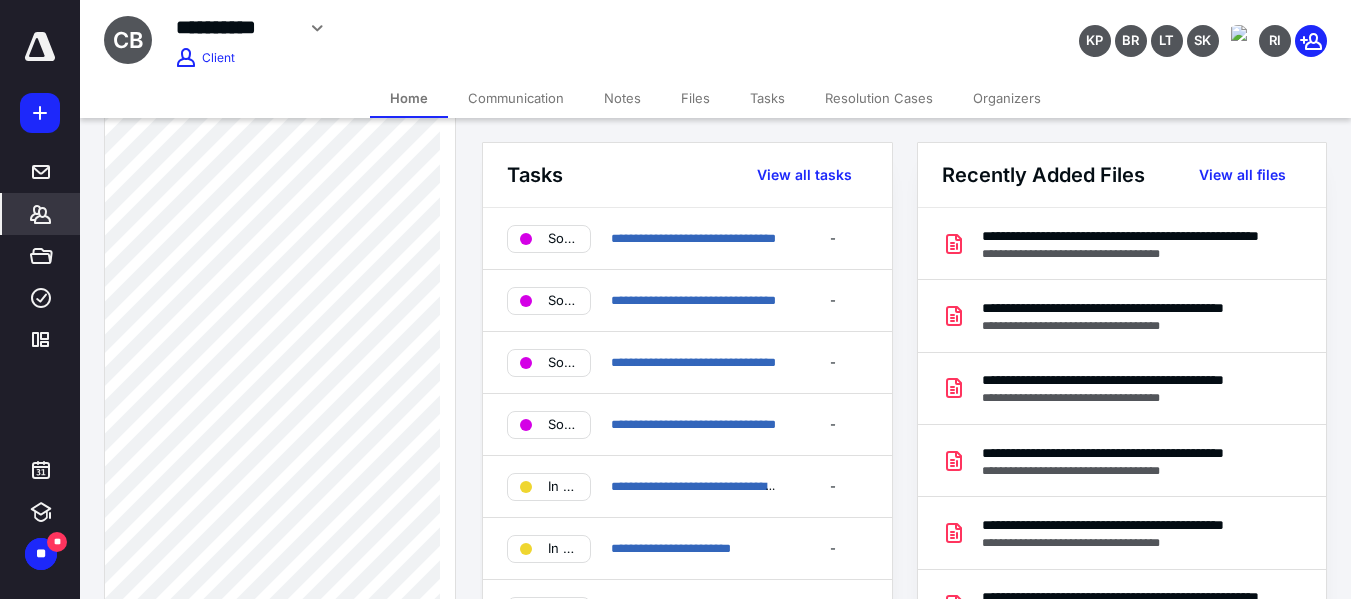 scroll, scrollTop: 806, scrollLeft: 0, axis: vertical 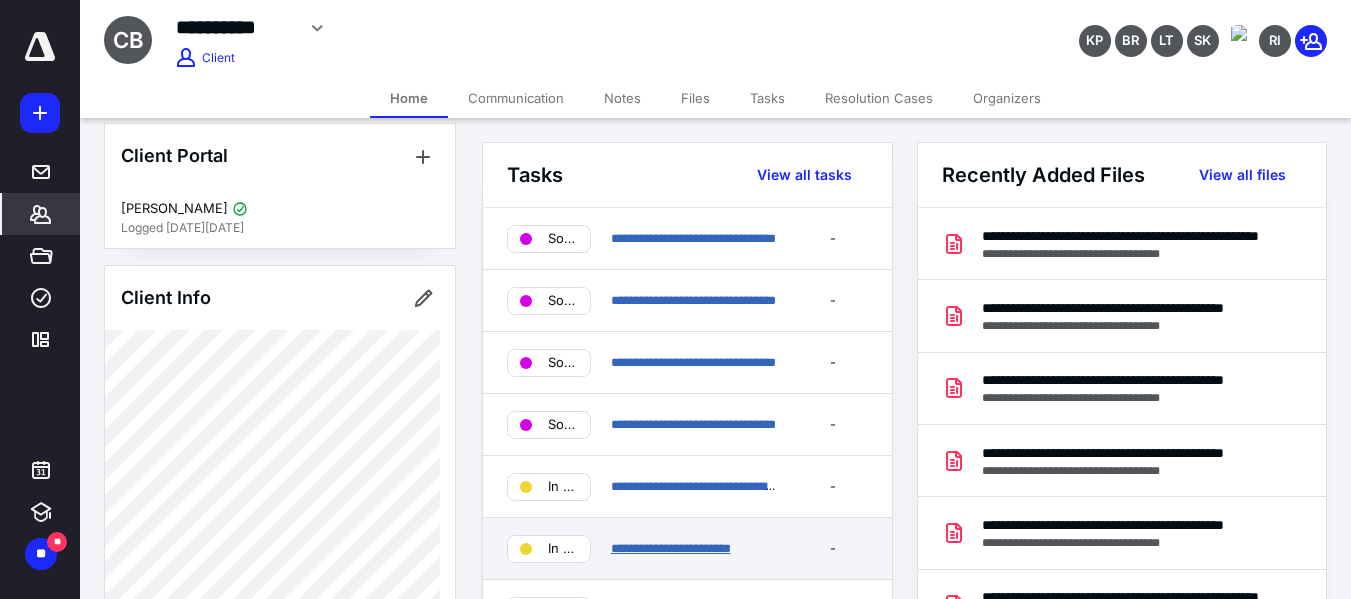 click on "**********" at bounding box center (671, 548) 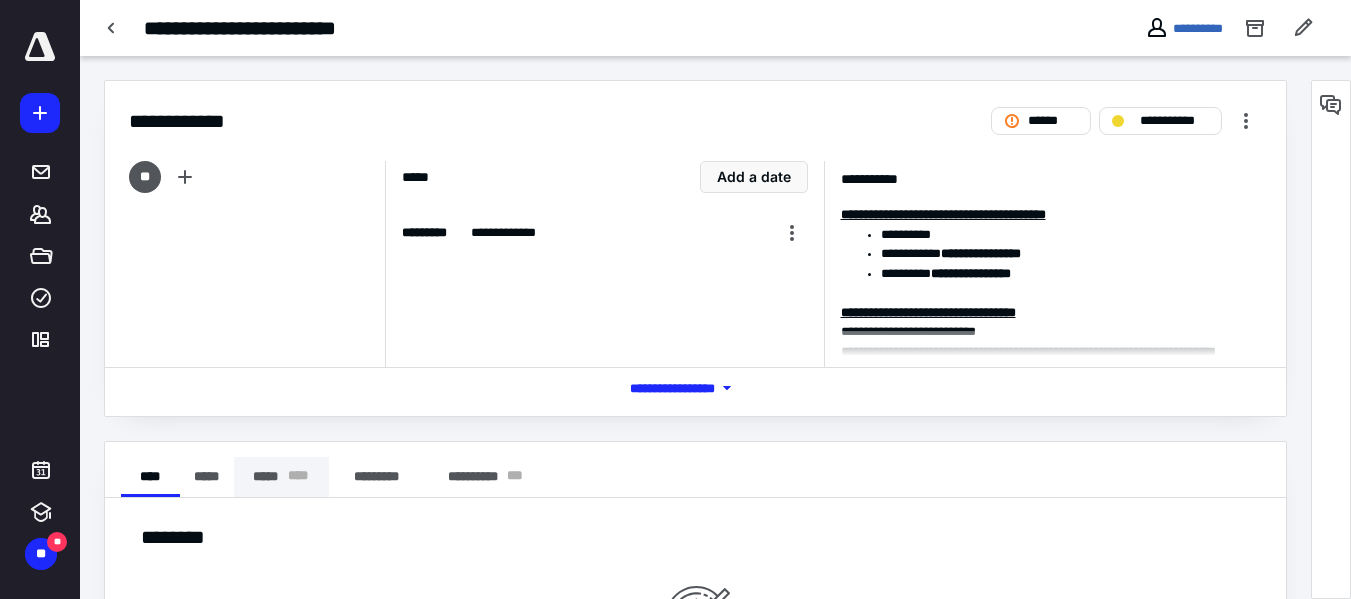 click on "***** * ** *" at bounding box center (281, 477) 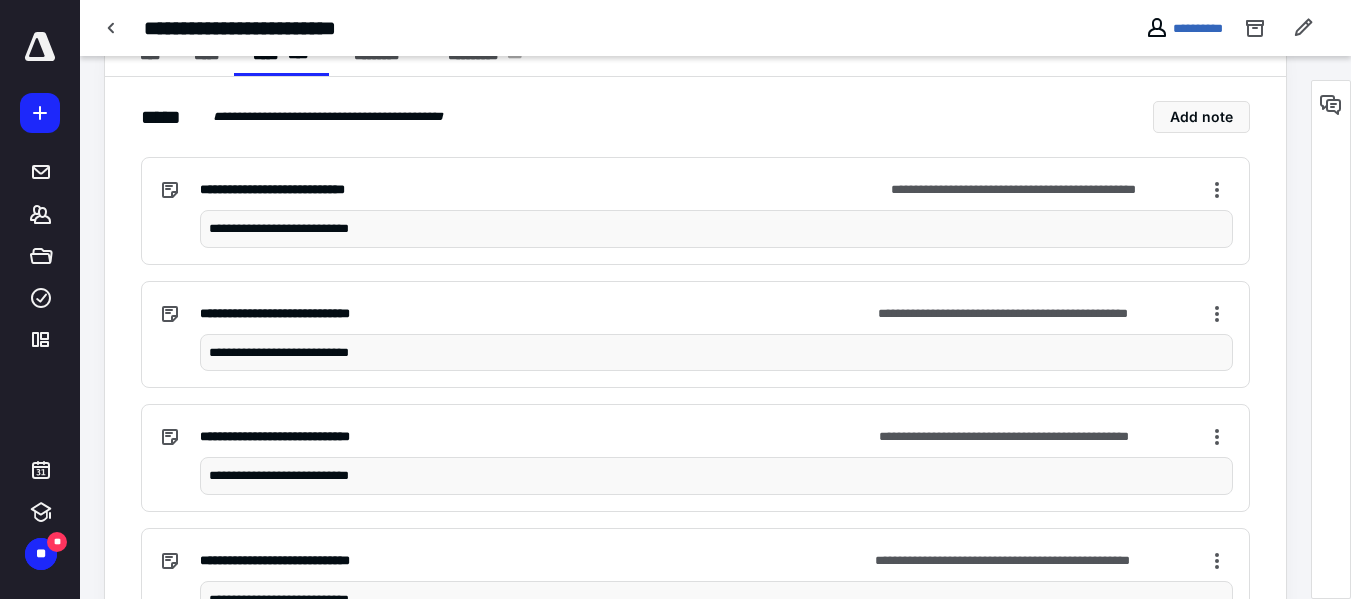 scroll, scrollTop: 440, scrollLeft: 0, axis: vertical 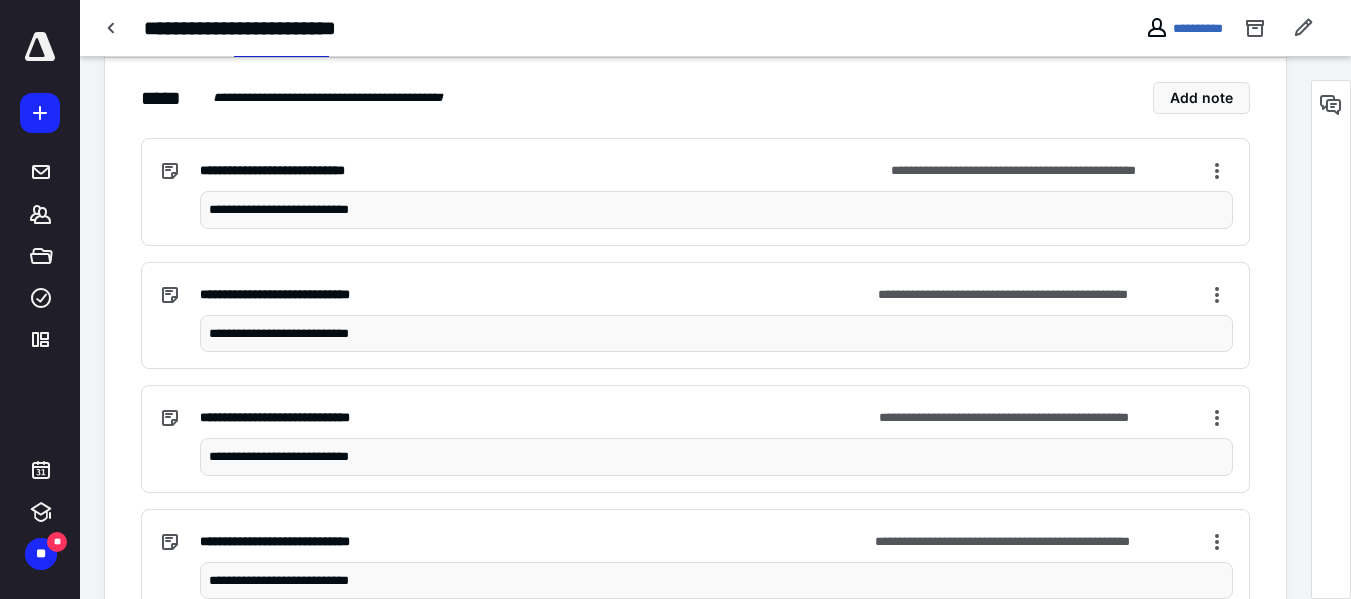 click on "**********" at bounding box center (716, 210) 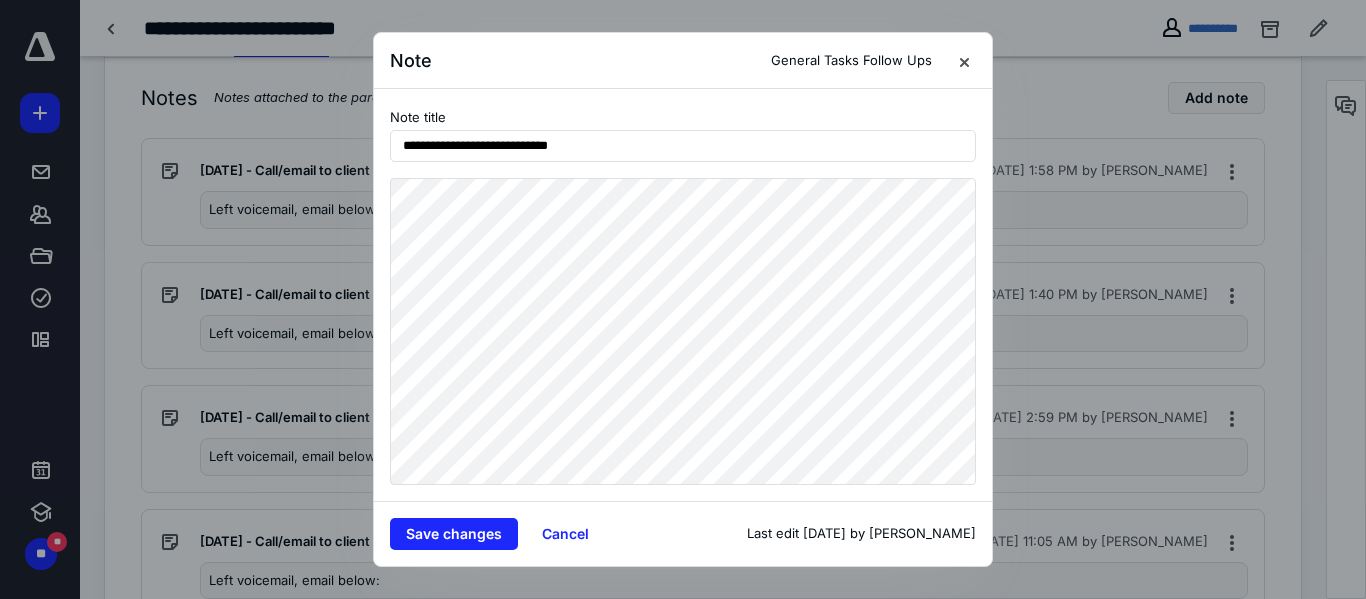 click on "**********" at bounding box center (683, 295) 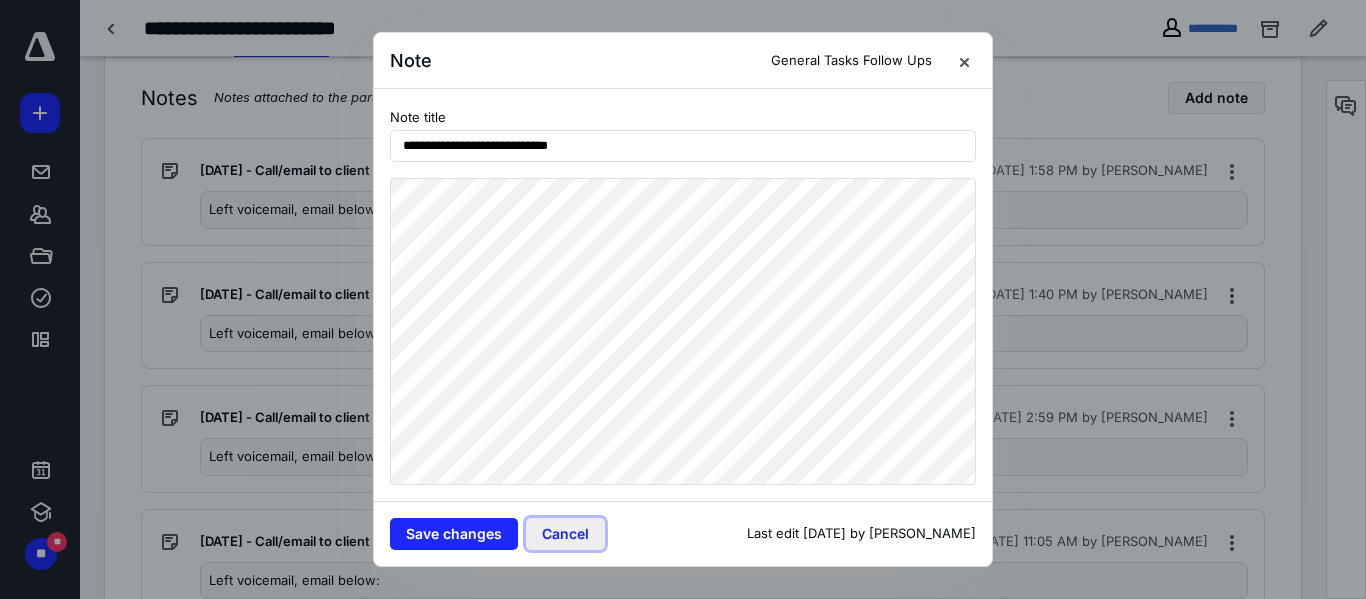 click on "Cancel" at bounding box center [565, 534] 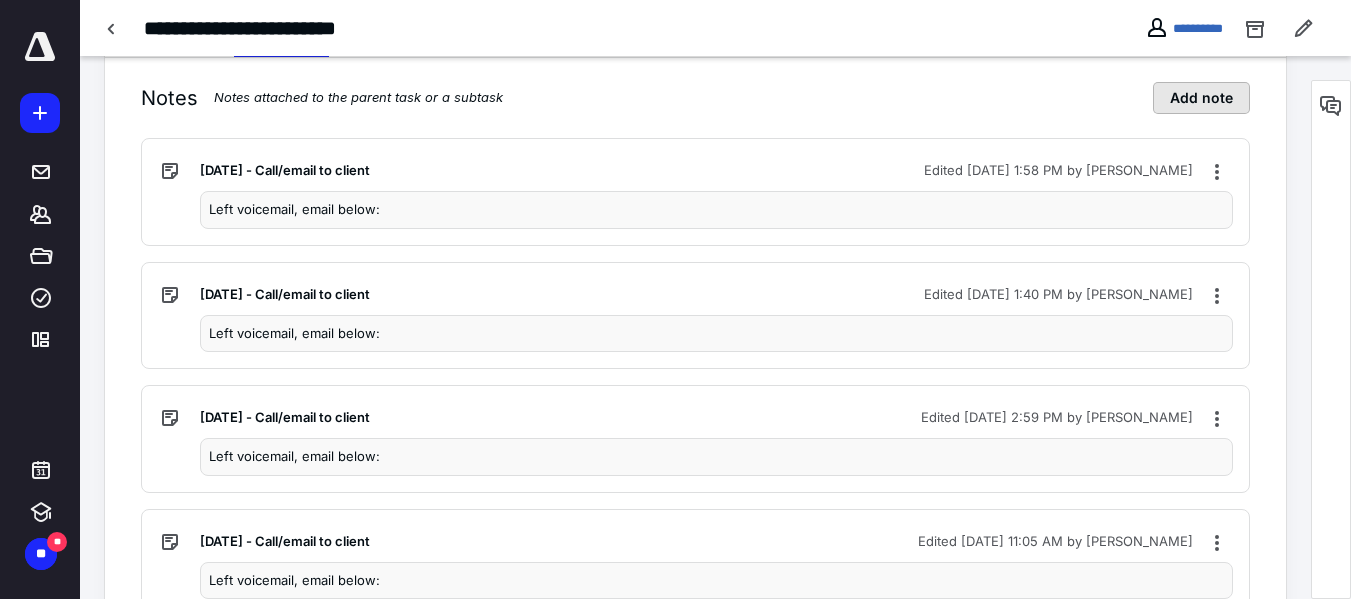 click on "Add note" at bounding box center (1201, 98) 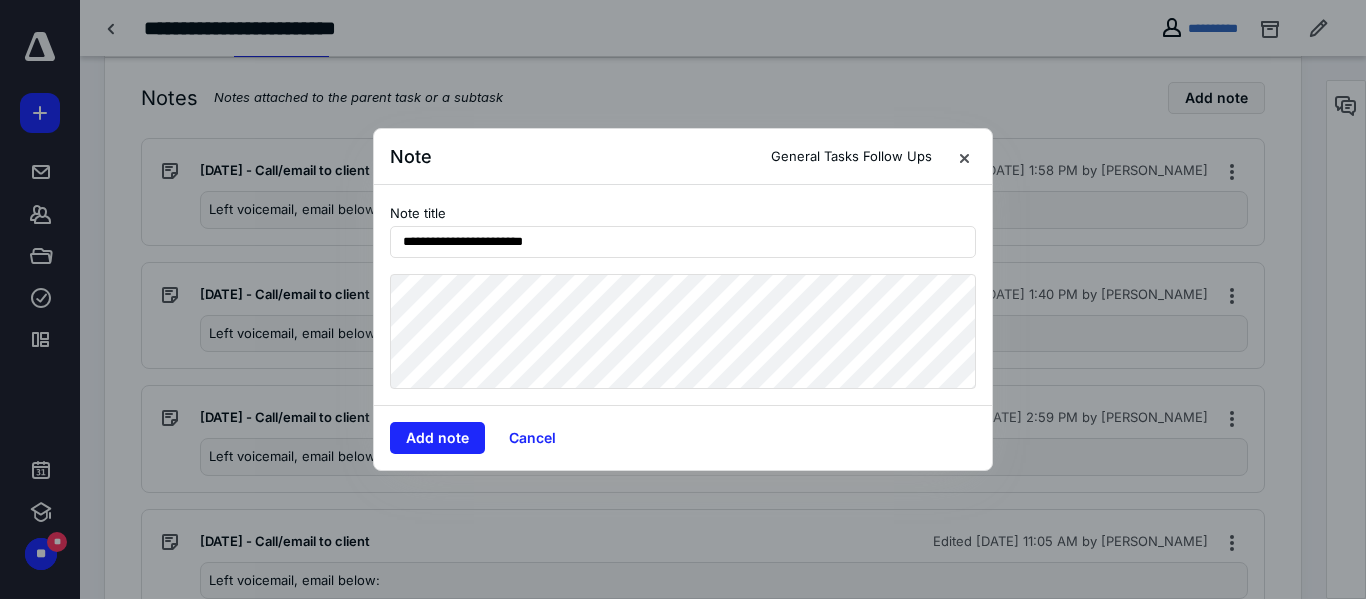 type on "**********" 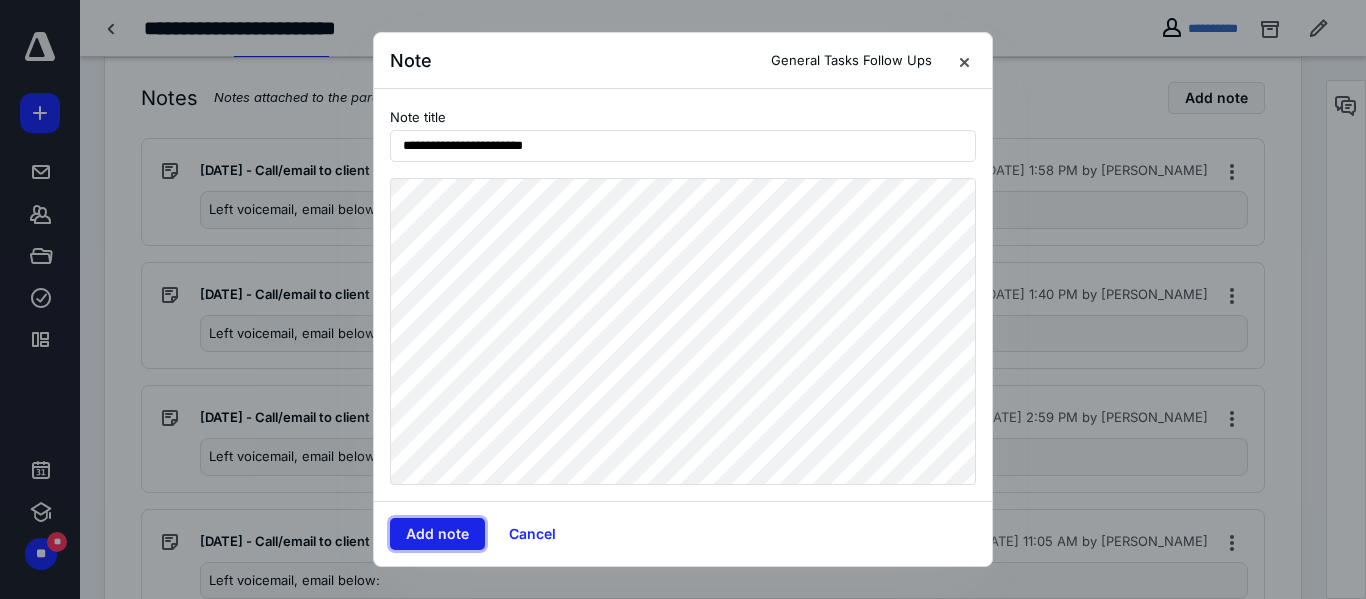 click on "Add note" at bounding box center [437, 534] 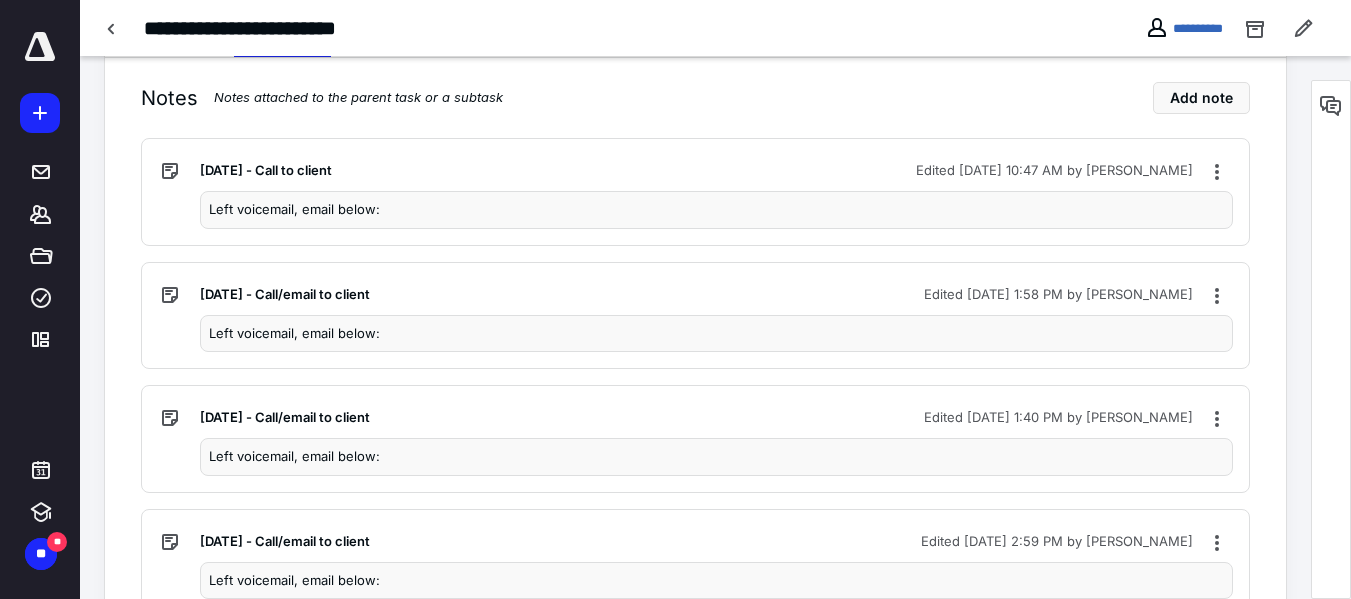 click on "Left voicemail, email below:" at bounding box center [716, 210] 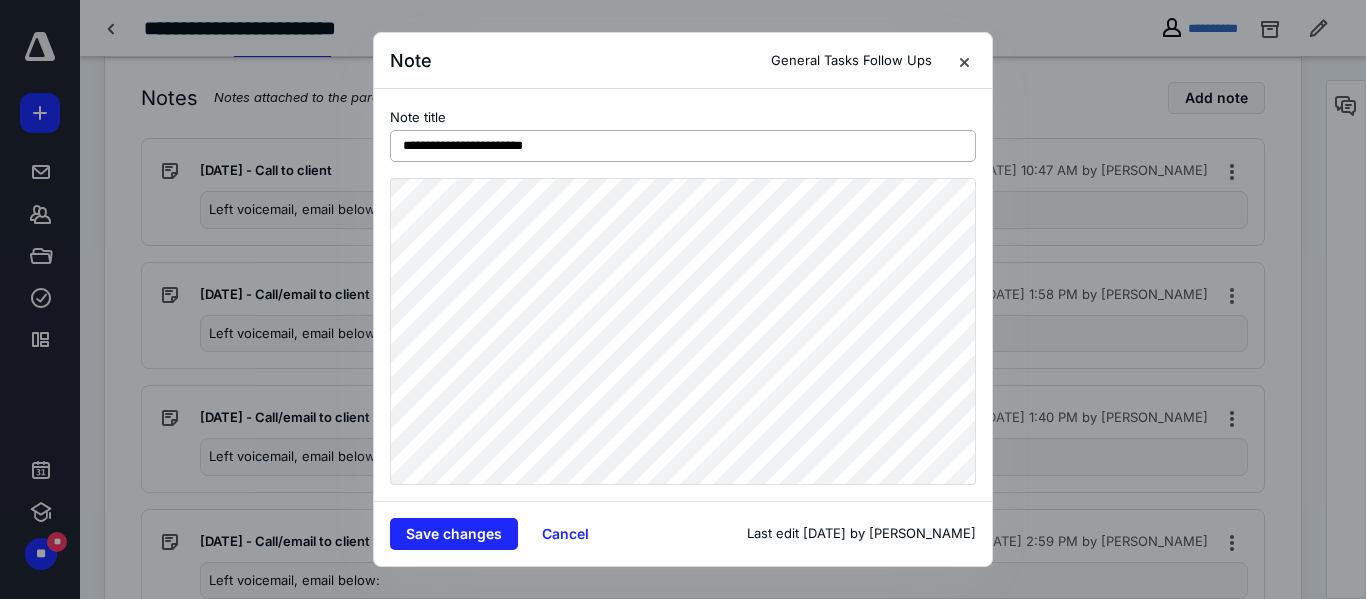 click on "**********" at bounding box center (683, 146) 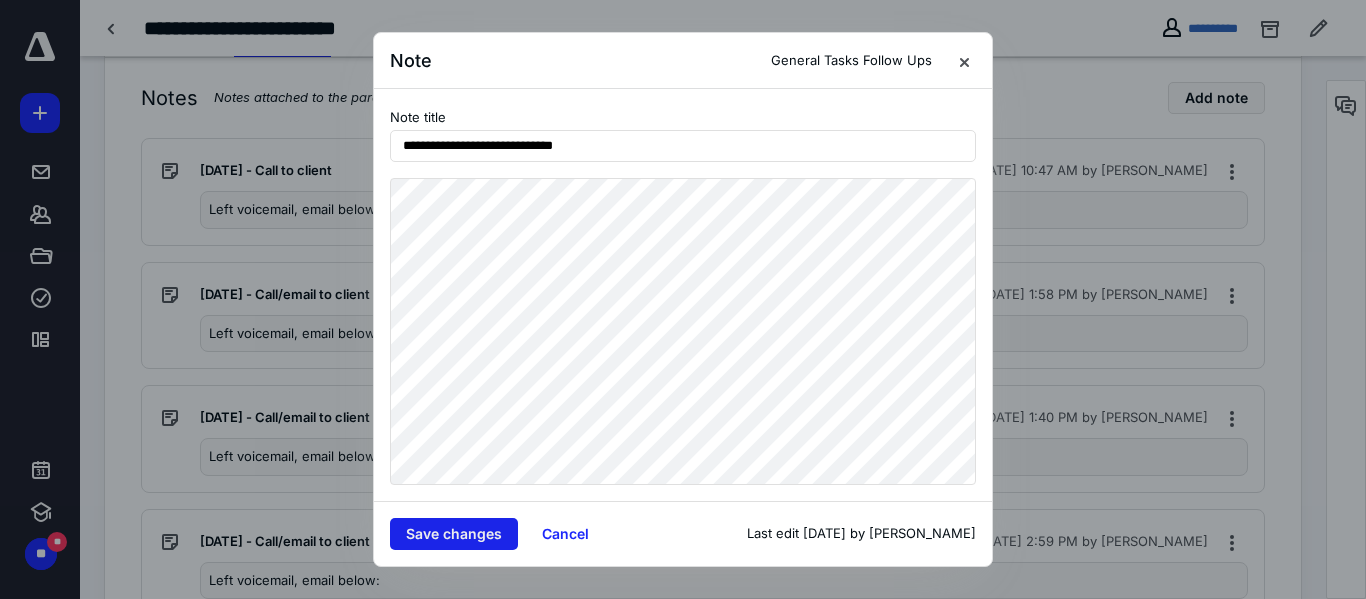 type on "**********" 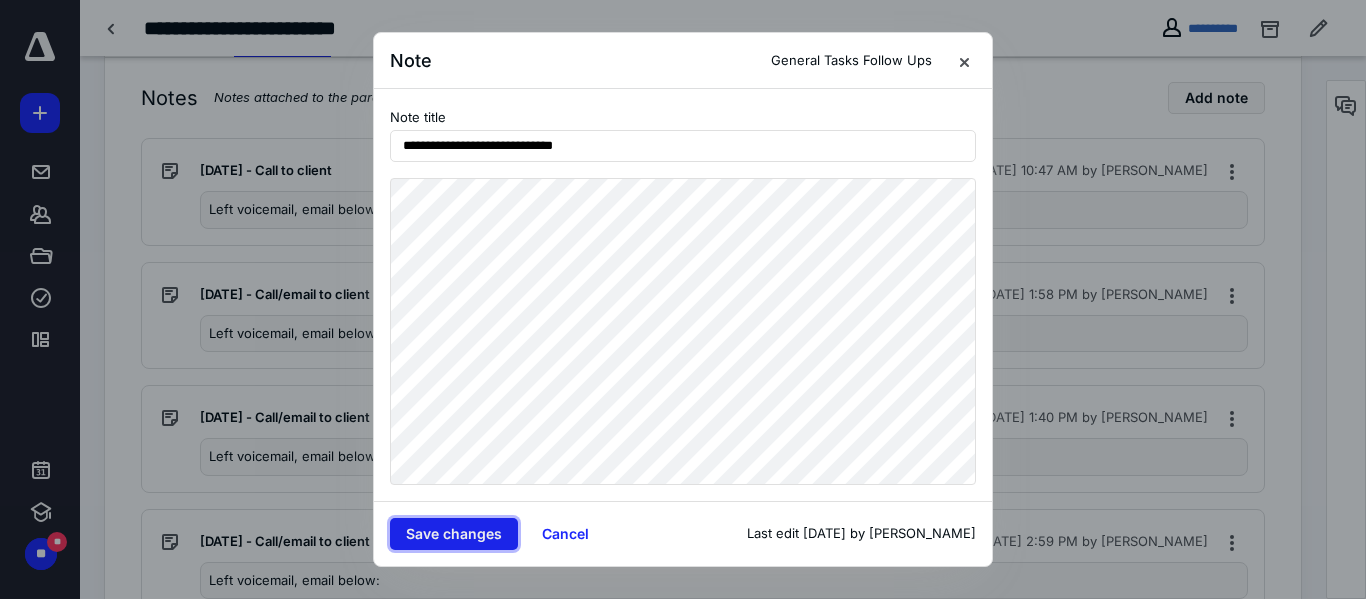 click on "Save changes" at bounding box center [454, 534] 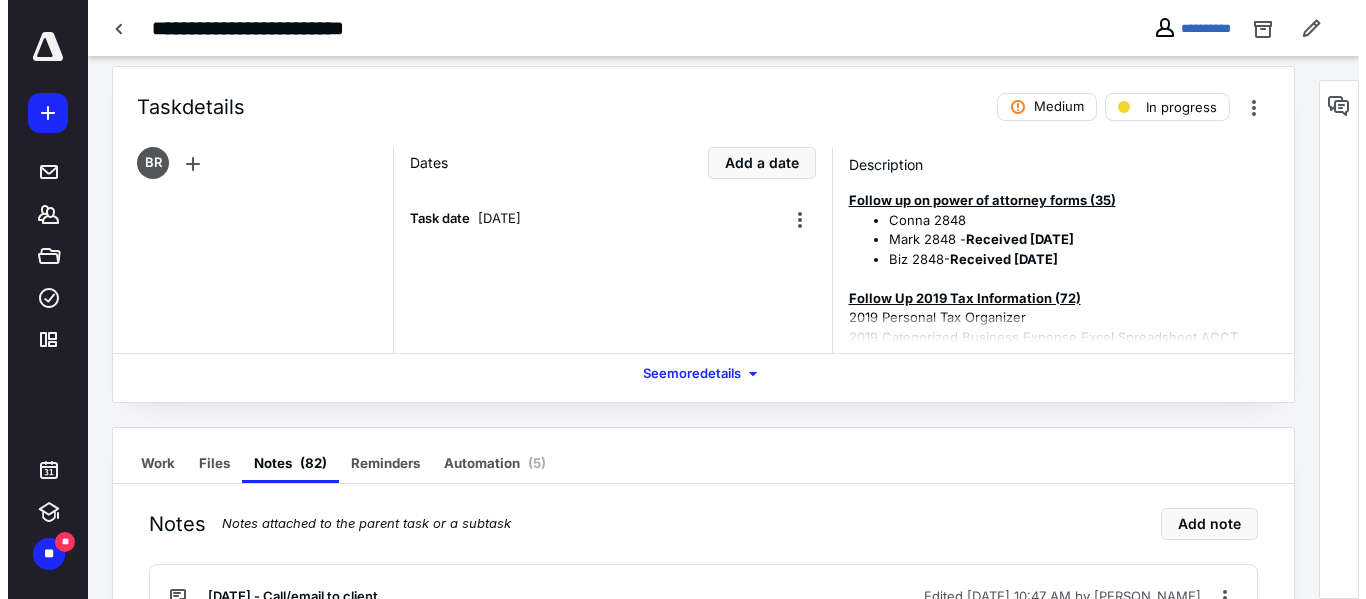 scroll, scrollTop: 0, scrollLeft: 0, axis: both 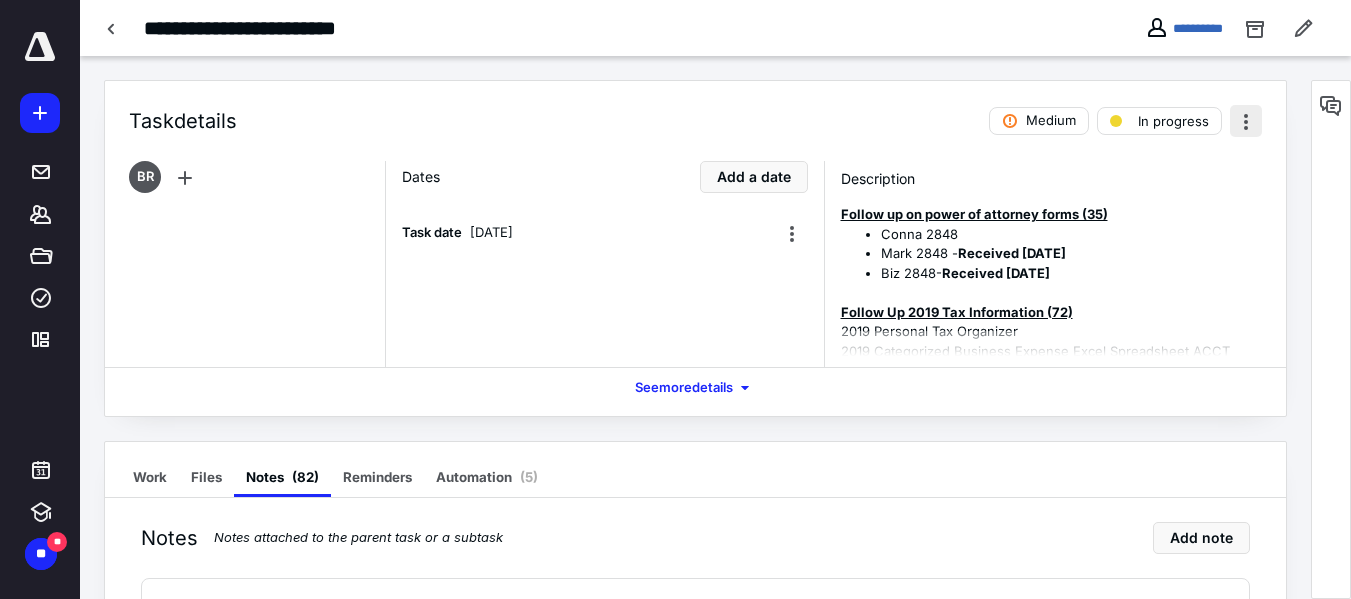 click at bounding box center (1246, 121) 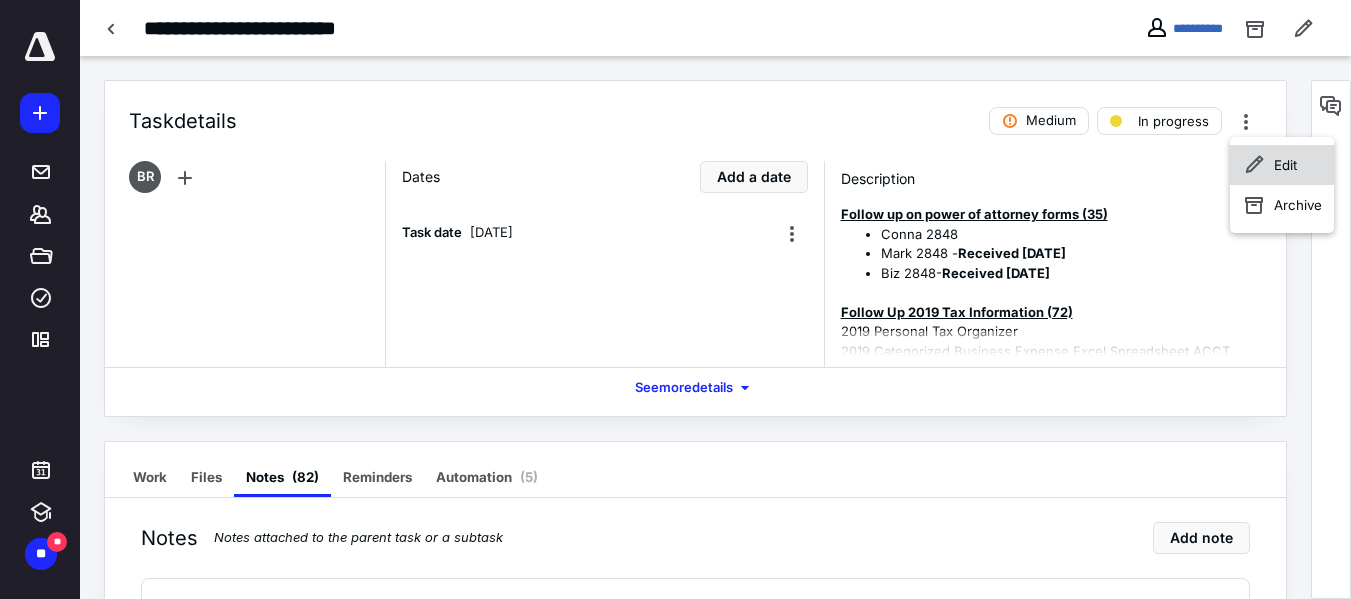 click 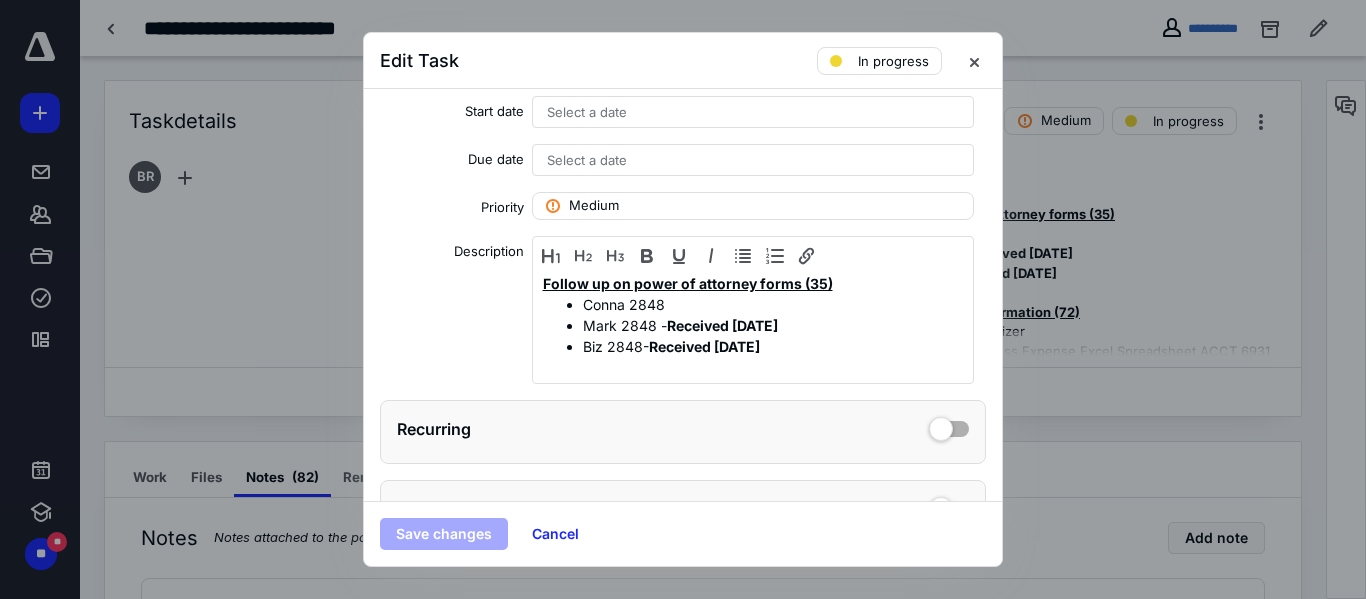 scroll, scrollTop: 223, scrollLeft: 0, axis: vertical 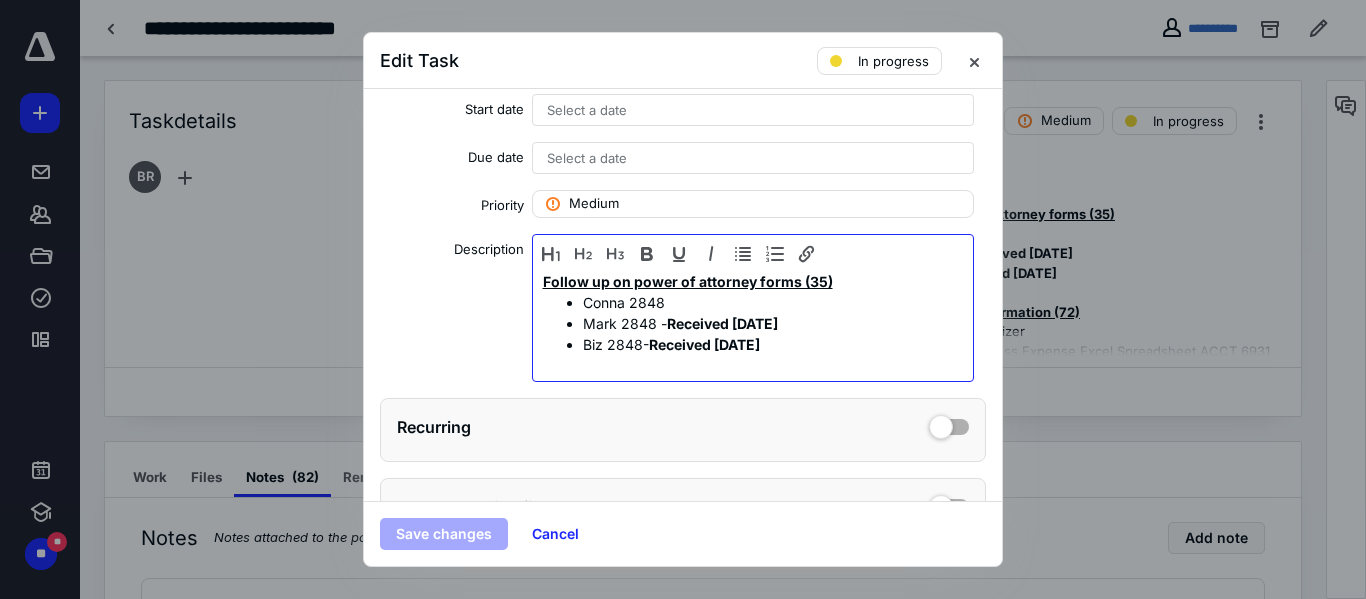 click on "Follow up on power of attorney forms (35)" at bounding box center (688, 281) 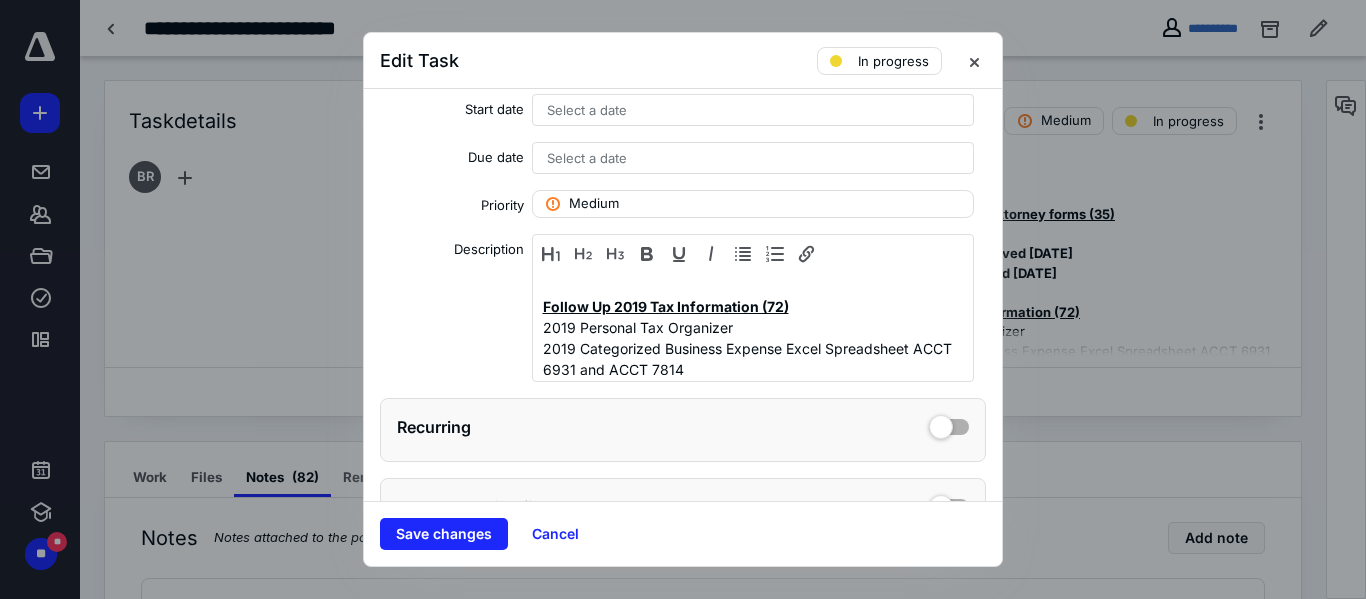 scroll, scrollTop: 120, scrollLeft: 0, axis: vertical 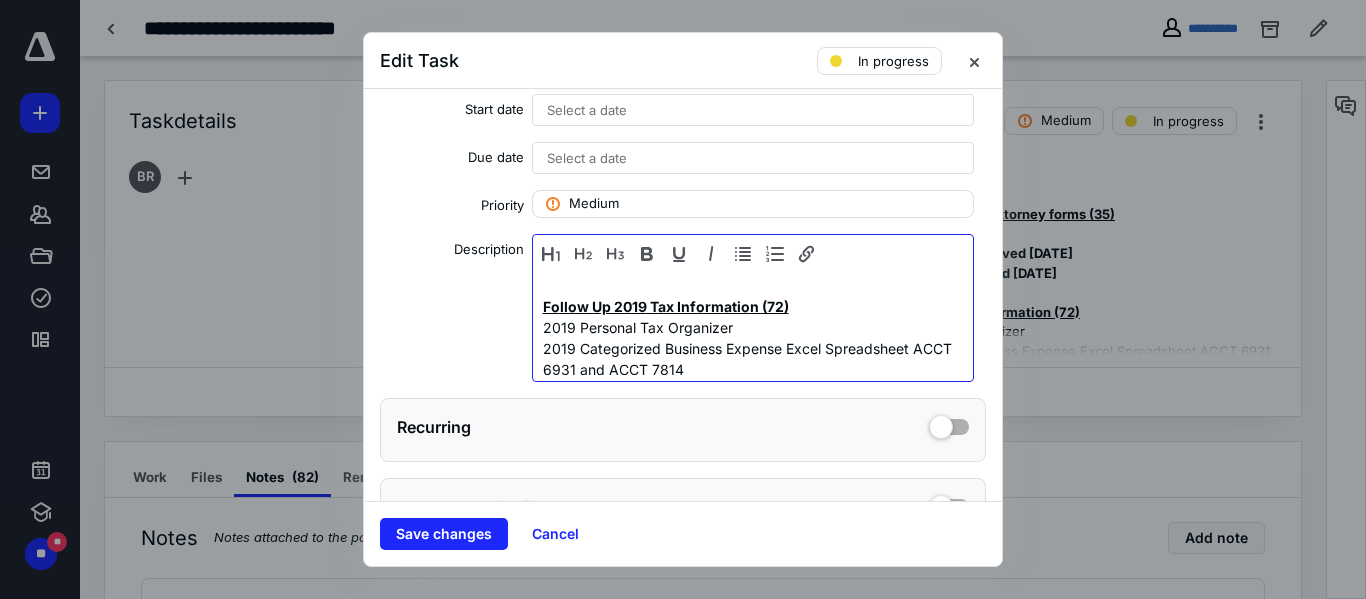 click on "Follow Up 2019 Tax Information (72)" at bounding box center [666, 306] 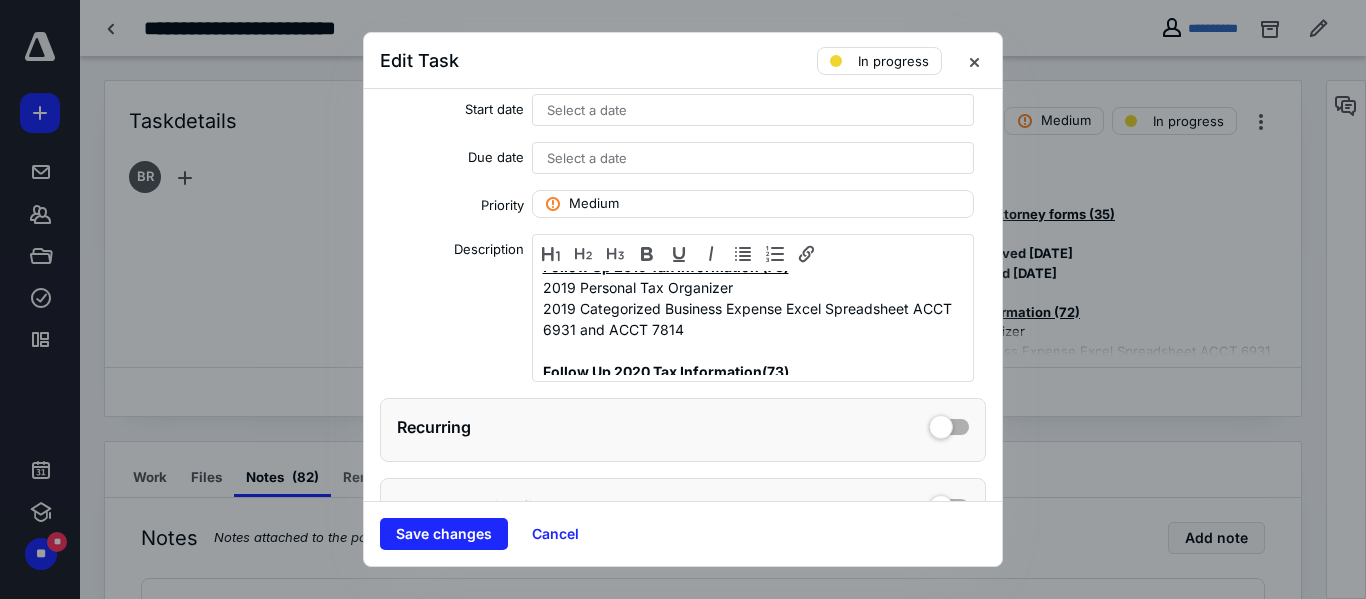scroll, scrollTop: 160, scrollLeft: 0, axis: vertical 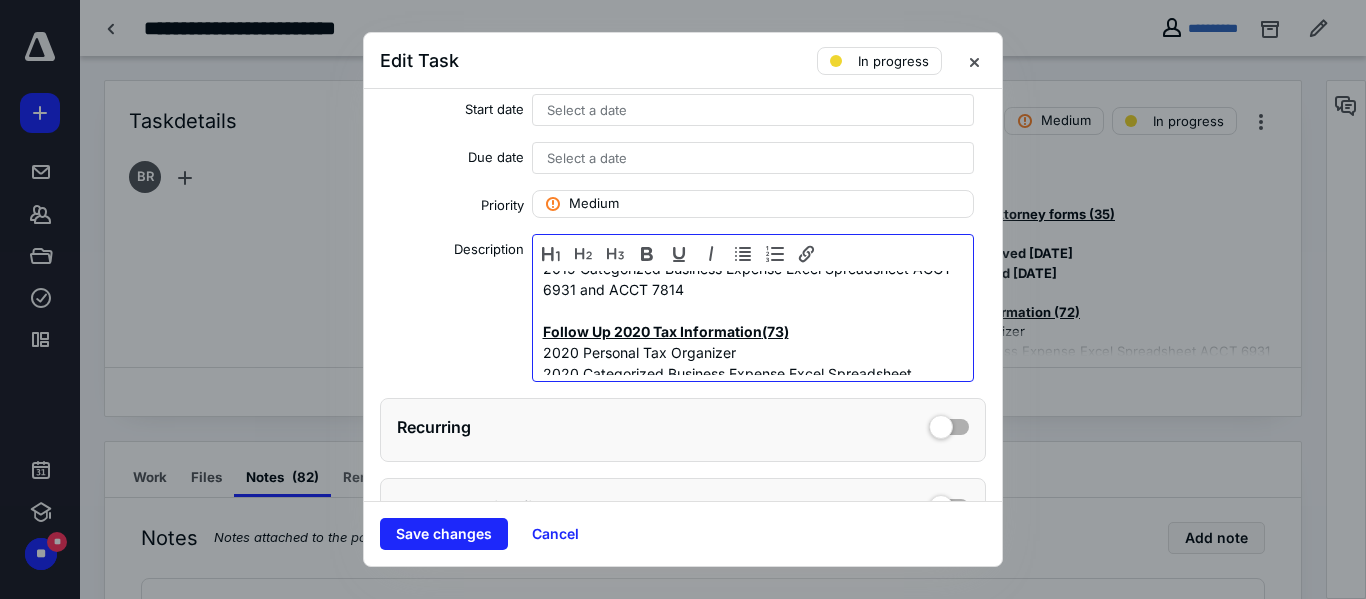 click on "(73)" at bounding box center (775, 331) 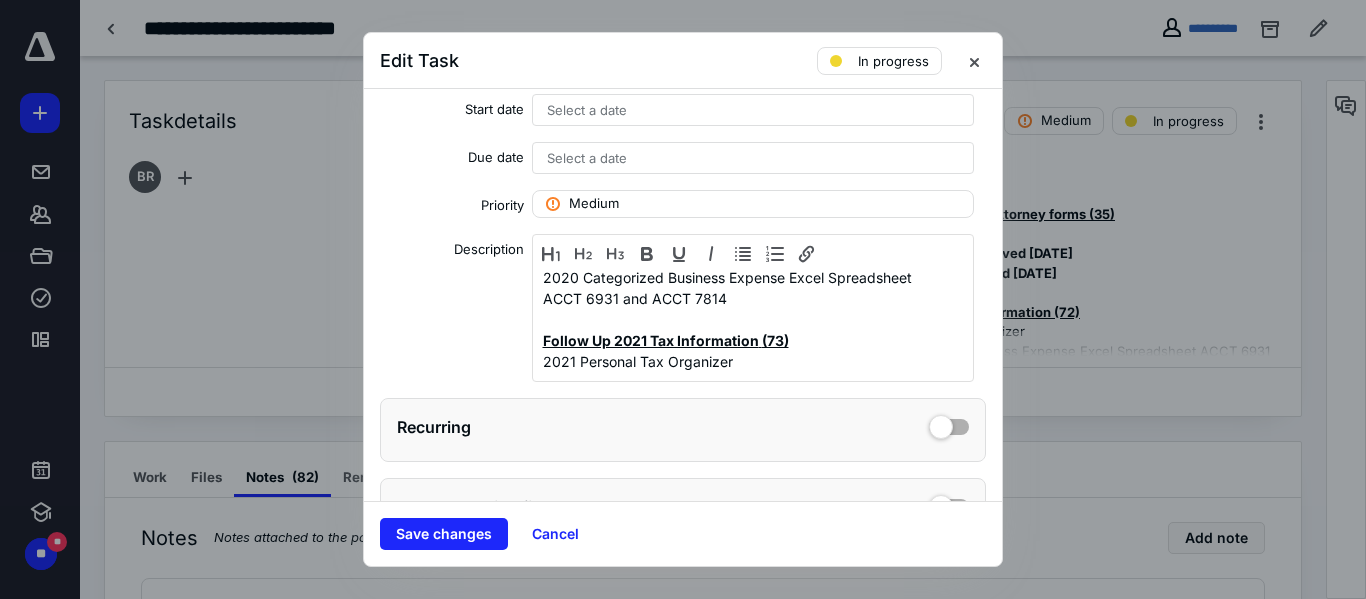 scroll, scrollTop: 280, scrollLeft: 0, axis: vertical 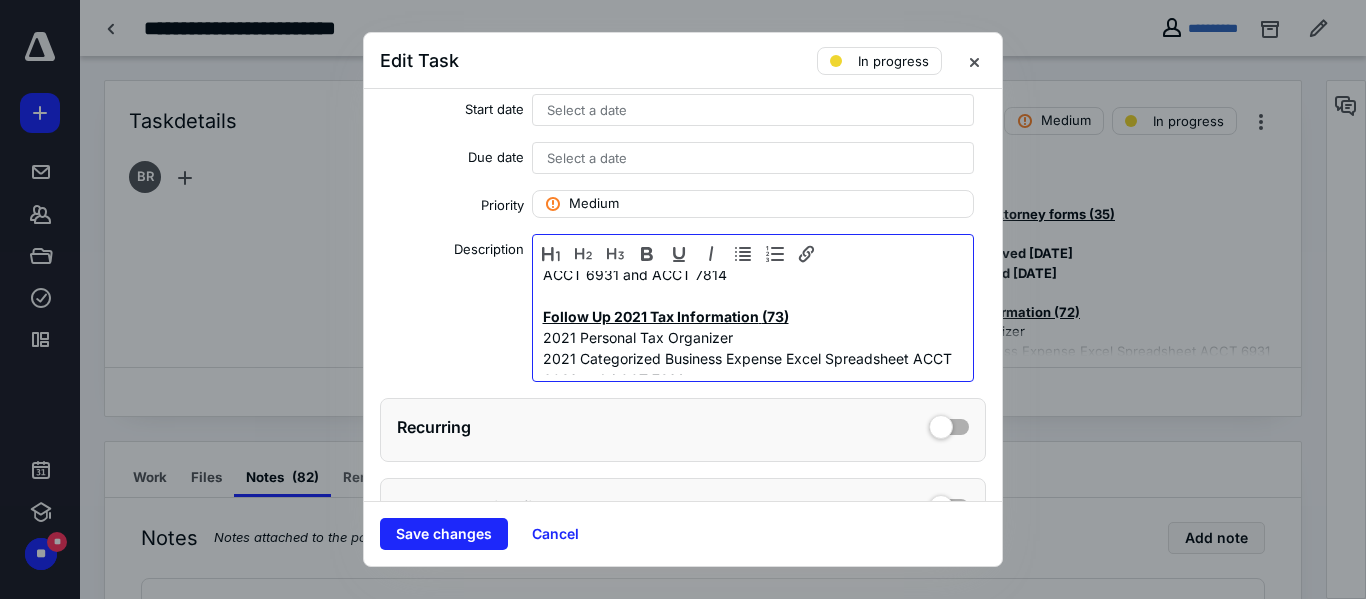 click on "(73)" at bounding box center [775, 316] 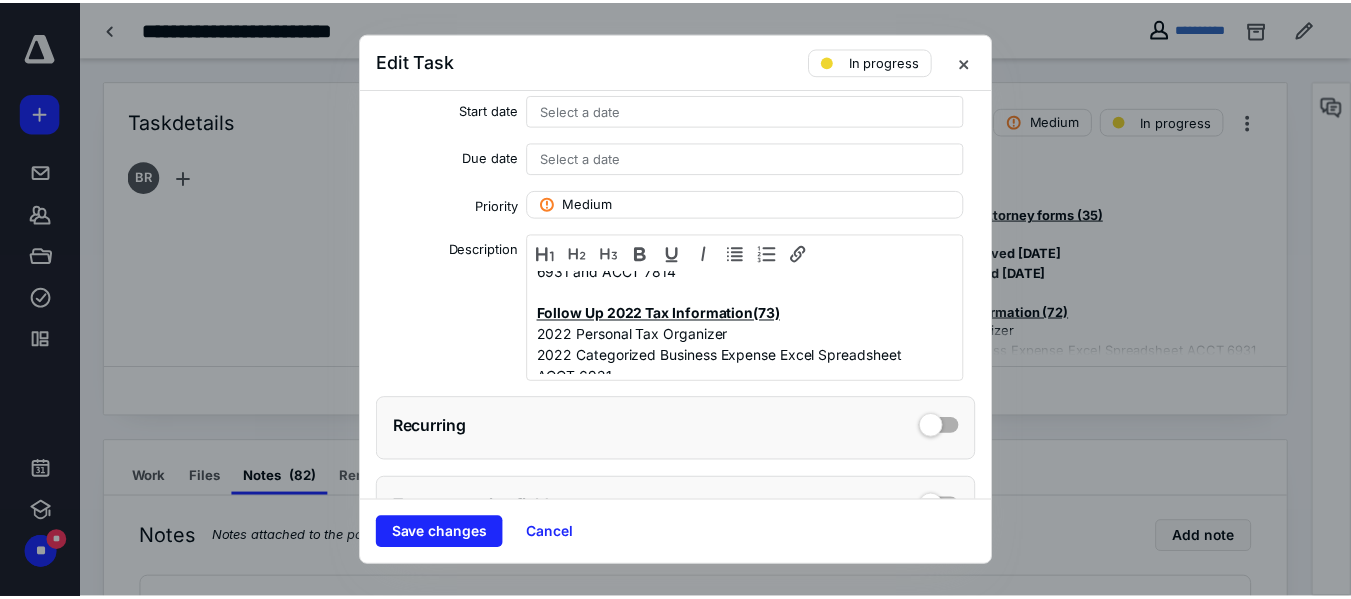 scroll, scrollTop: 400, scrollLeft: 0, axis: vertical 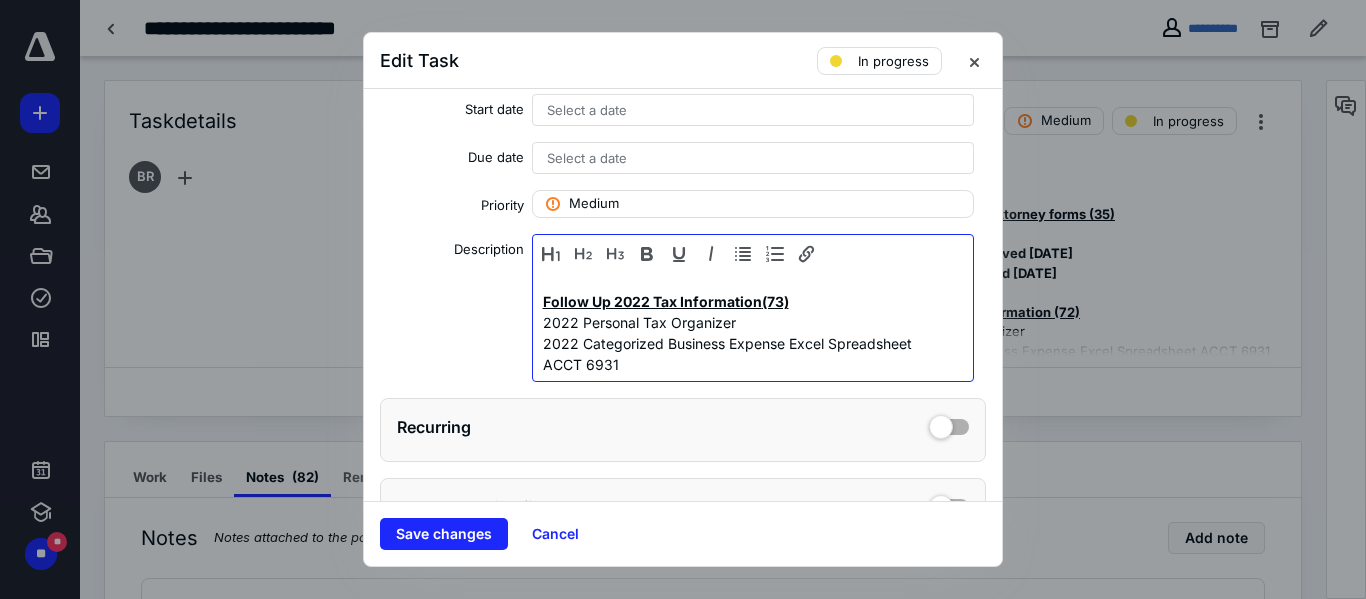 click on "(73)" at bounding box center [775, 301] 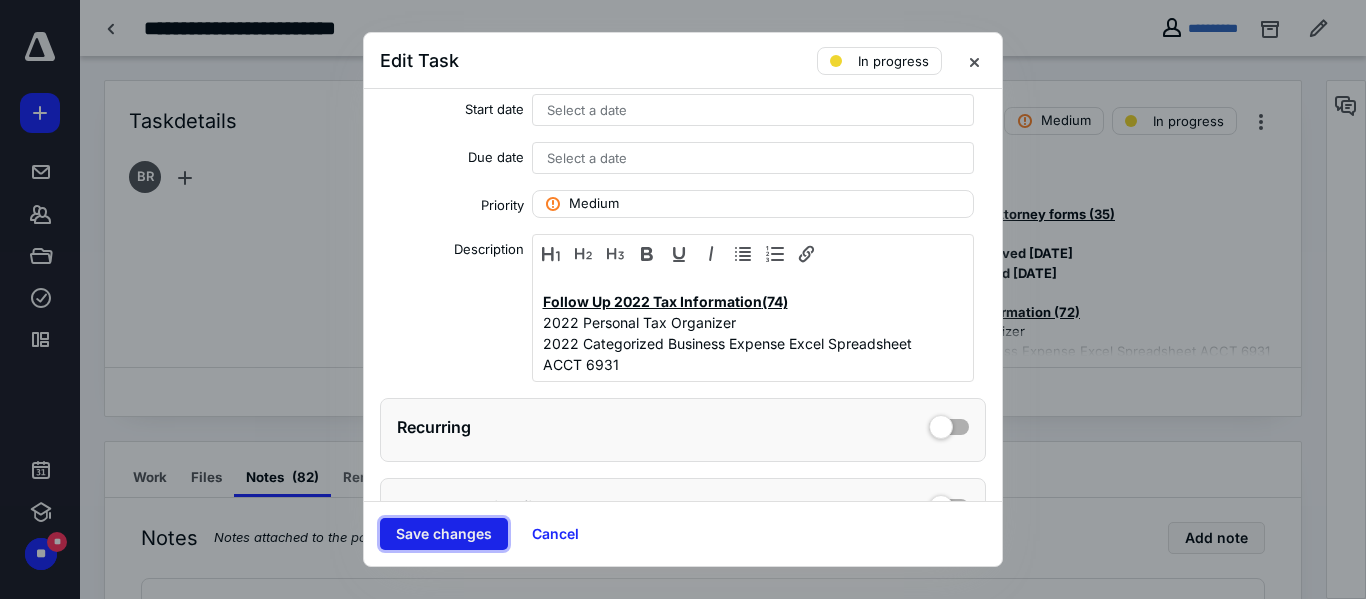 click on "Save changes" at bounding box center (444, 534) 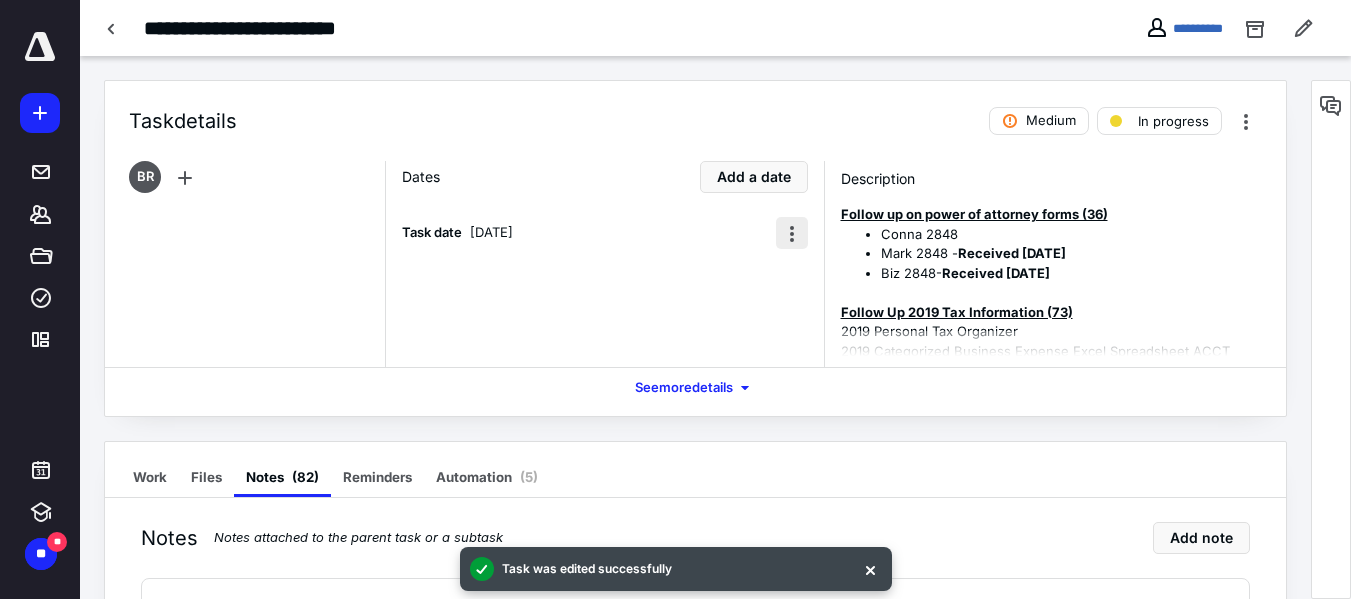 click at bounding box center [792, 233] 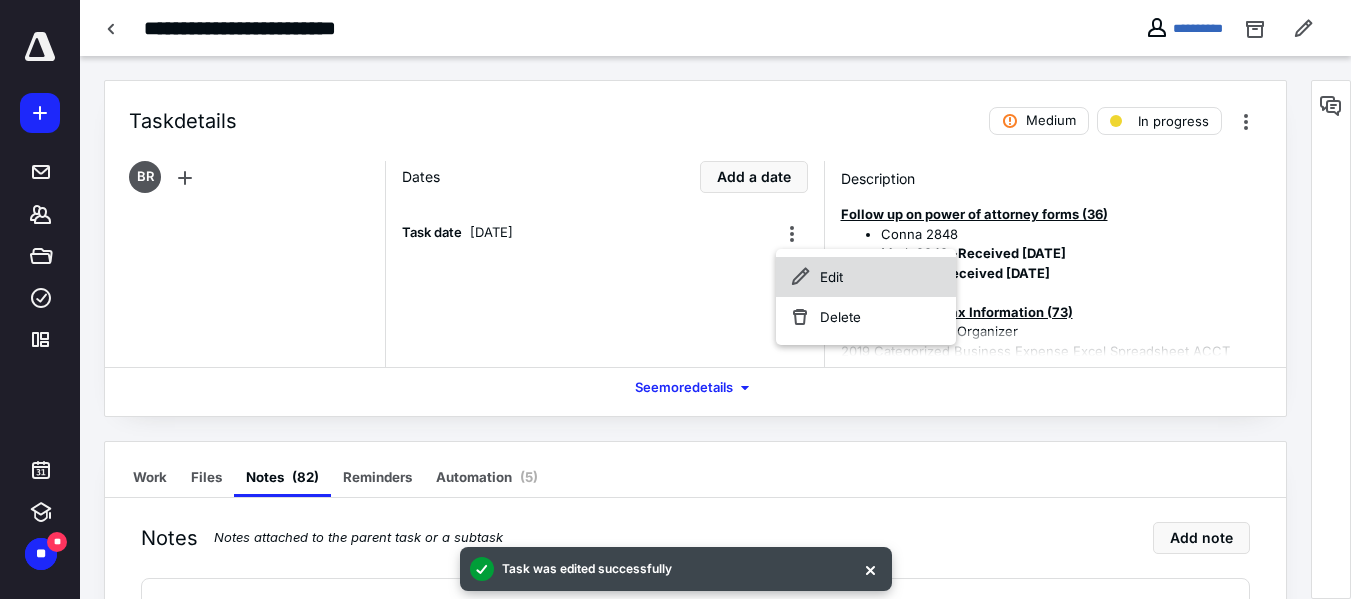 click 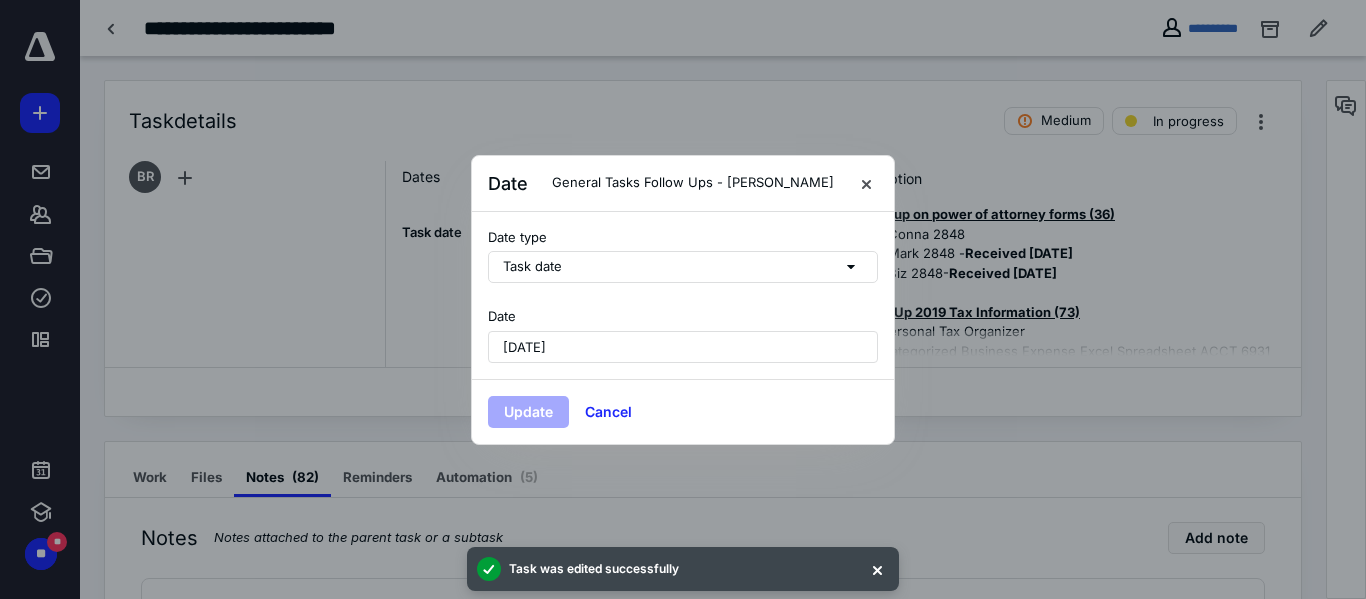 click on "[DATE]" at bounding box center (683, 347) 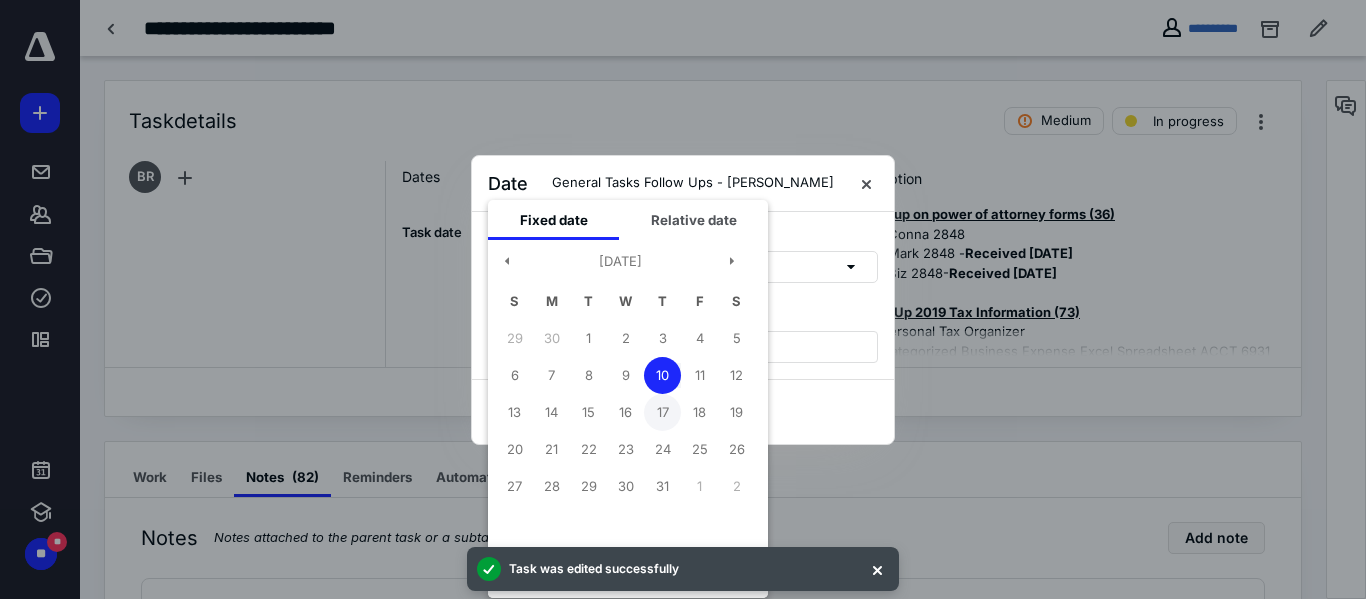 click on "17" at bounding box center (662, 412) 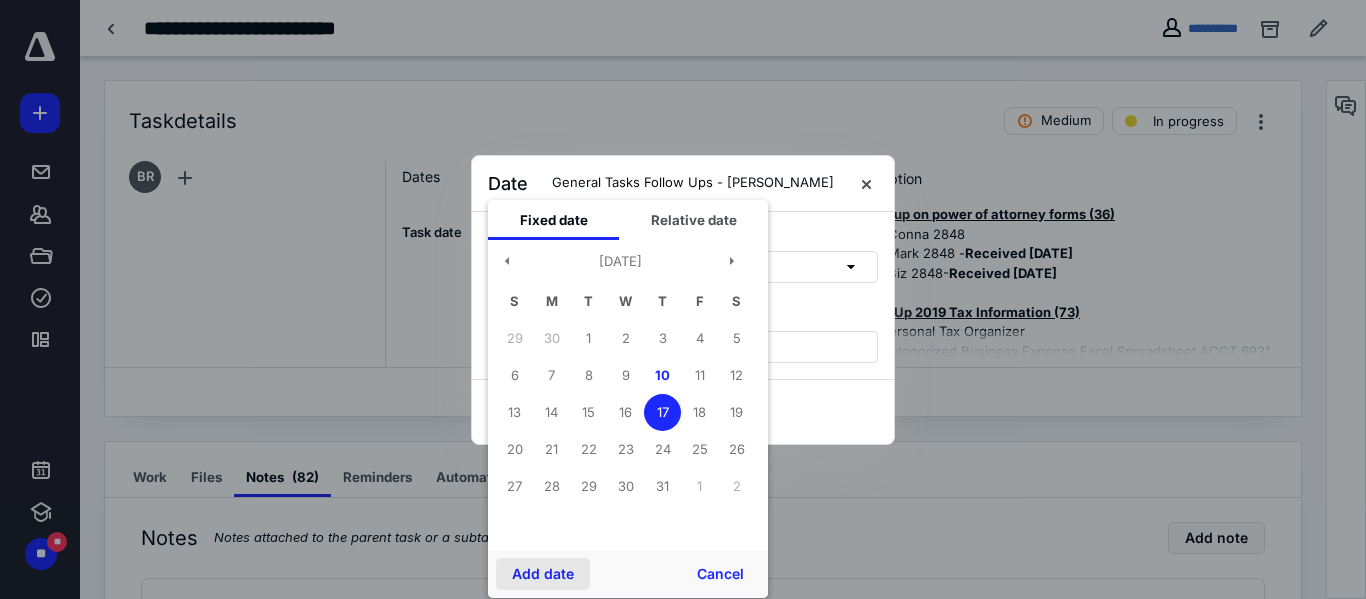 click on "Add date" at bounding box center (543, 574) 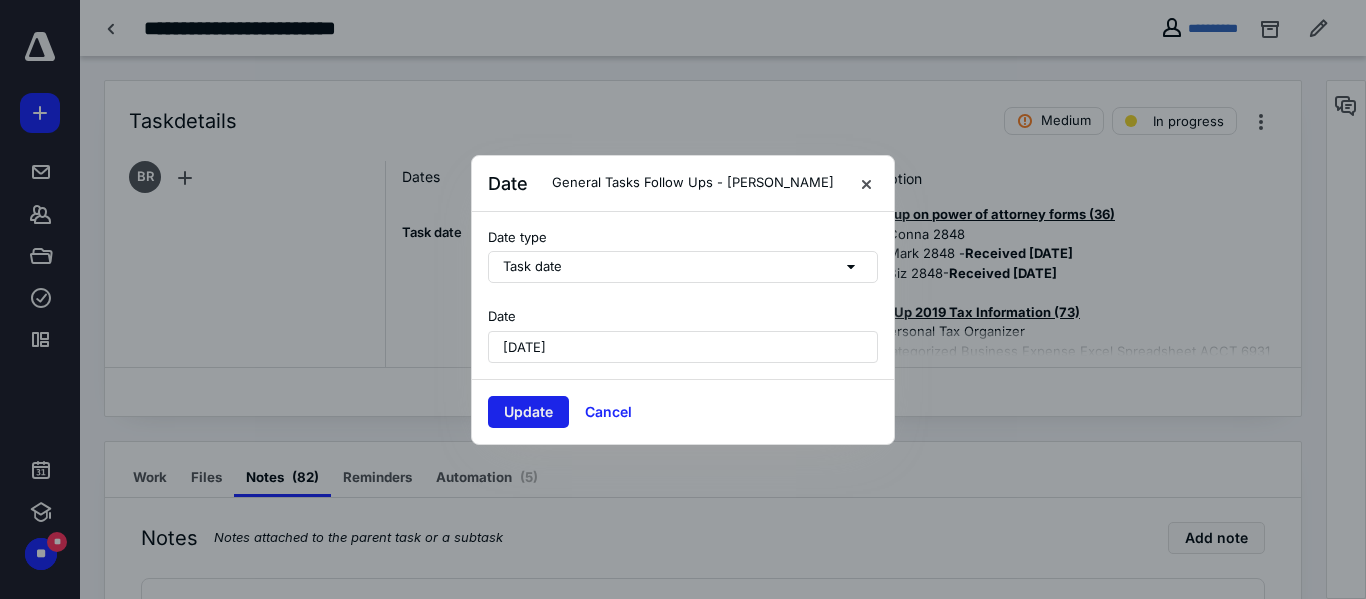 click on "Update" at bounding box center (528, 412) 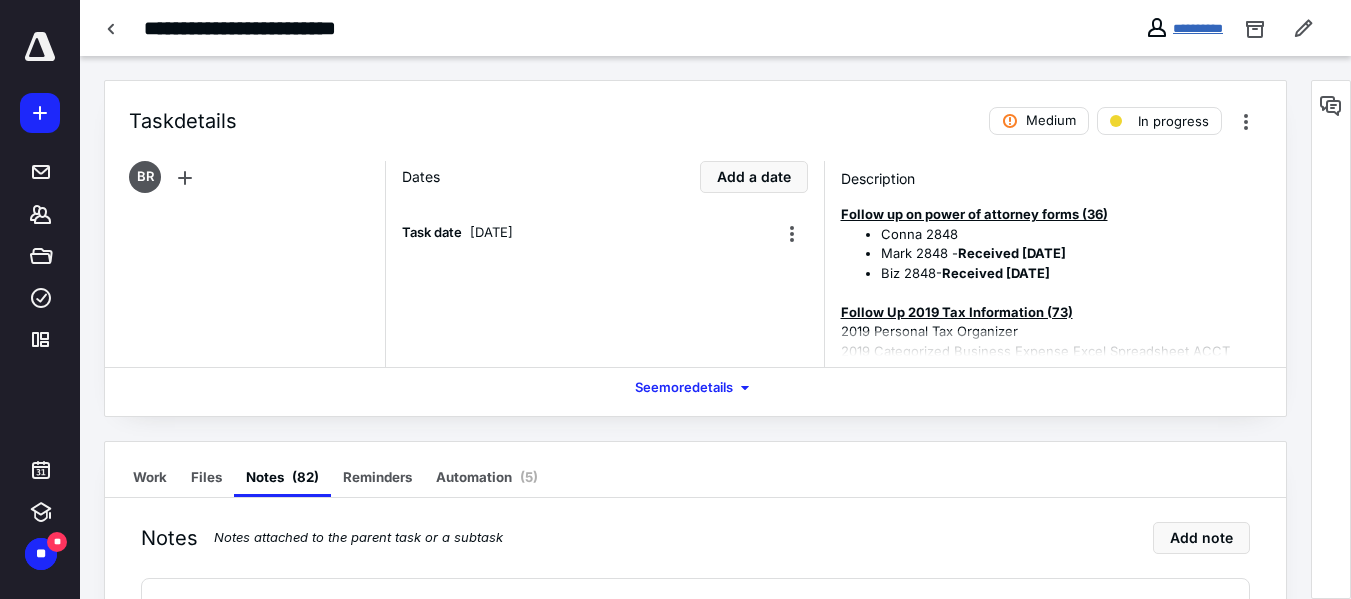 click on "**********" at bounding box center (1198, 28) 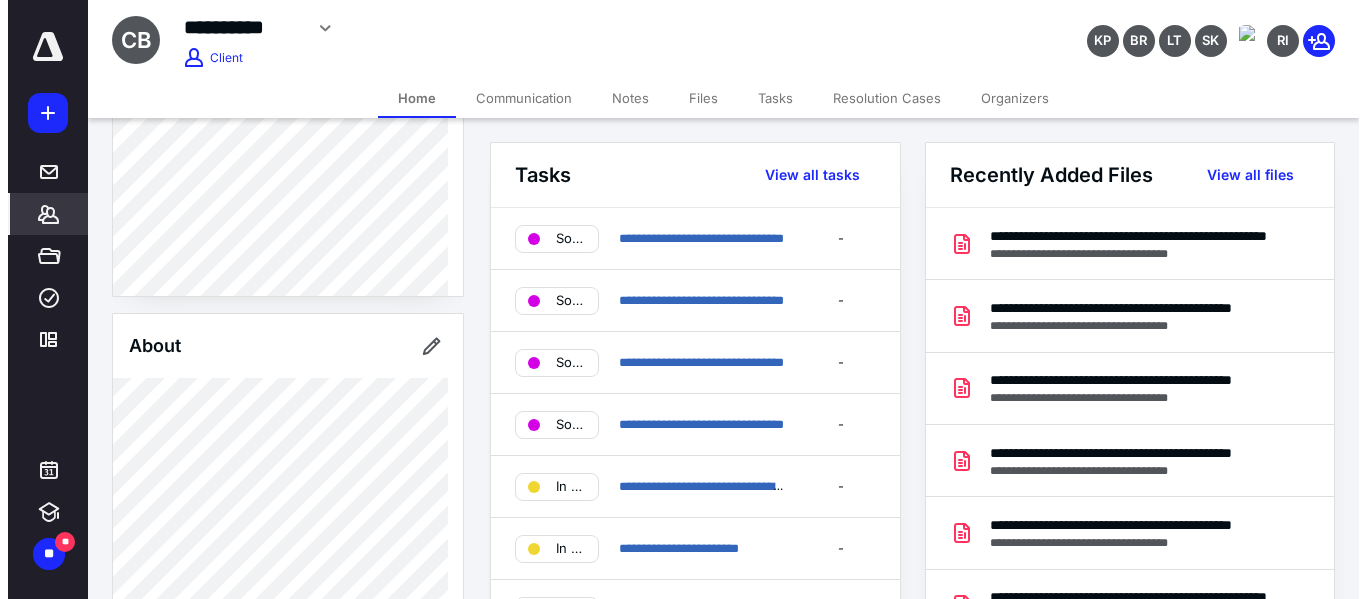 scroll, scrollTop: 391, scrollLeft: 0, axis: vertical 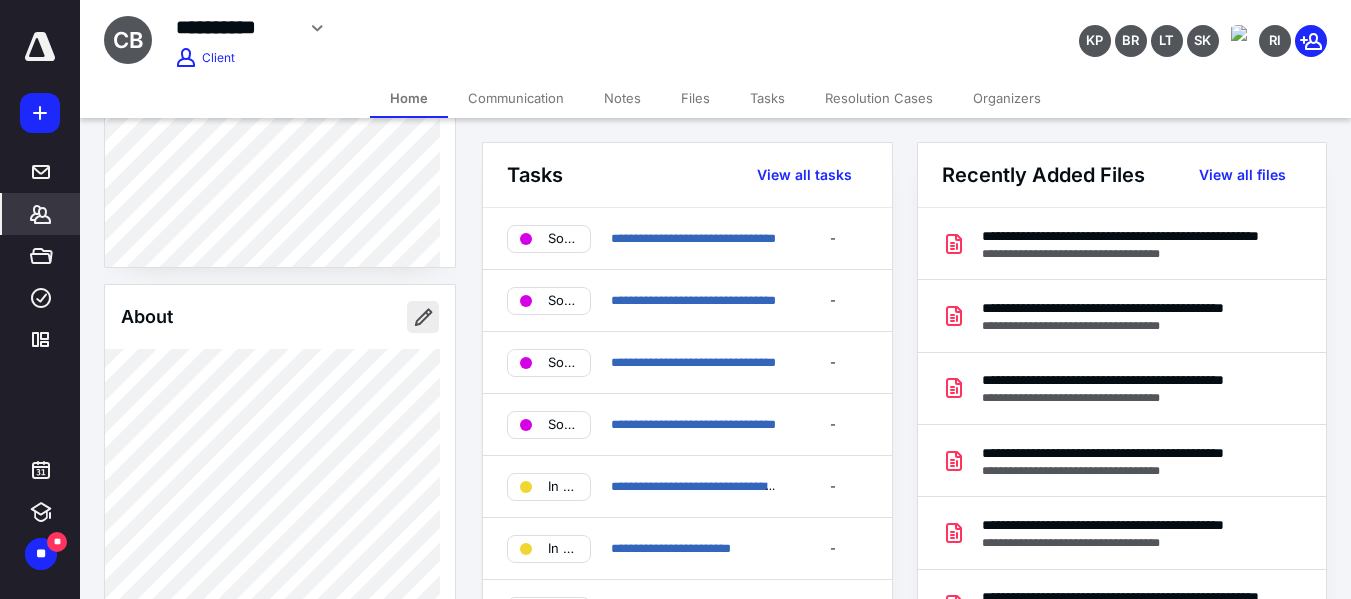 click at bounding box center (423, 317) 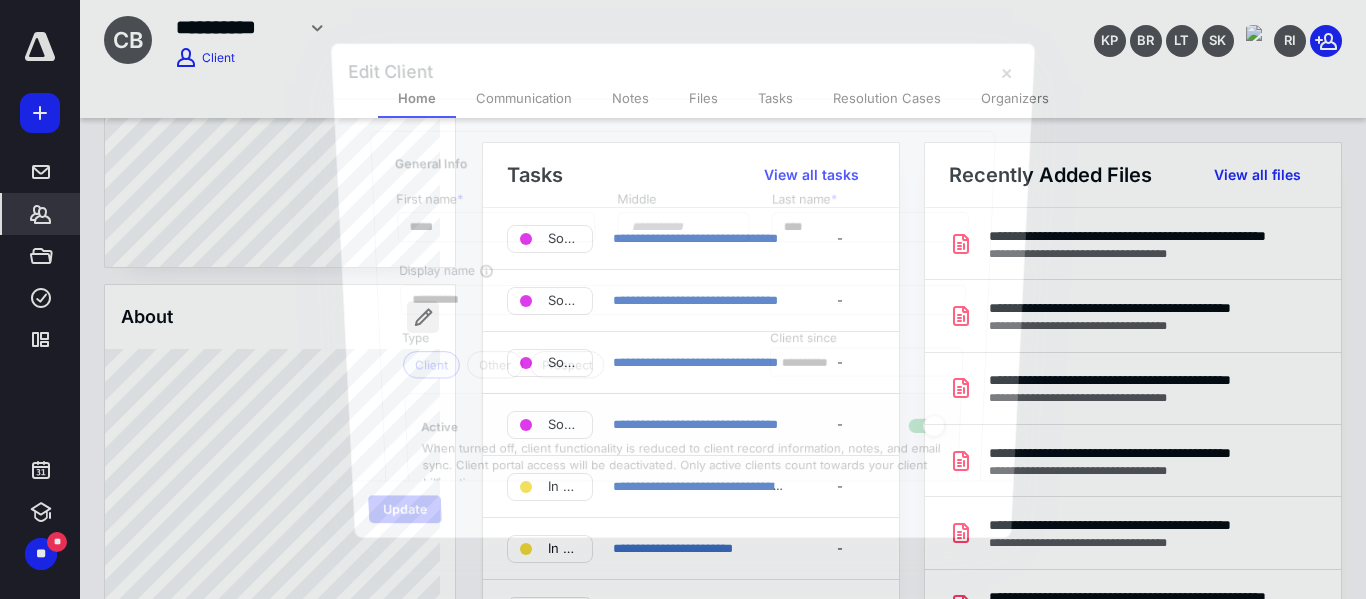 type on "**********" 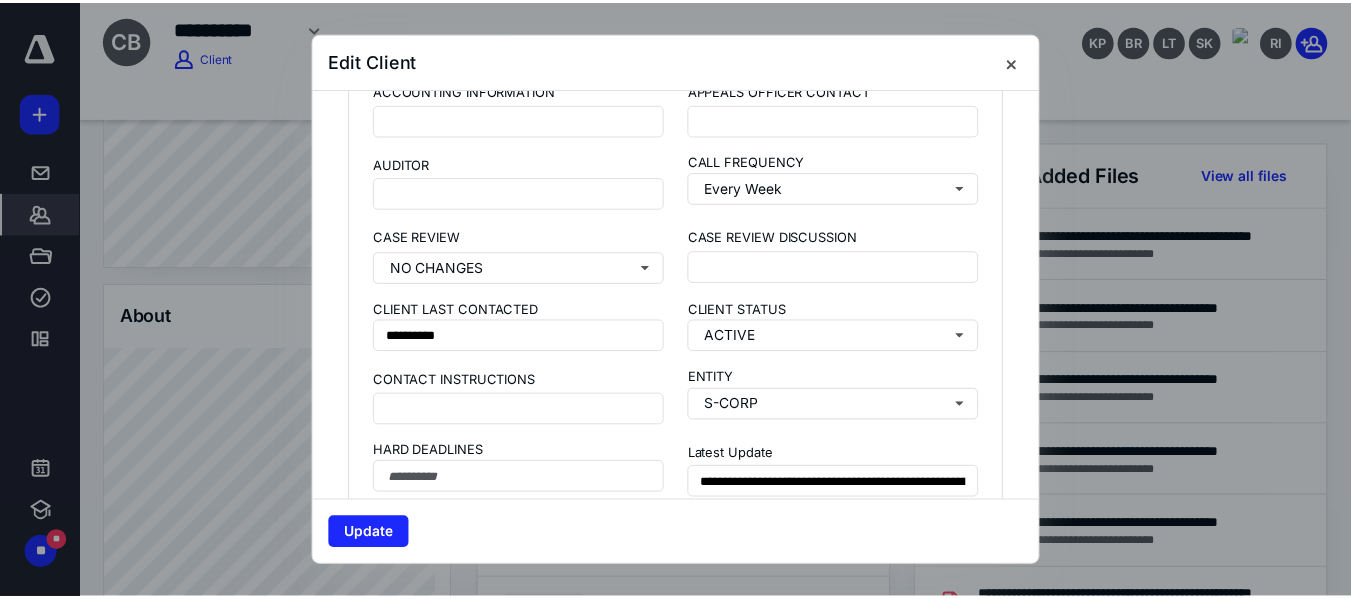 scroll, scrollTop: 1561, scrollLeft: 0, axis: vertical 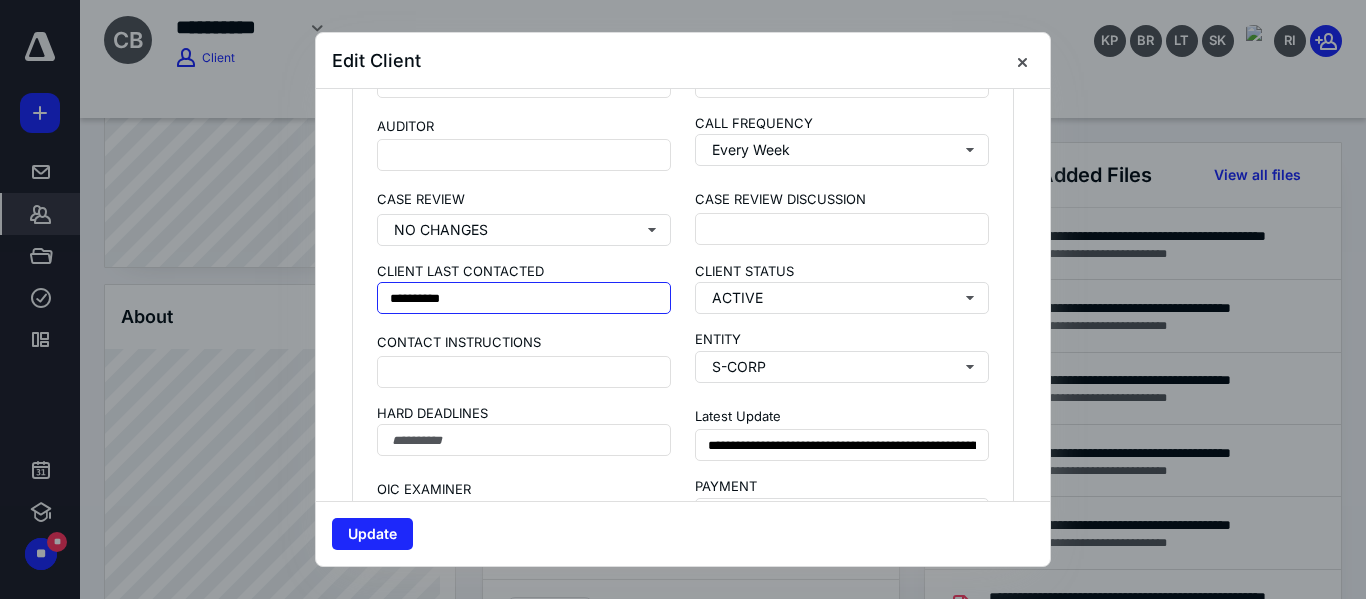 click on "**********" at bounding box center [524, 298] 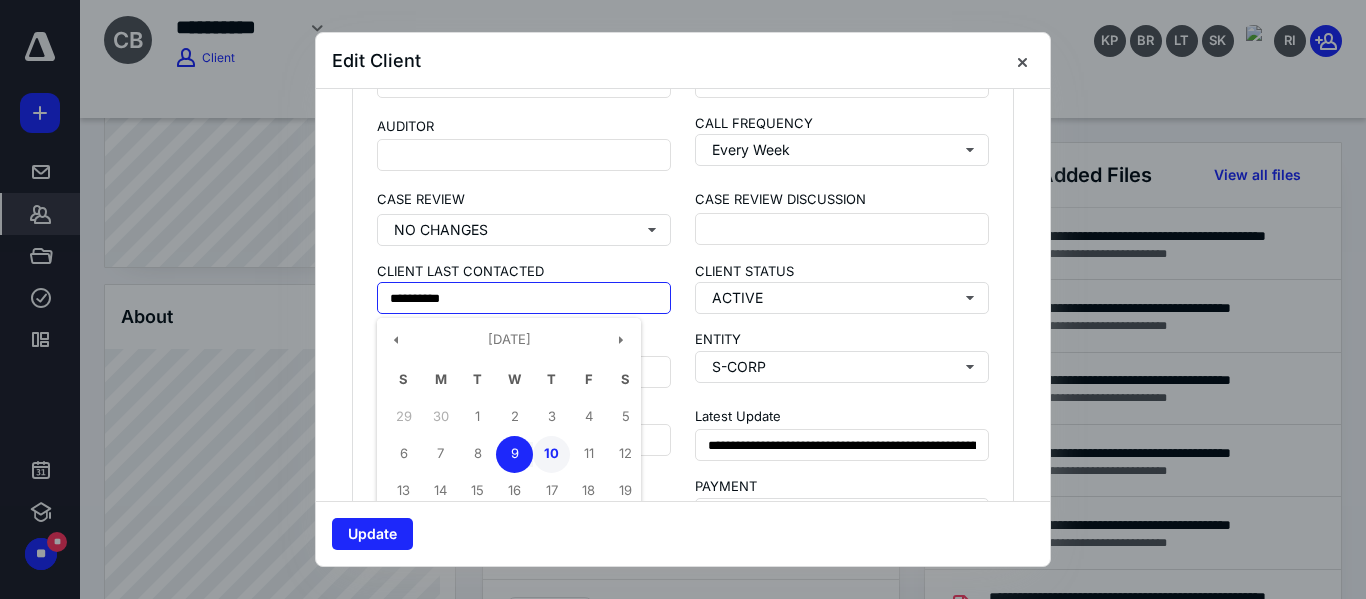 click on "10" at bounding box center [551, 454] 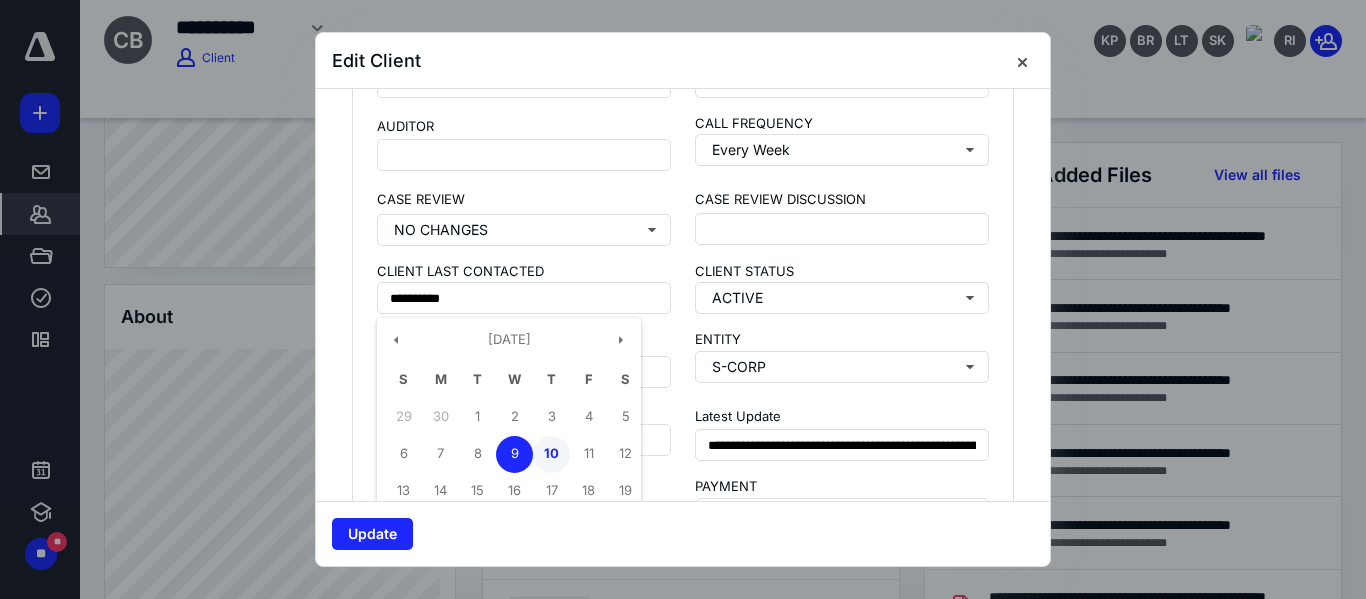 type on "**********" 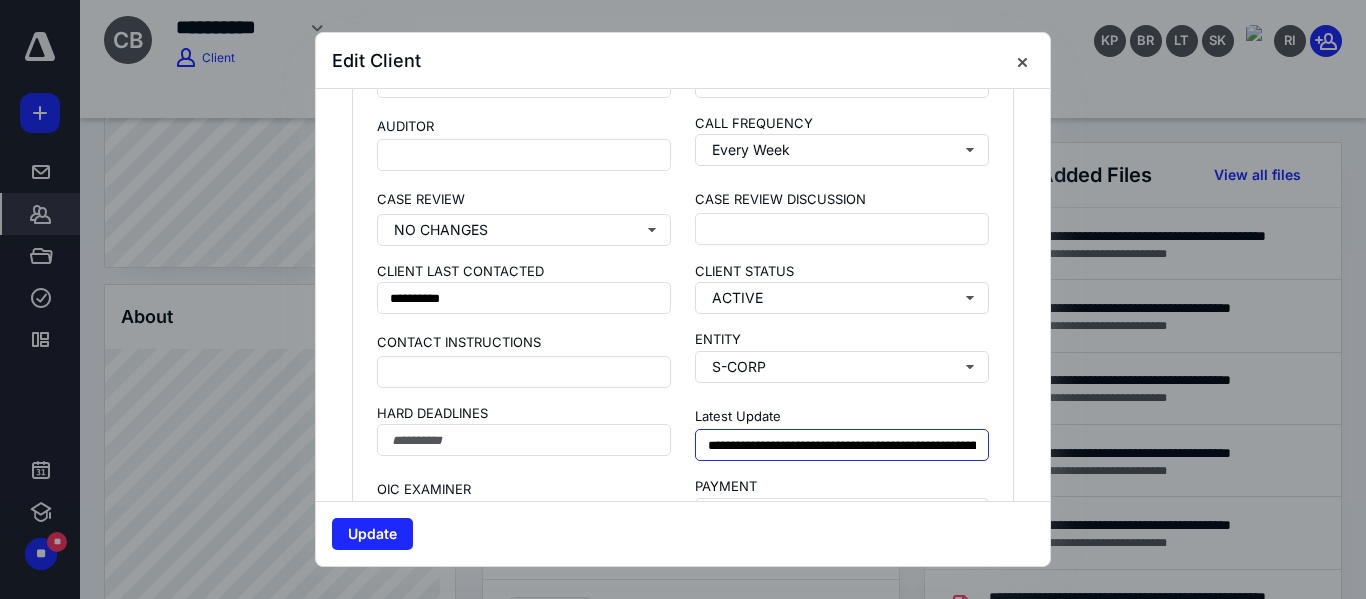 click on "**********" at bounding box center (842, 445) 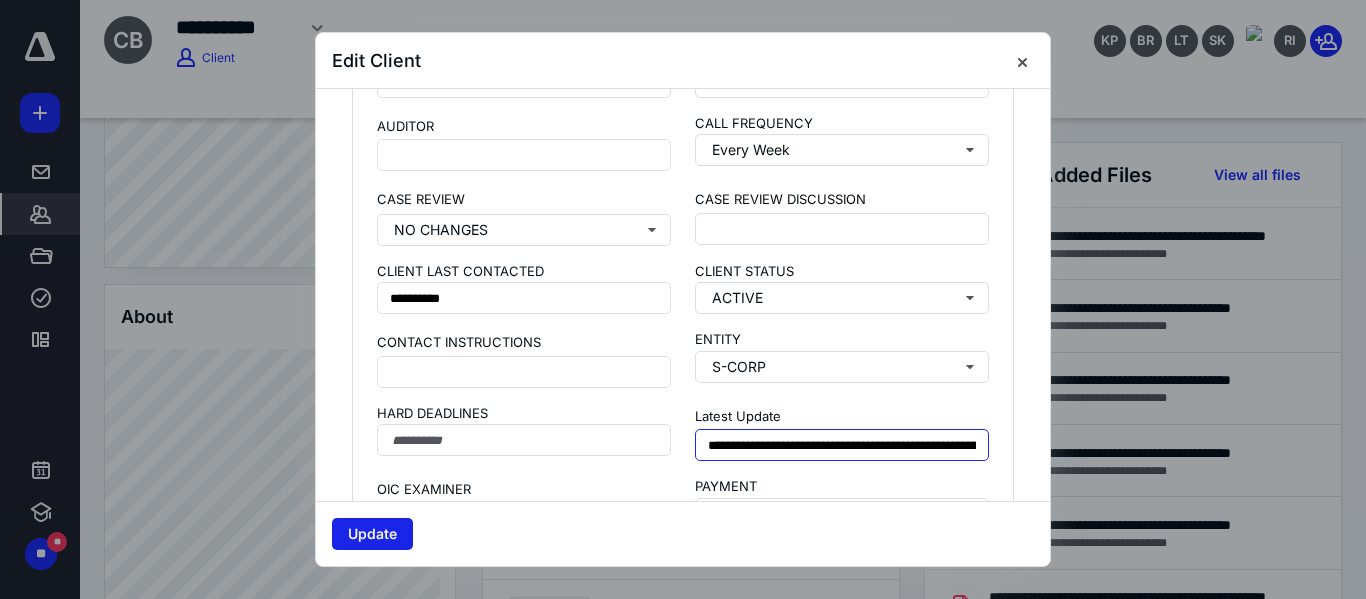 type on "**********" 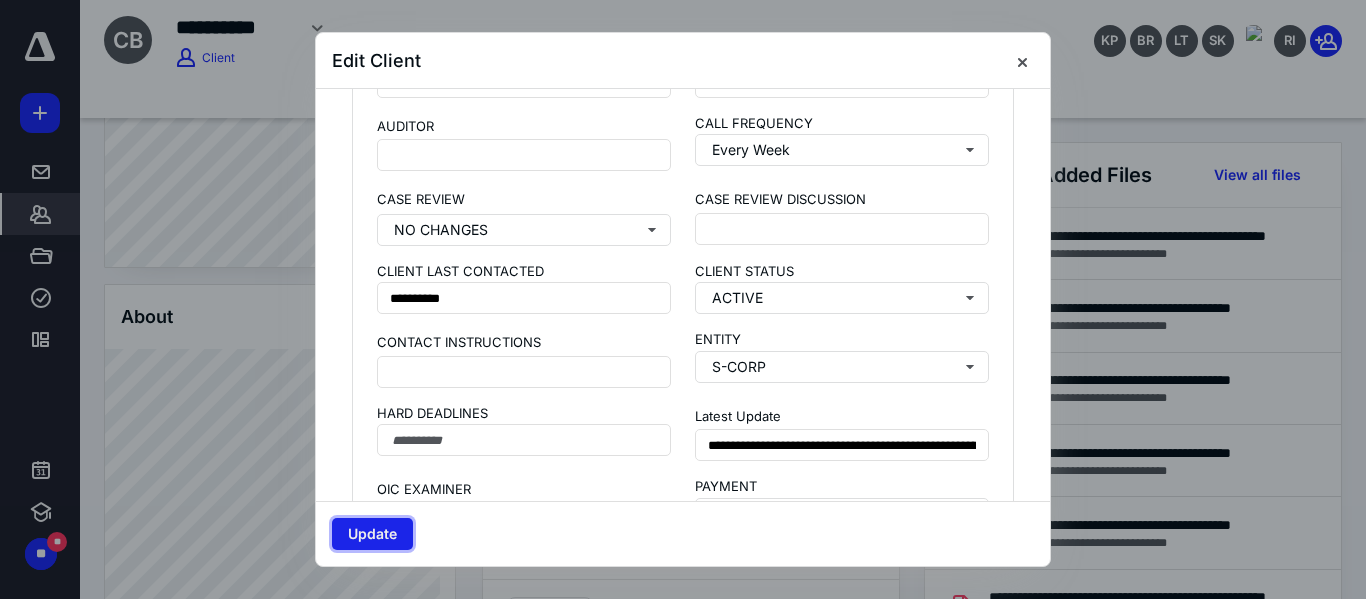 click on "Update" at bounding box center [372, 534] 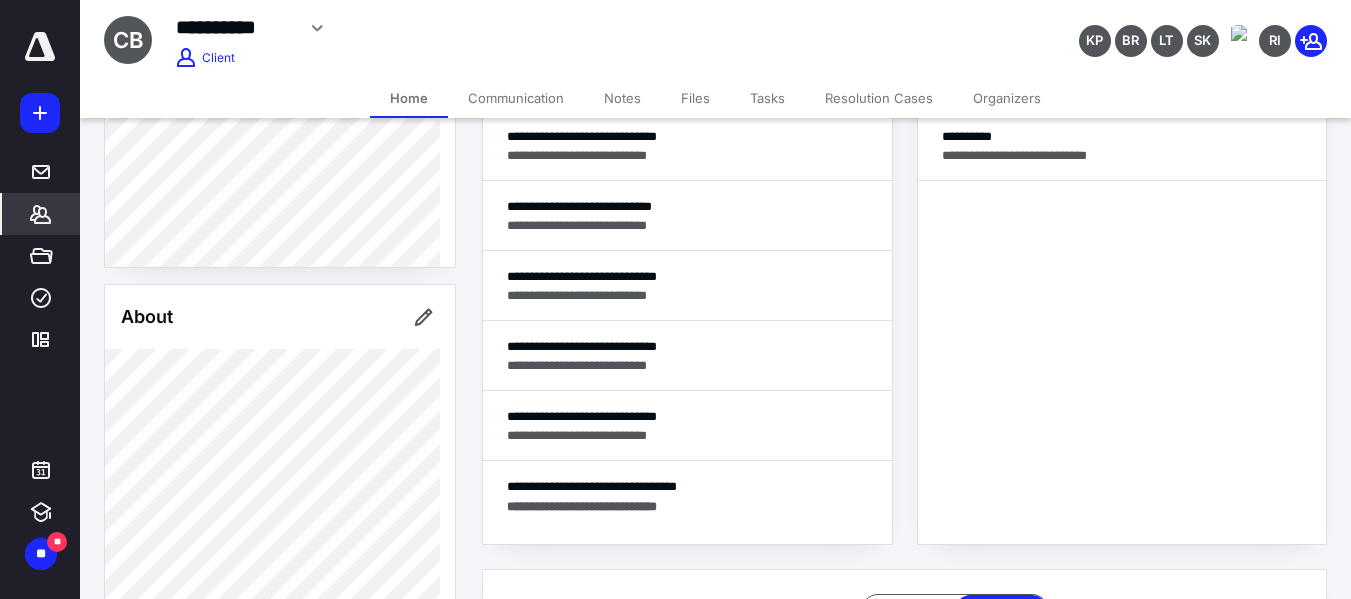 scroll, scrollTop: 641, scrollLeft: 0, axis: vertical 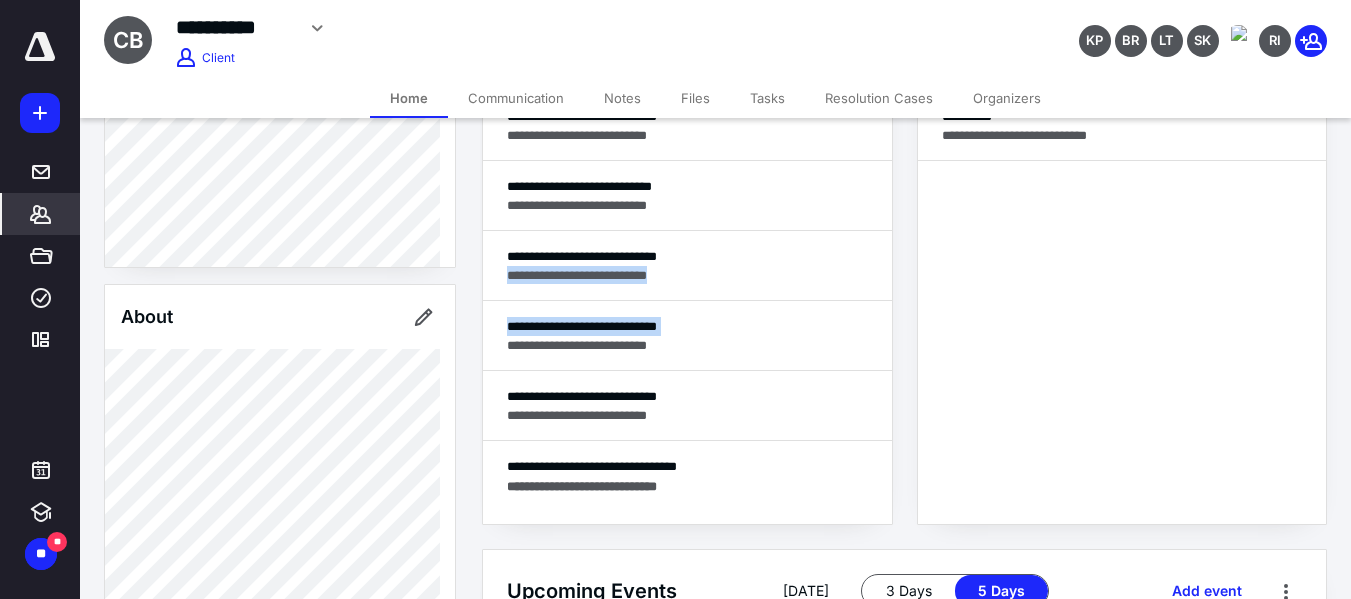drag, startPoint x: 480, startPoint y: 292, endPoint x: 482, endPoint y: 353, distance: 61.03278 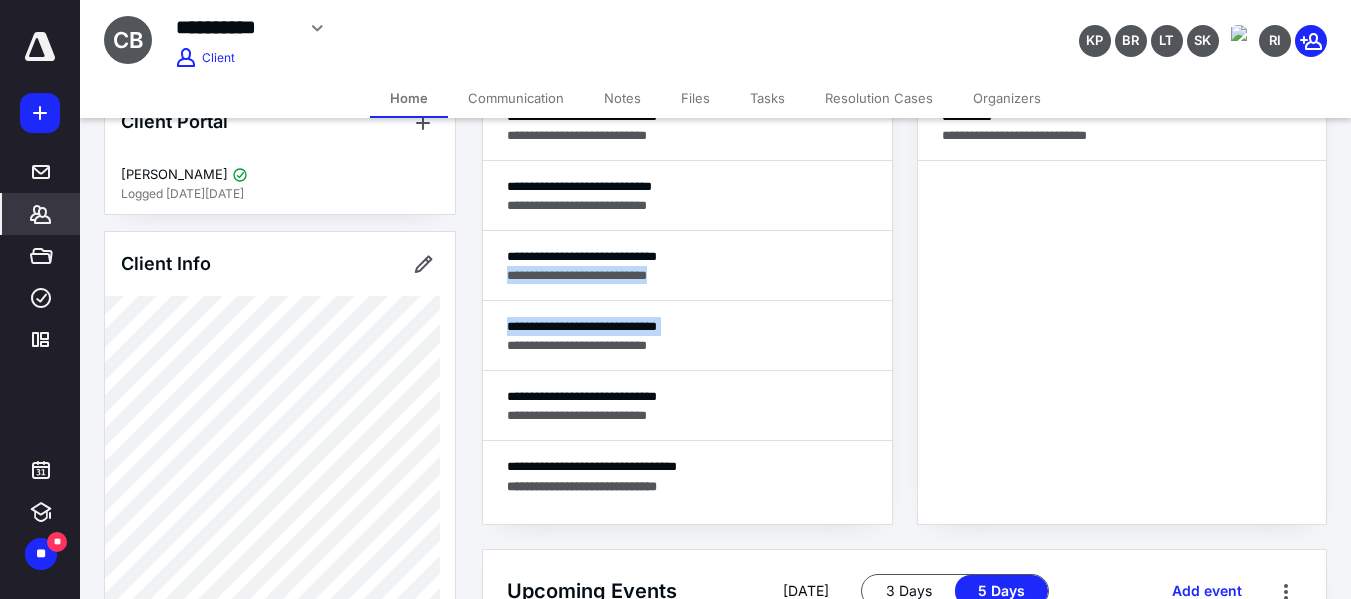 scroll, scrollTop: 0, scrollLeft: 0, axis: both 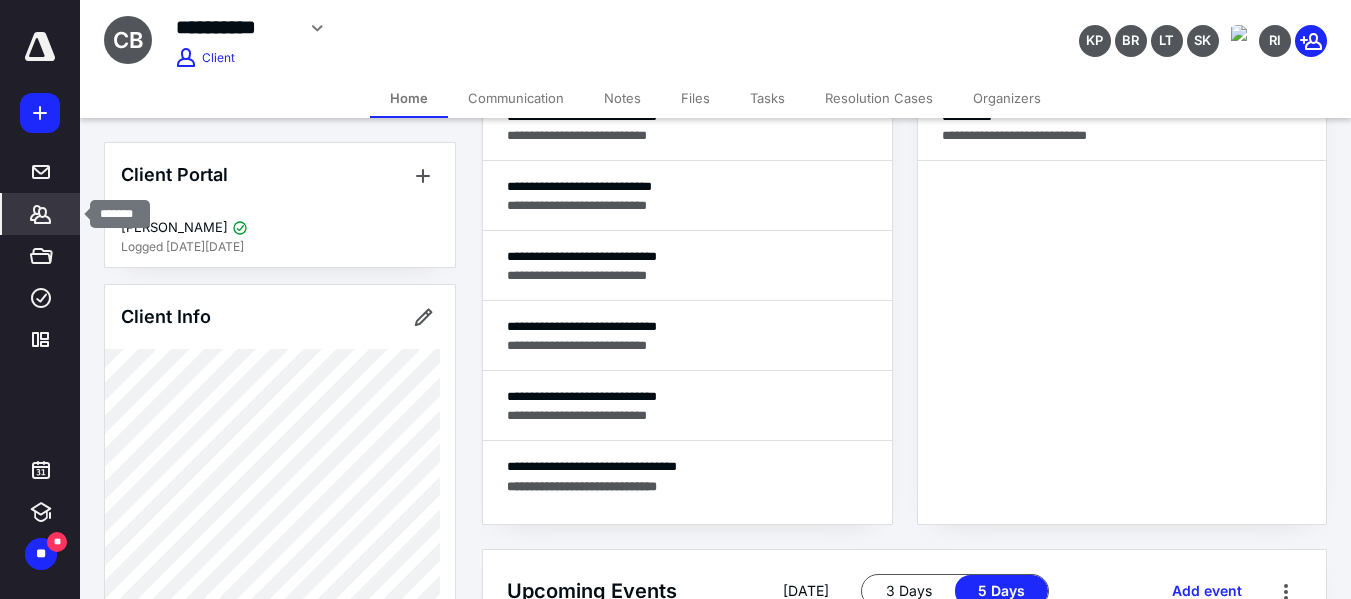 click on "*******" at bounding box center [41, 214] 